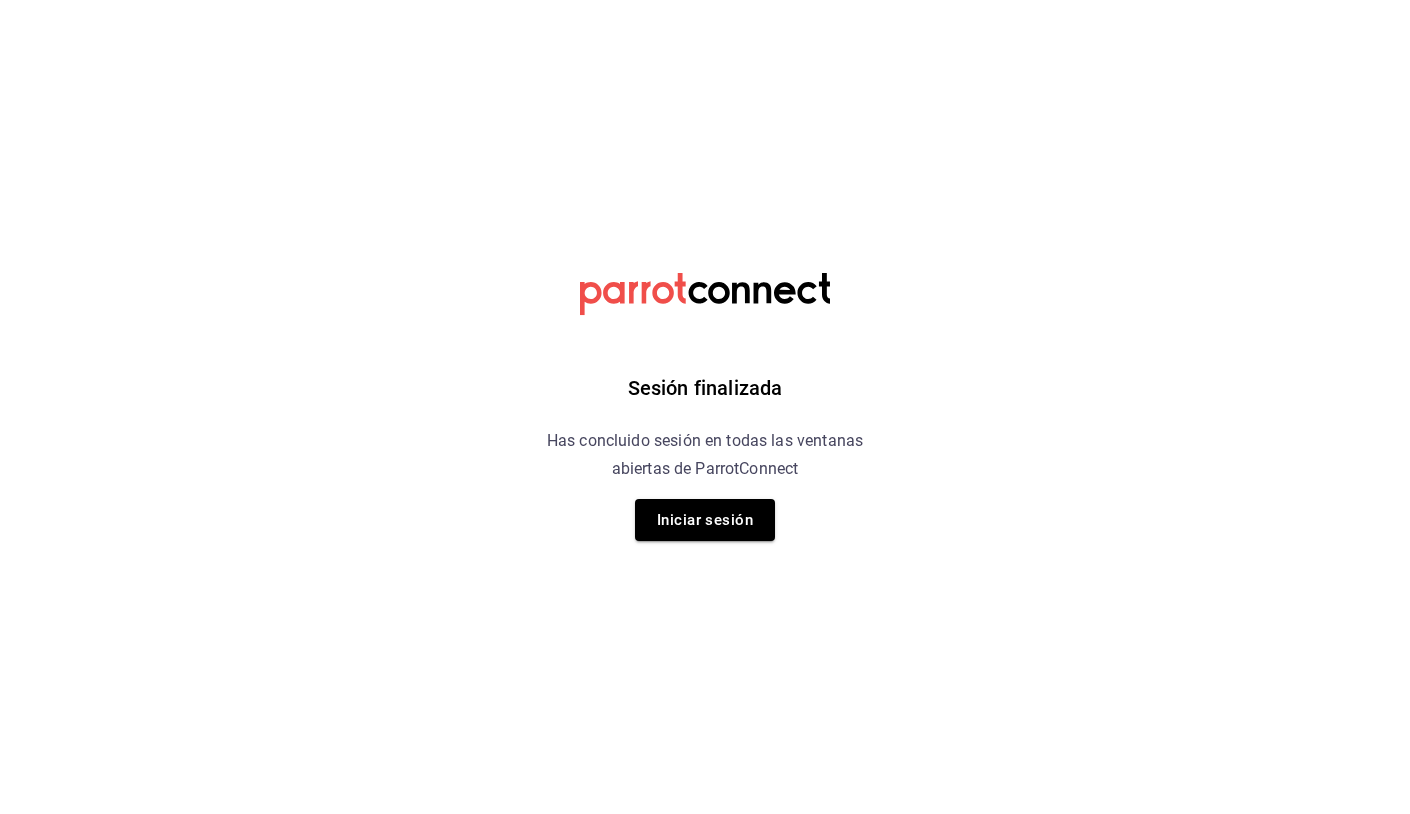 scroll, scrollTop: 0, scrollLeft: 0, axis: both 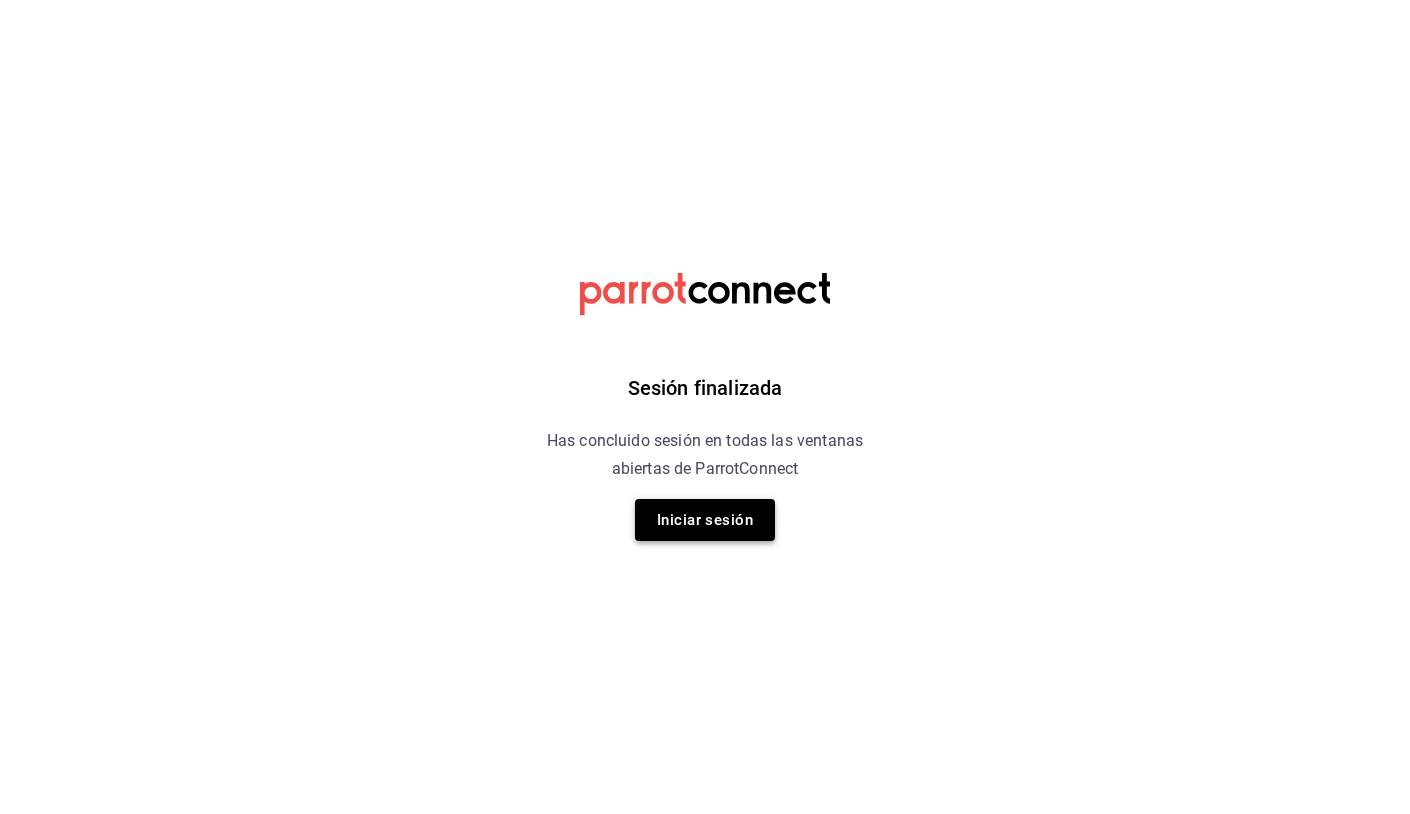 click on "Iniciar sesión" at bounding box center [705, 520] 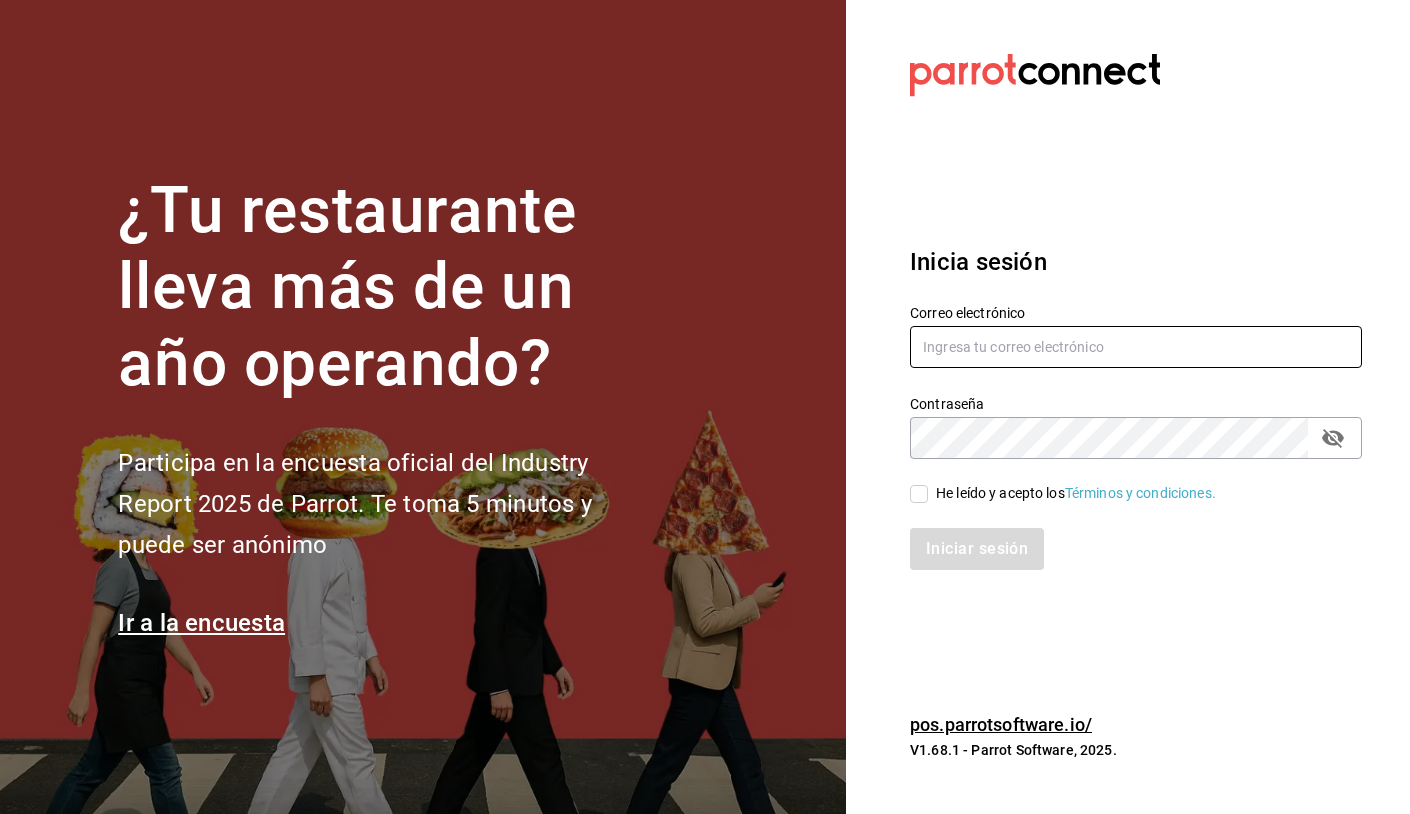 click at bounding box center [1136, 347] 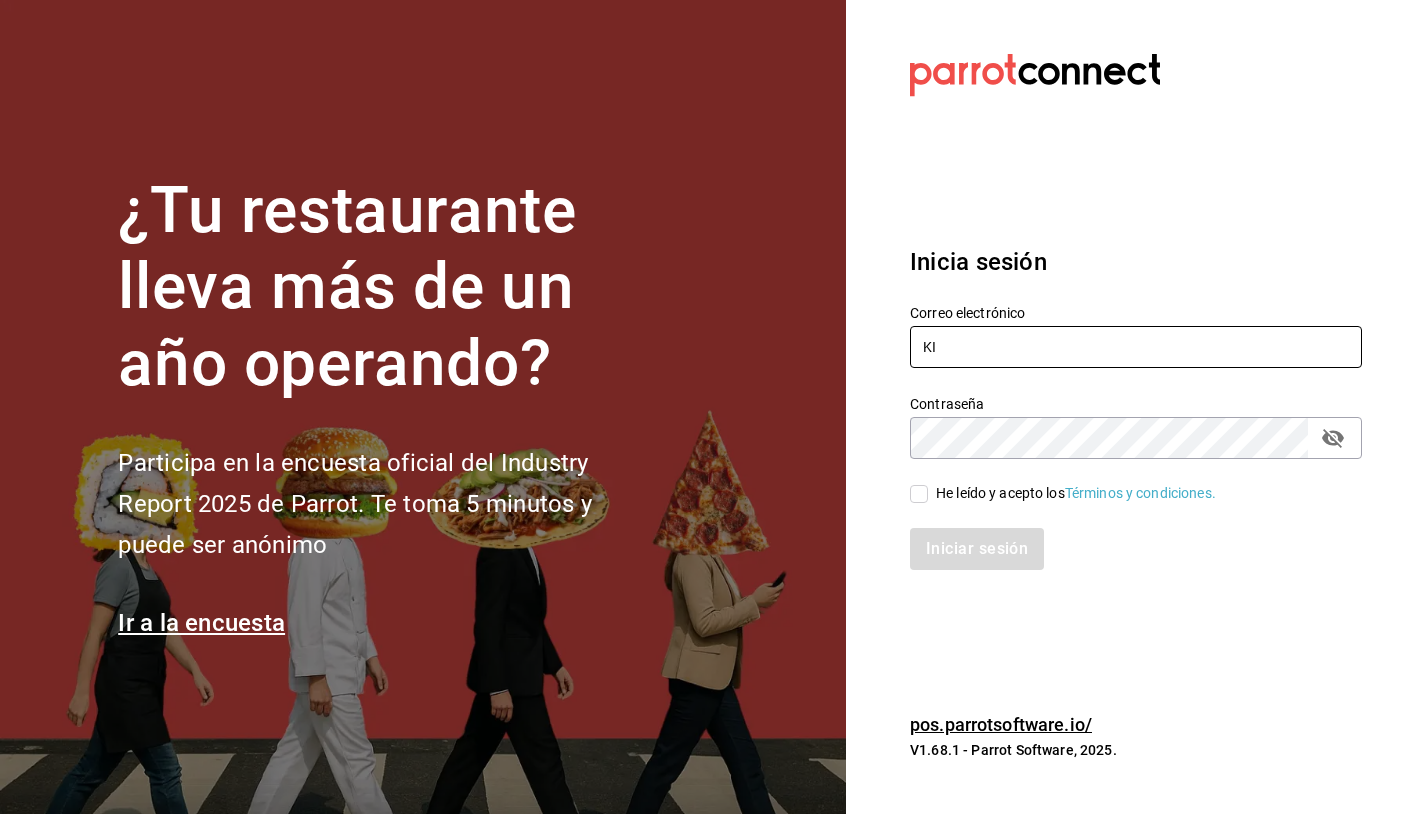 type on "K" 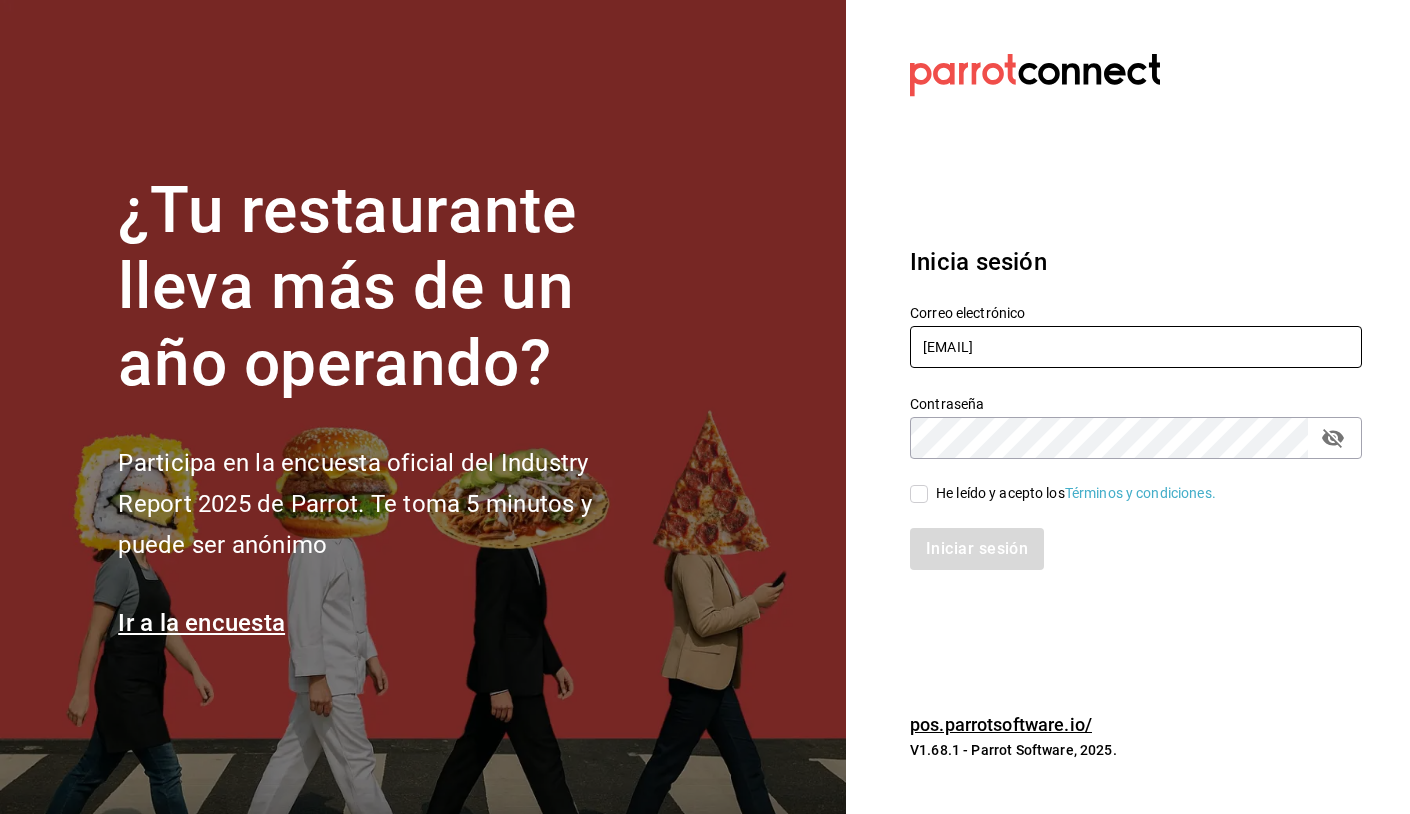 type on "[EMAIL]" 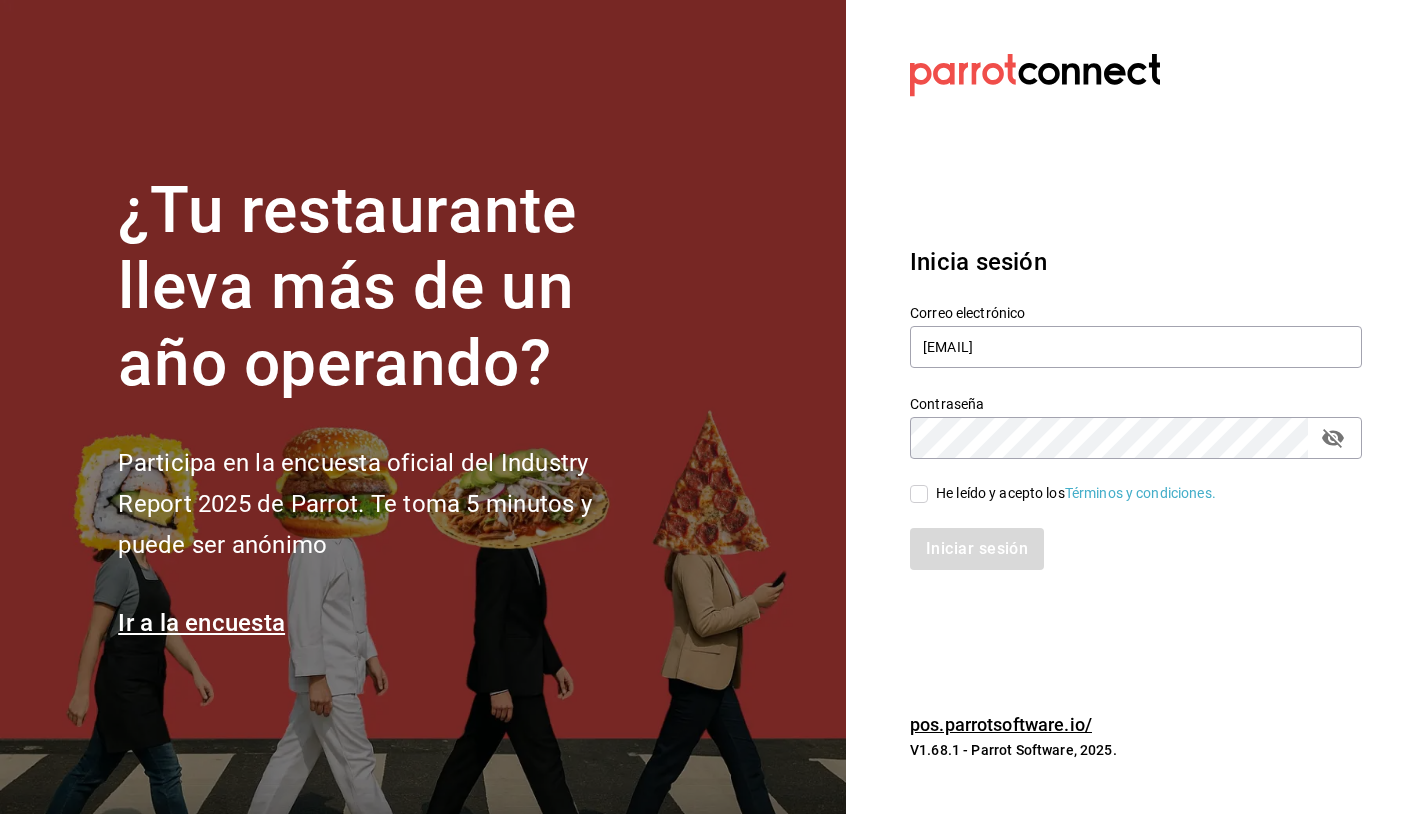 click on "He leído y acepto los  Términos y condiciones." at bounding box center [919, 494] 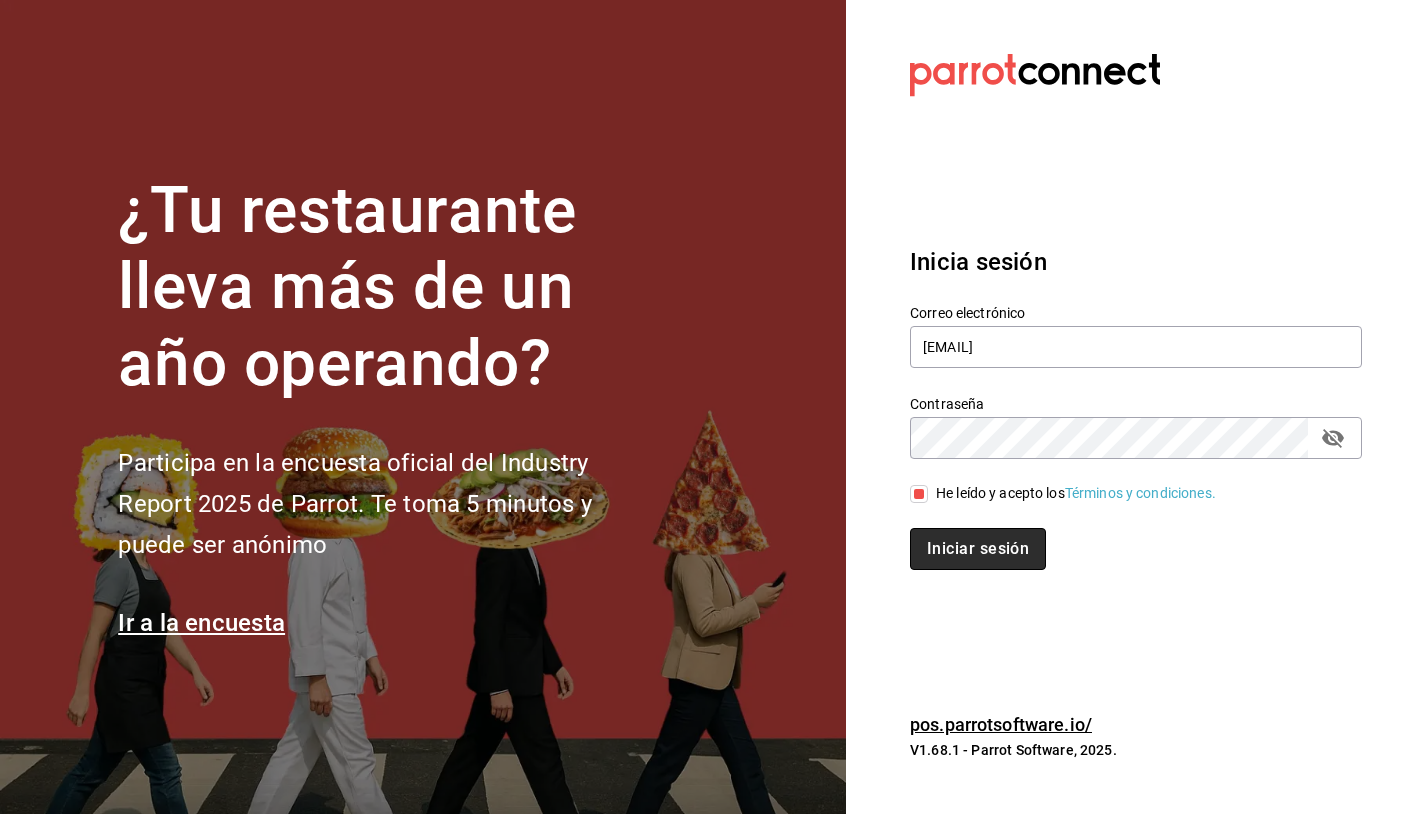 click on "Iniciar sesión" at bounding box center (978, 549) 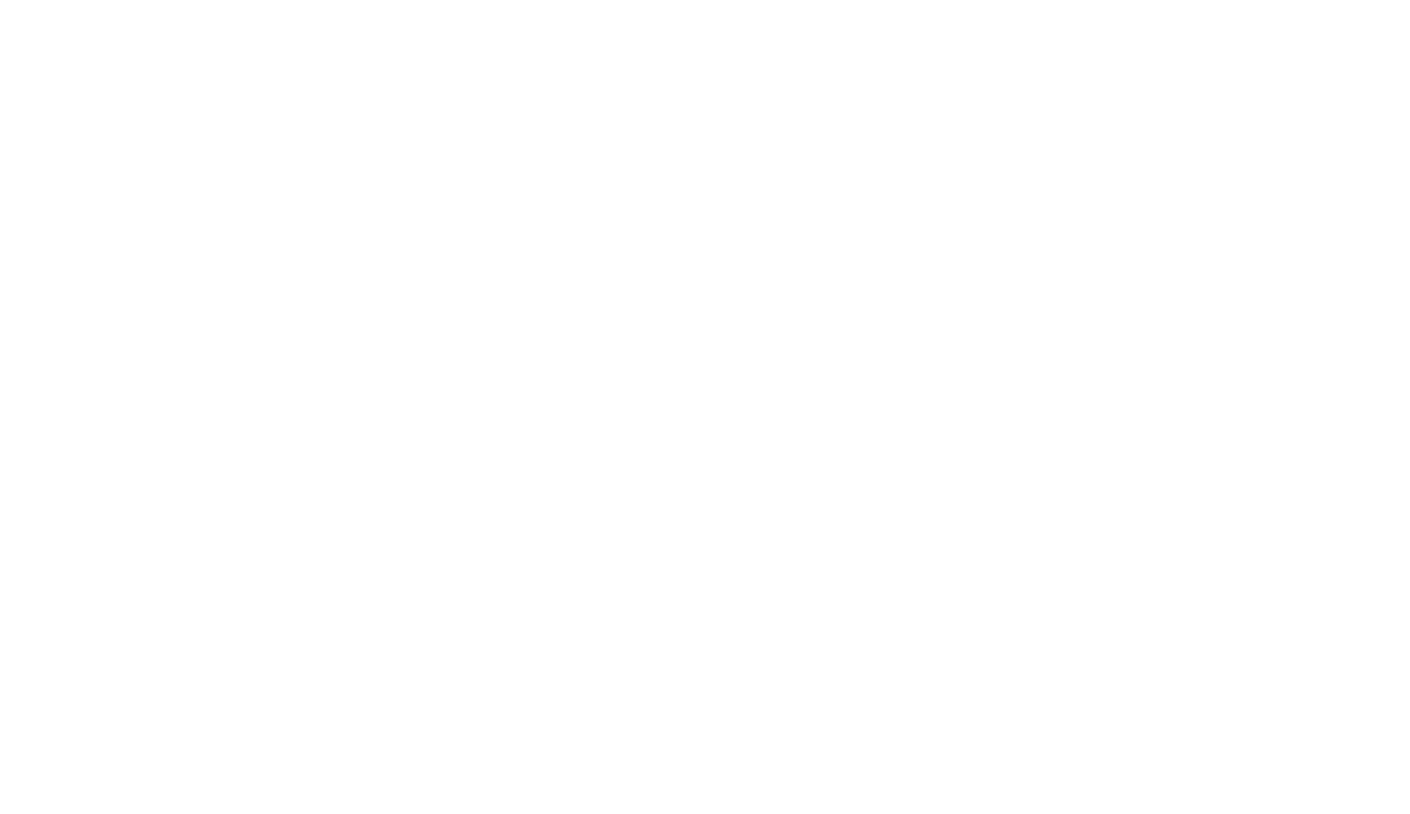 scroll, scrollTop: 0, scrollLeft: 0, axis: both 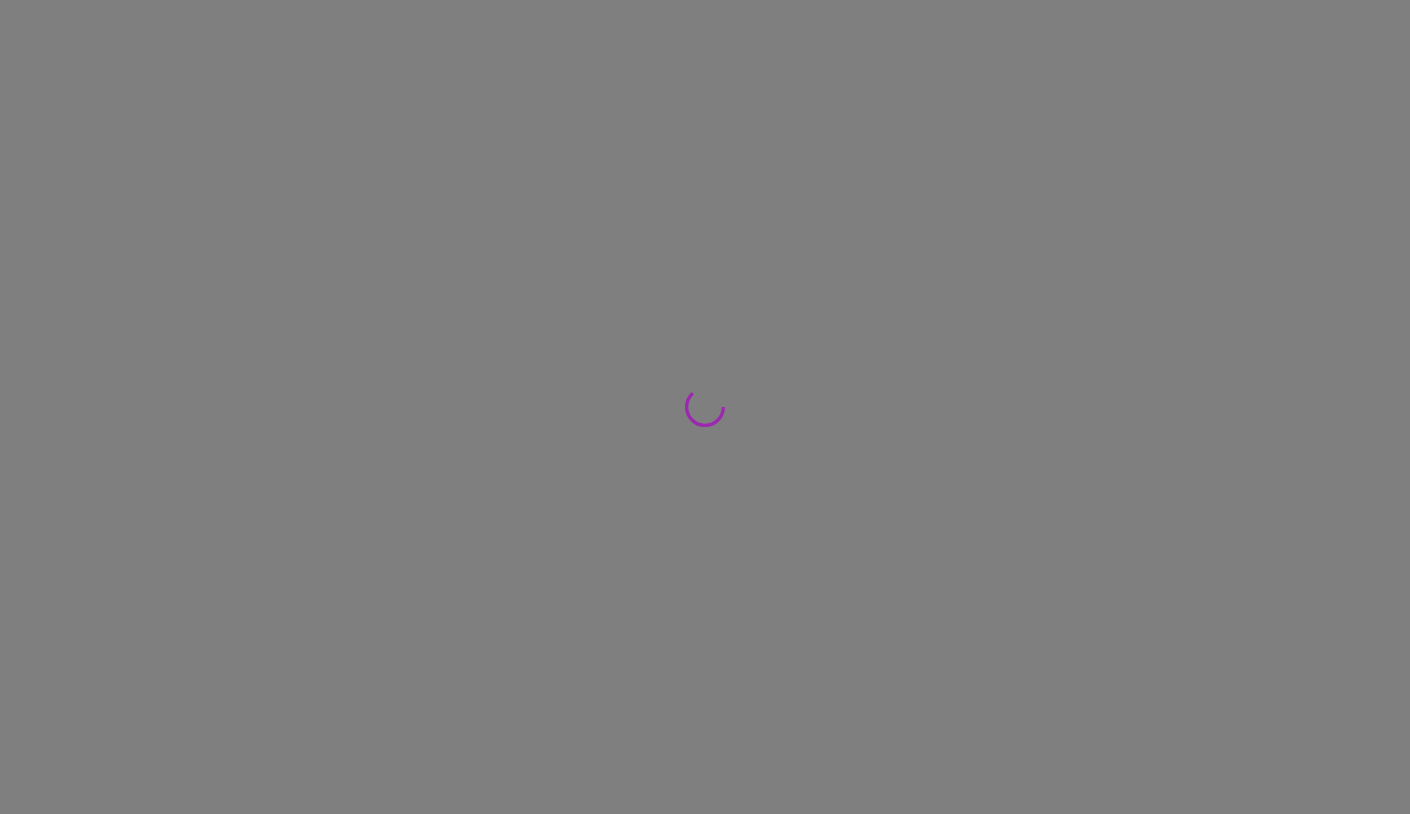 click at bounding box center [705, 407] 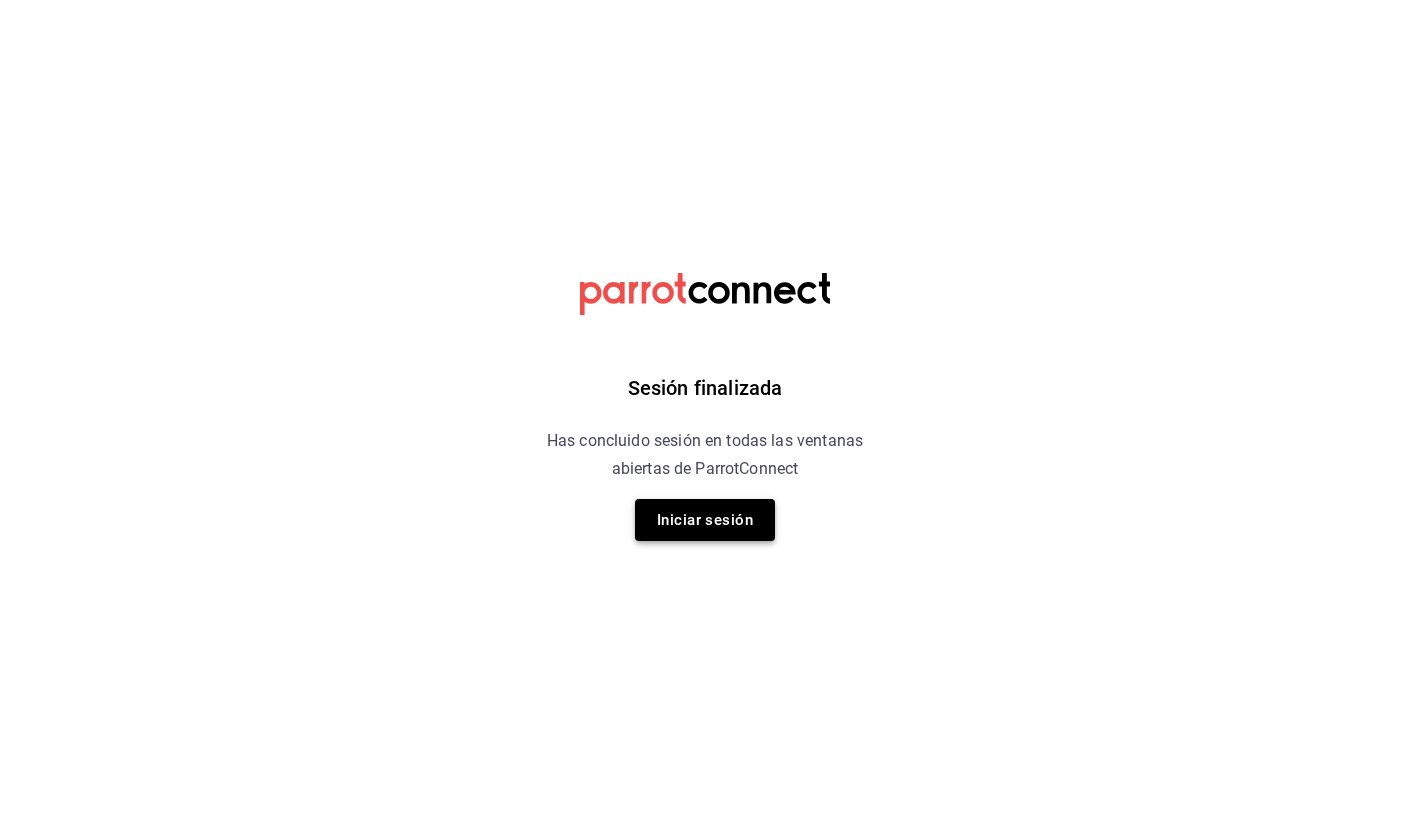 click on "Iniciar sesión" at bounding box center [705, 520] 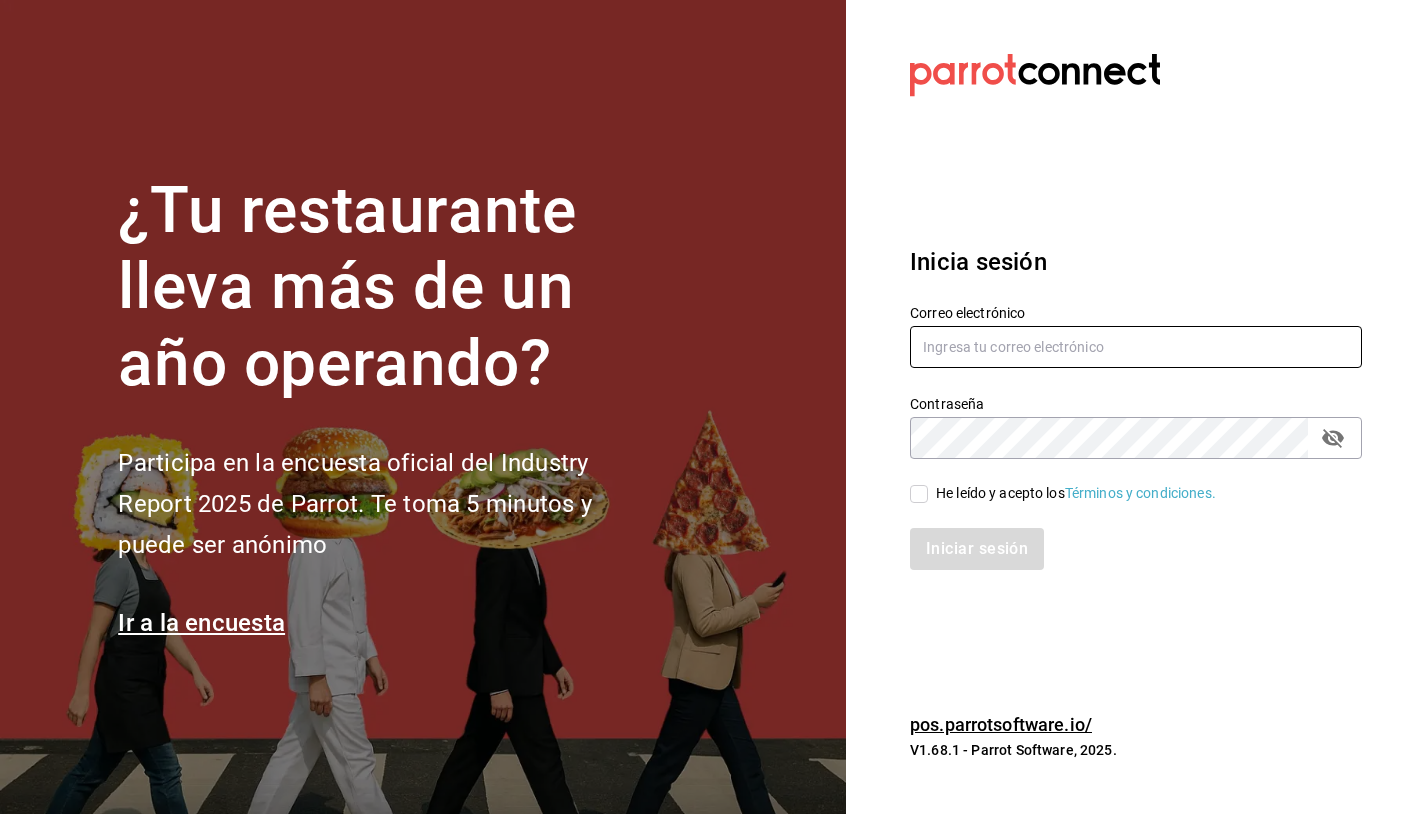 click at bounding box center [1136, 347] 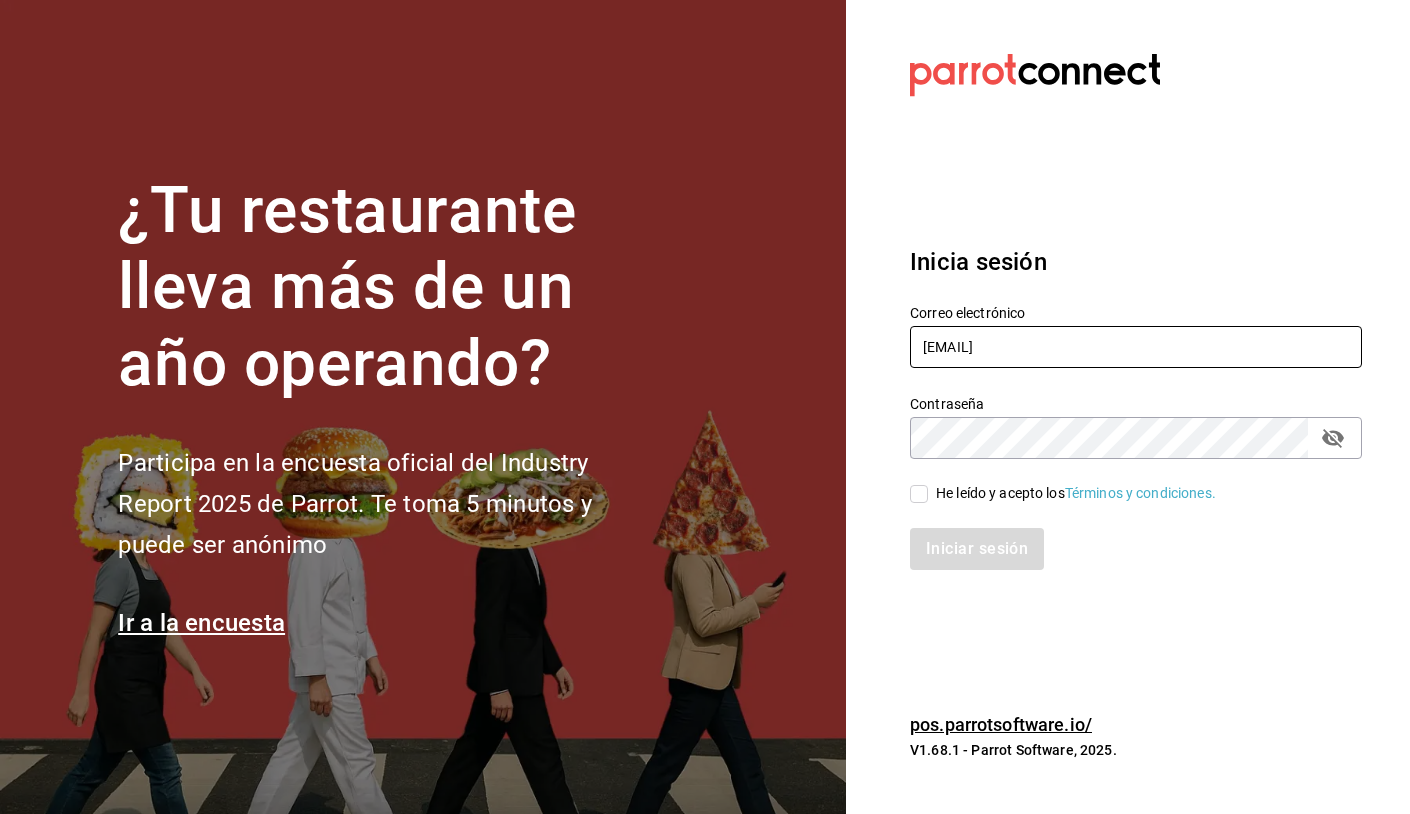 type on "[EMAIL]" 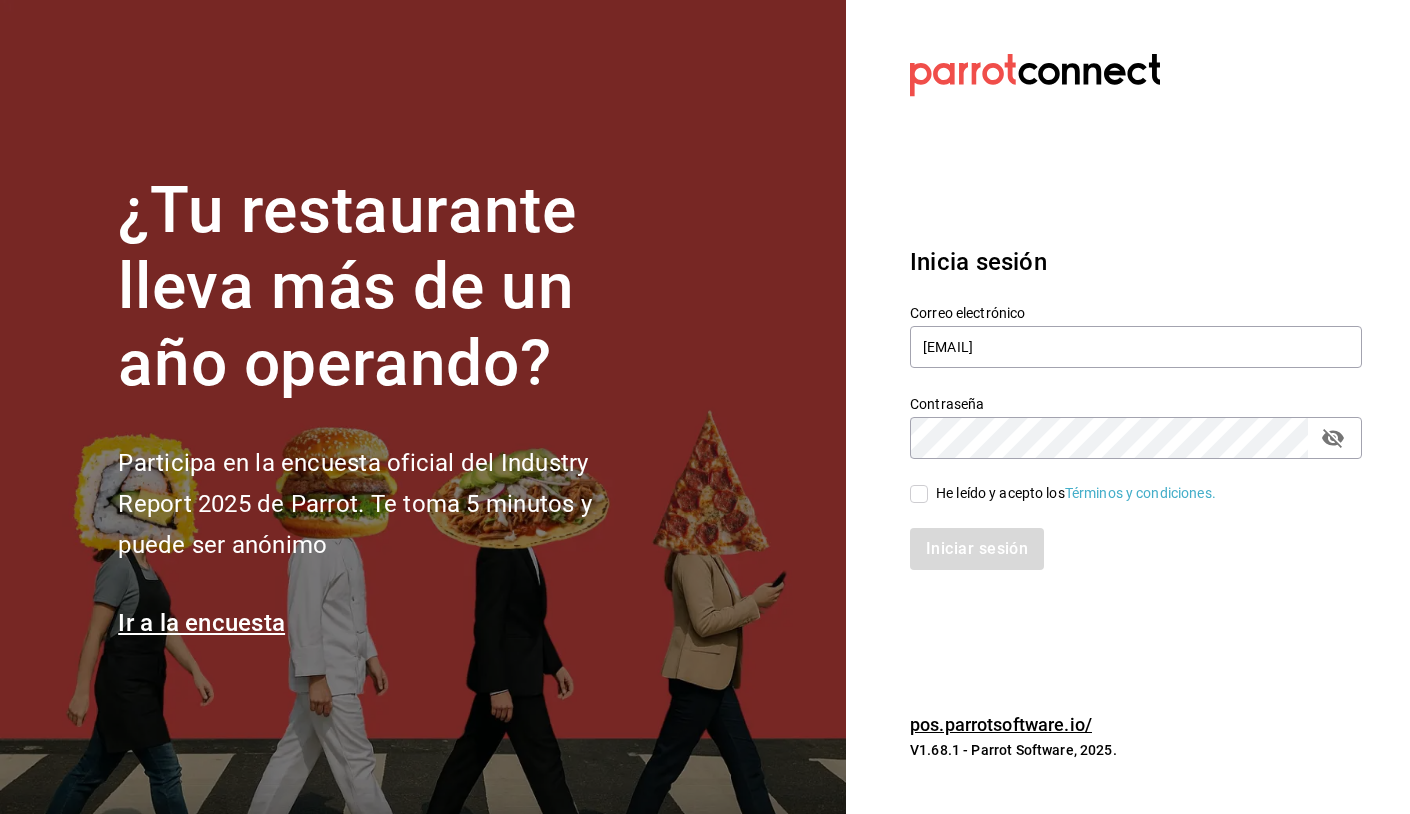 click on "He leído y acepto los  Términos y condiciones." at bounding box center (919, 494) 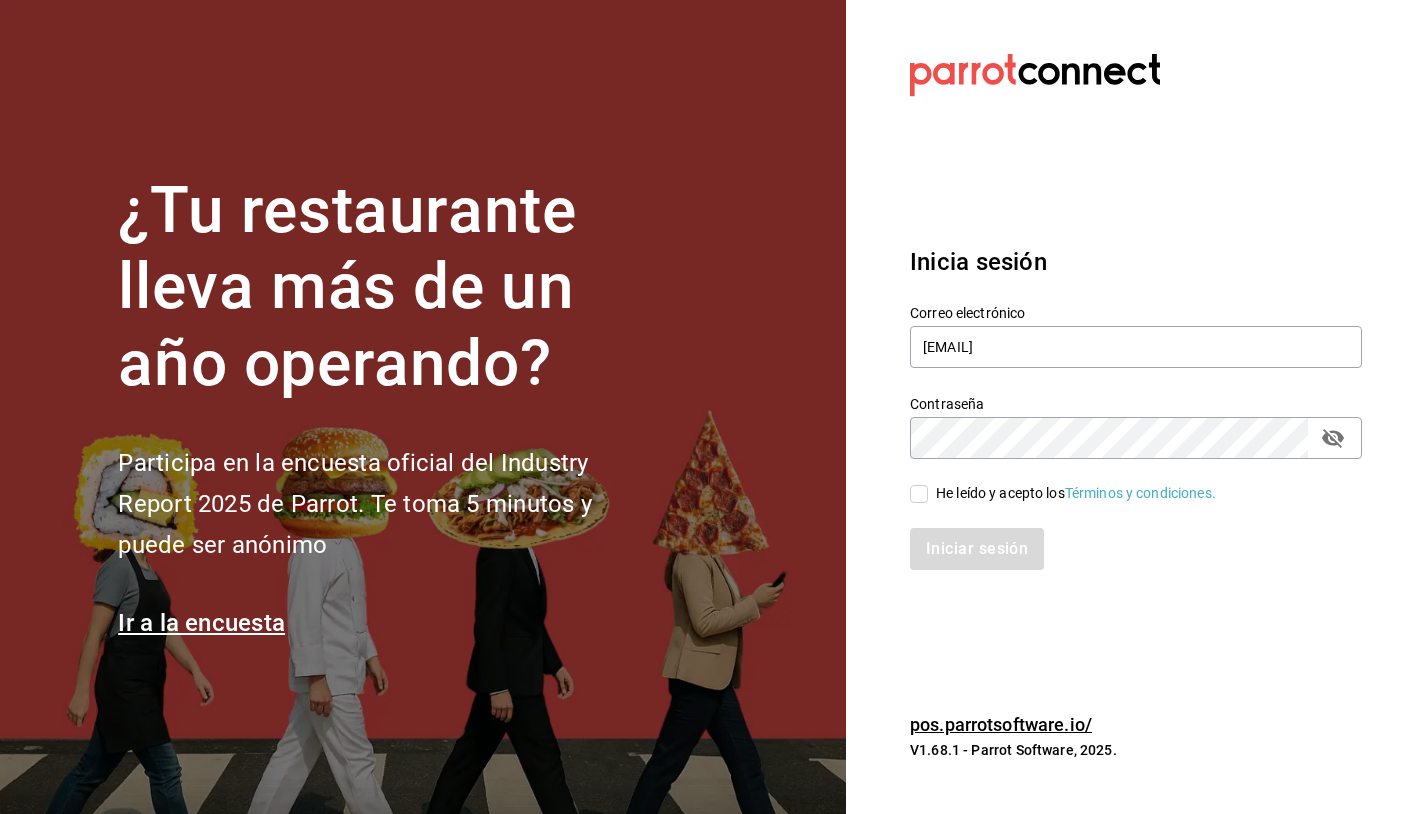 checkbox on "true" 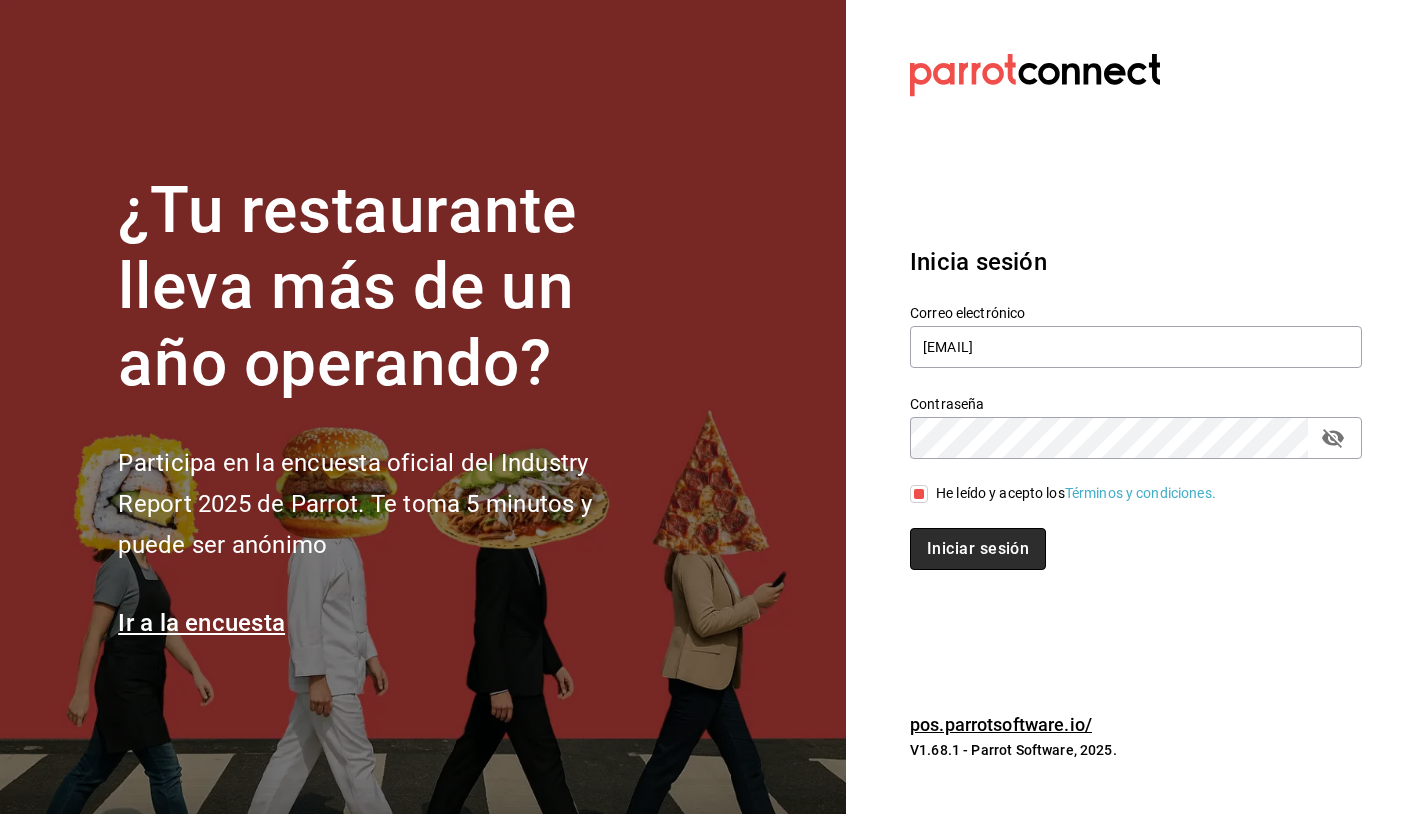 click on "Iniciar sesión" at bounding box center (978, 549) 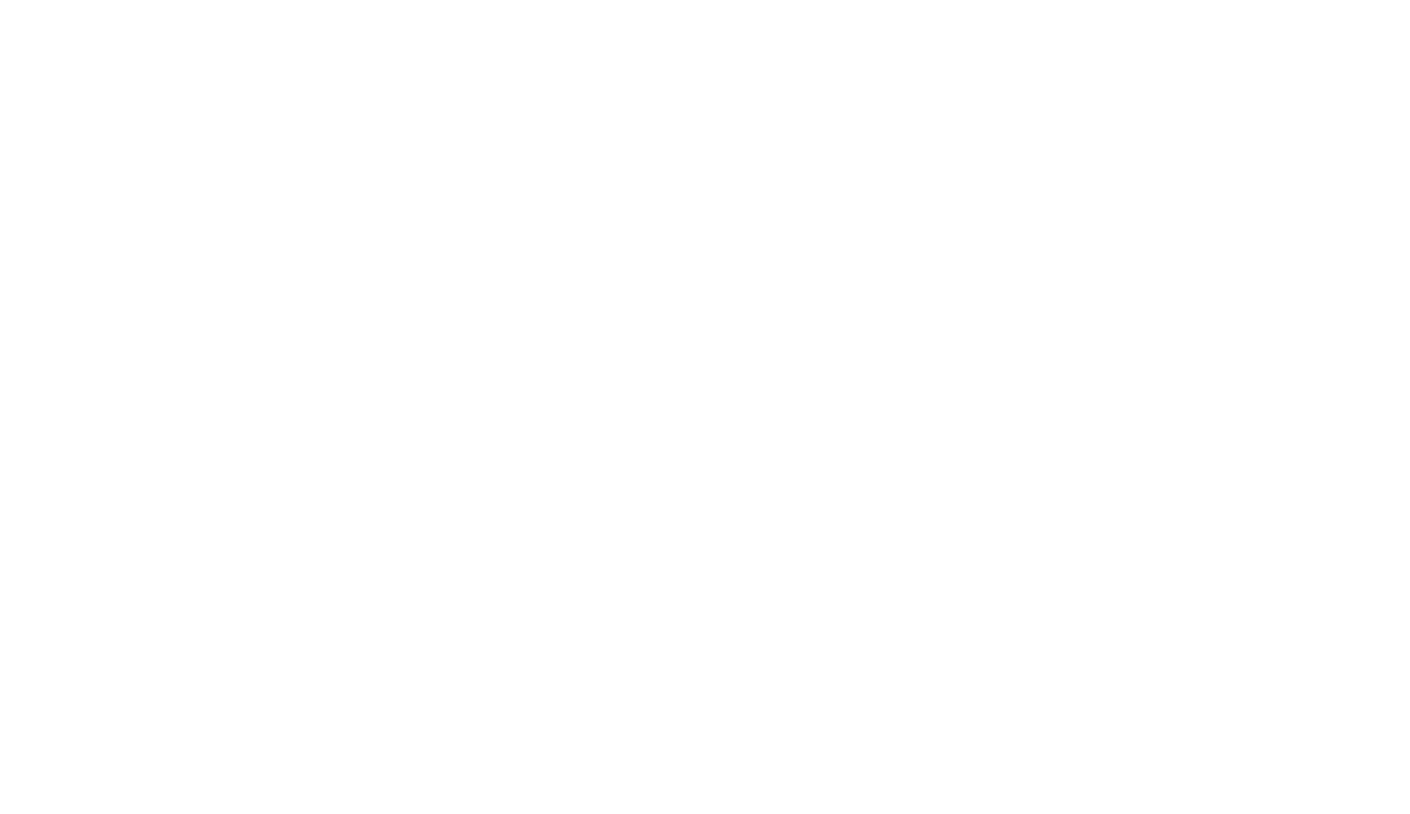 scroll, scrollTop: 0, scrollLeft: 0, axis: both 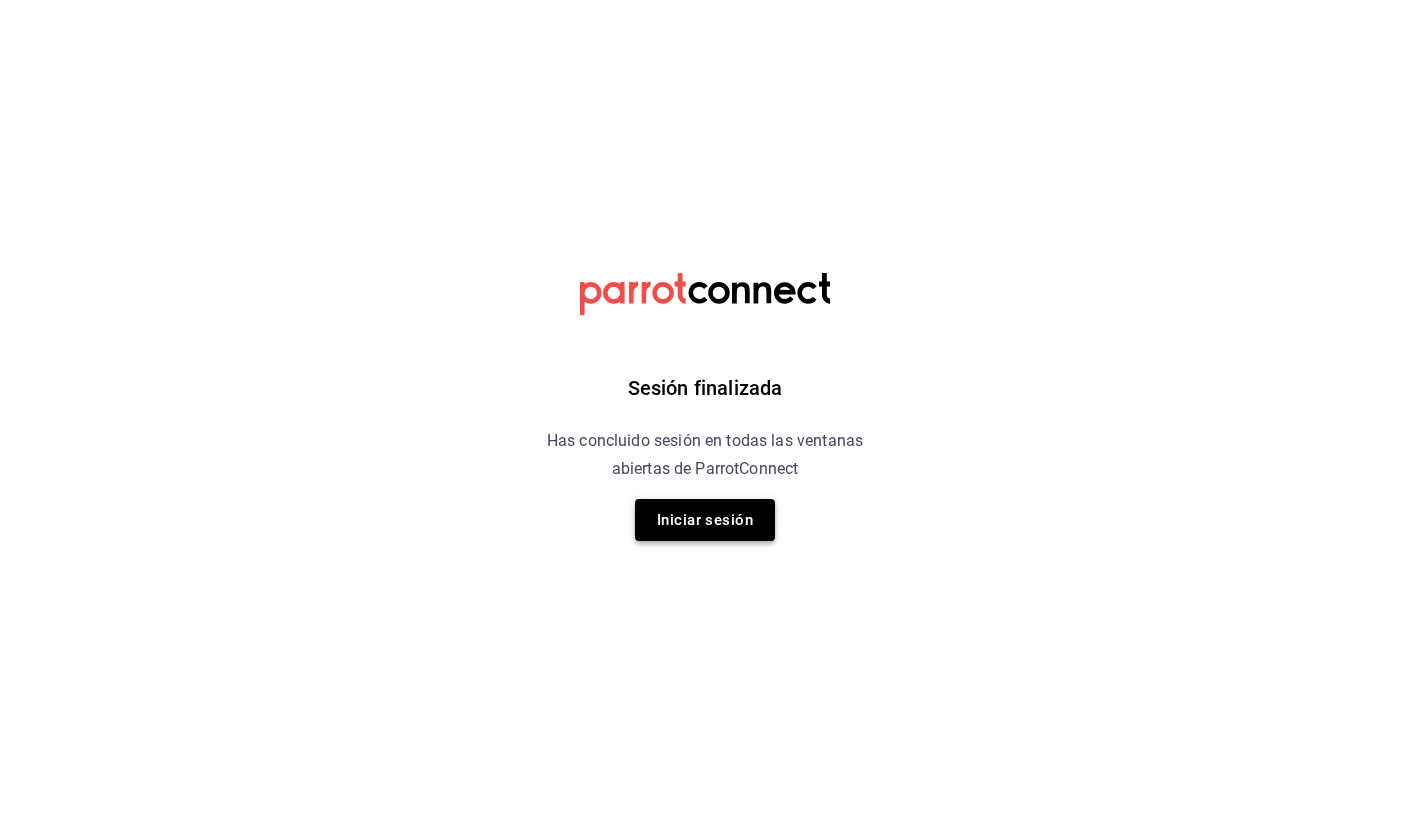 click on "Iniciar sesión" at bounding box center (705, 520) 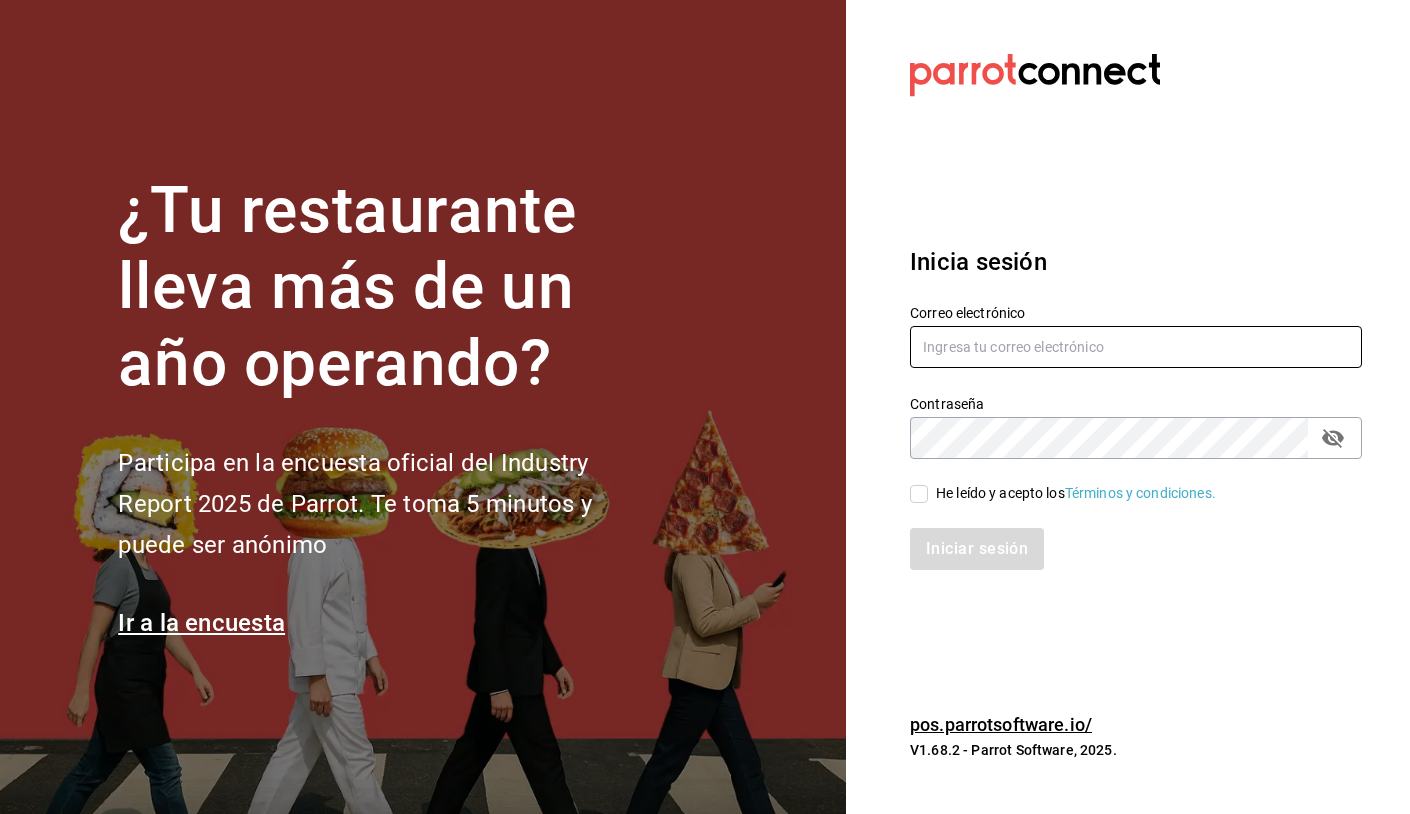 click at bounding box center (1136, 347) 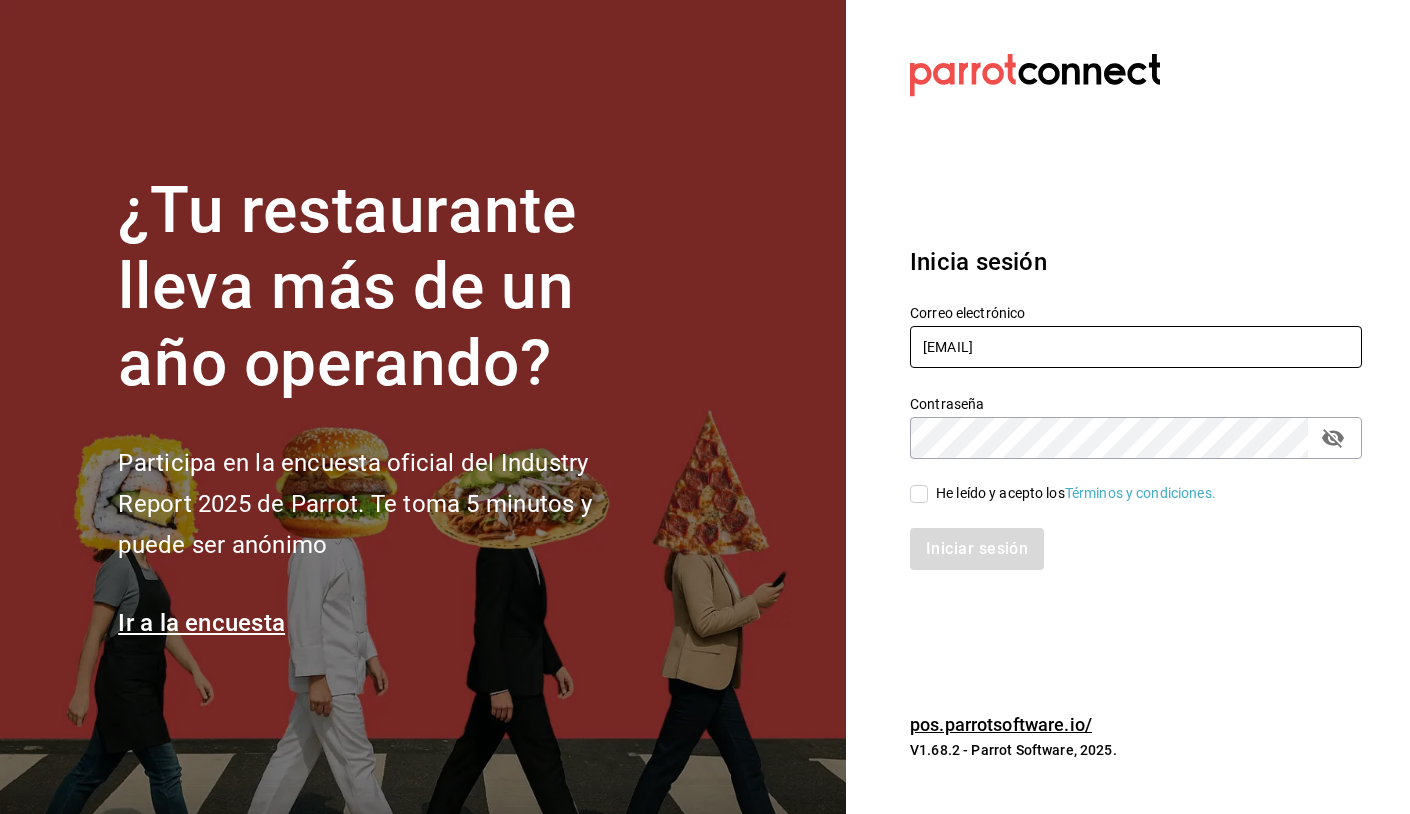 type on "[EMAIL]" 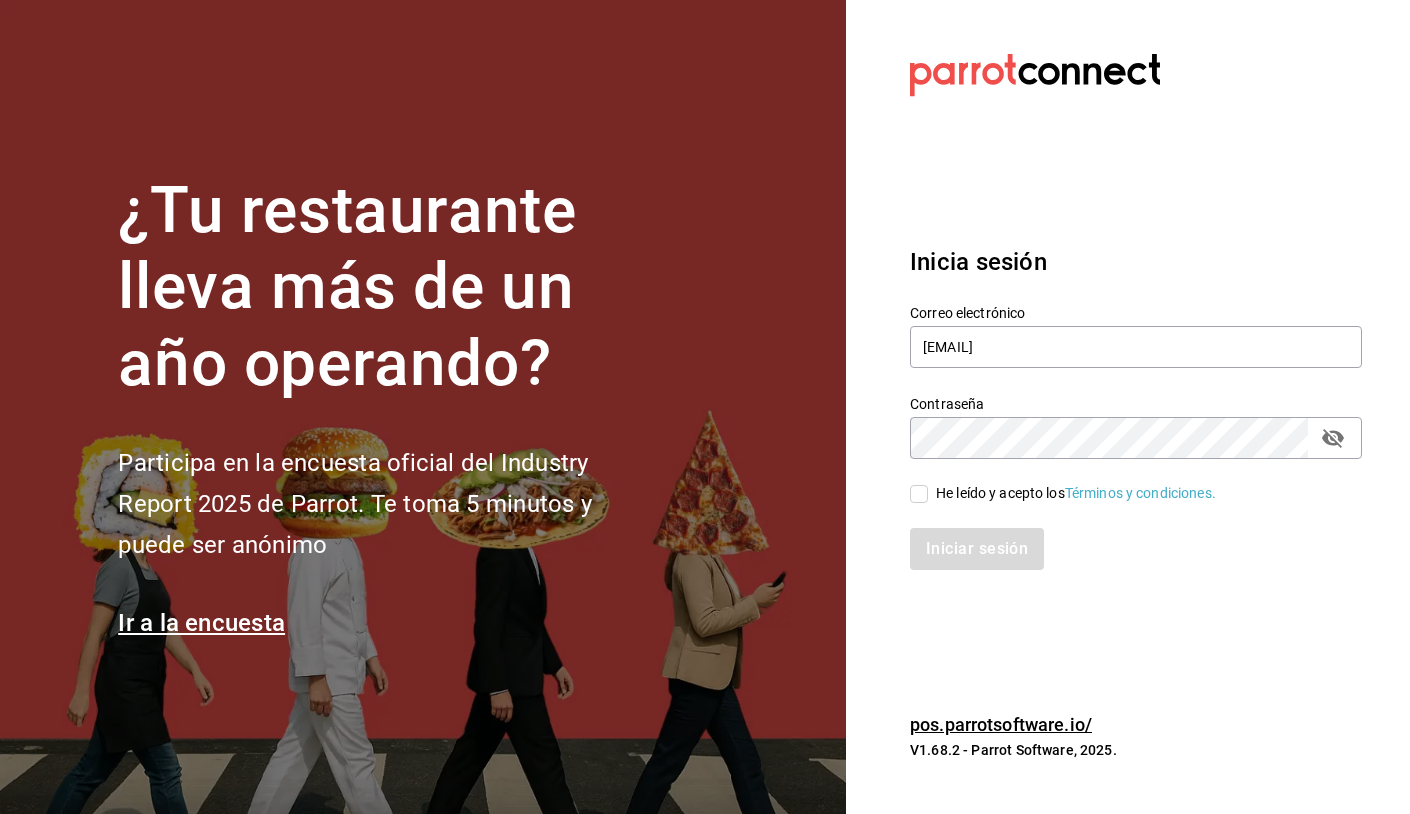 click on "He leído y acepto los  Términos y condiciones." at bounding box center (919, 494) 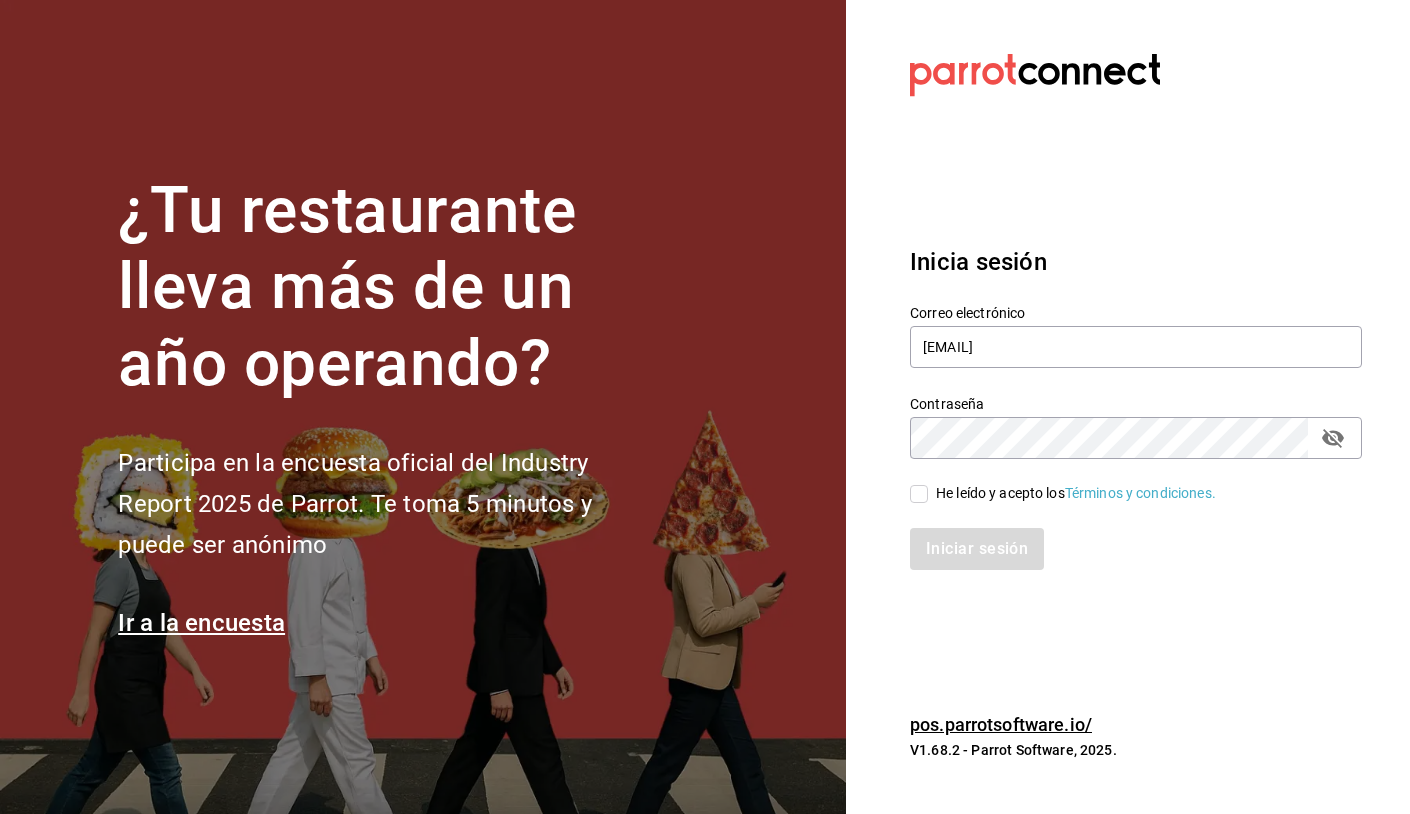 checkbox on "true" 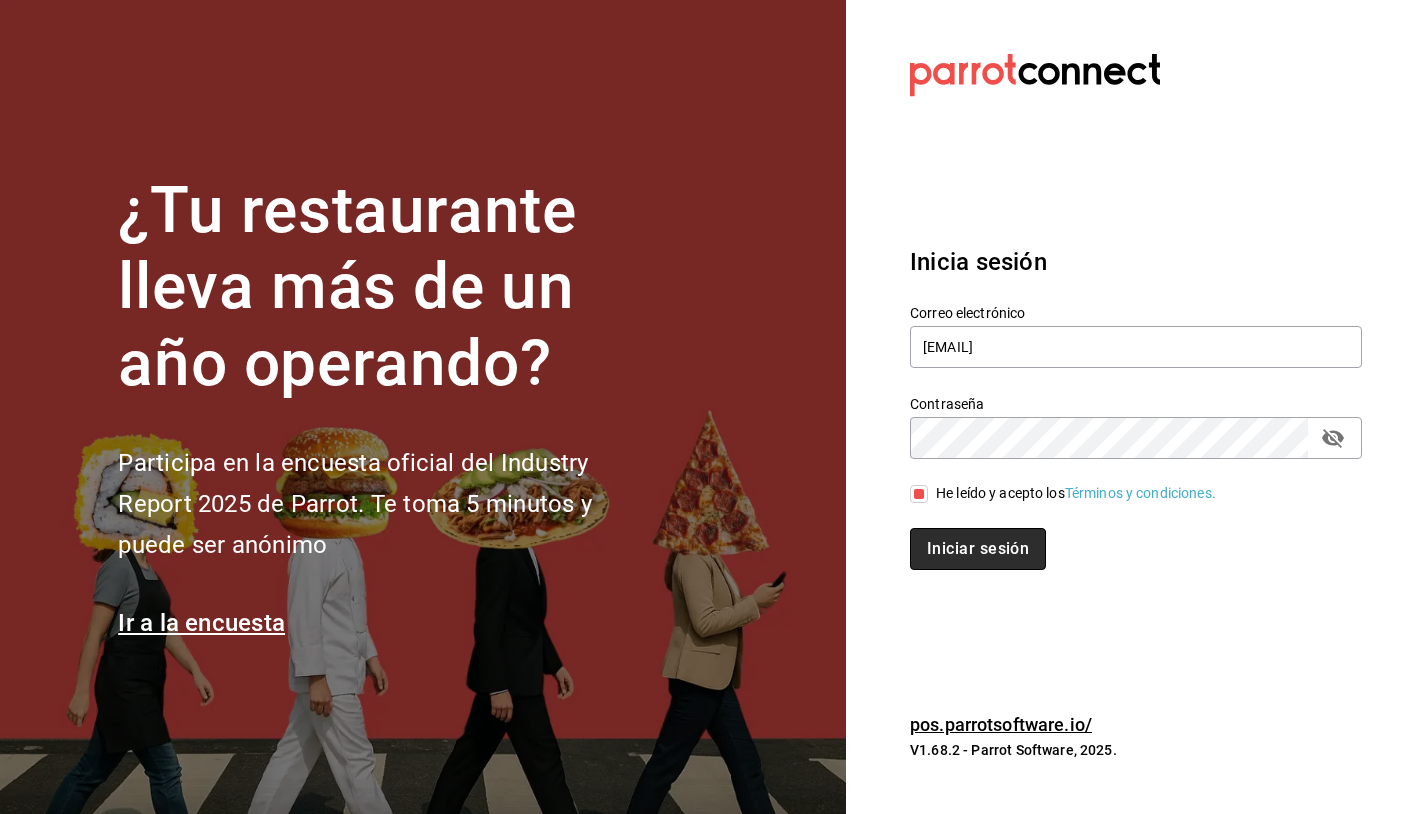 click on "Iniciar sesión" at bounding box center [978, 549] 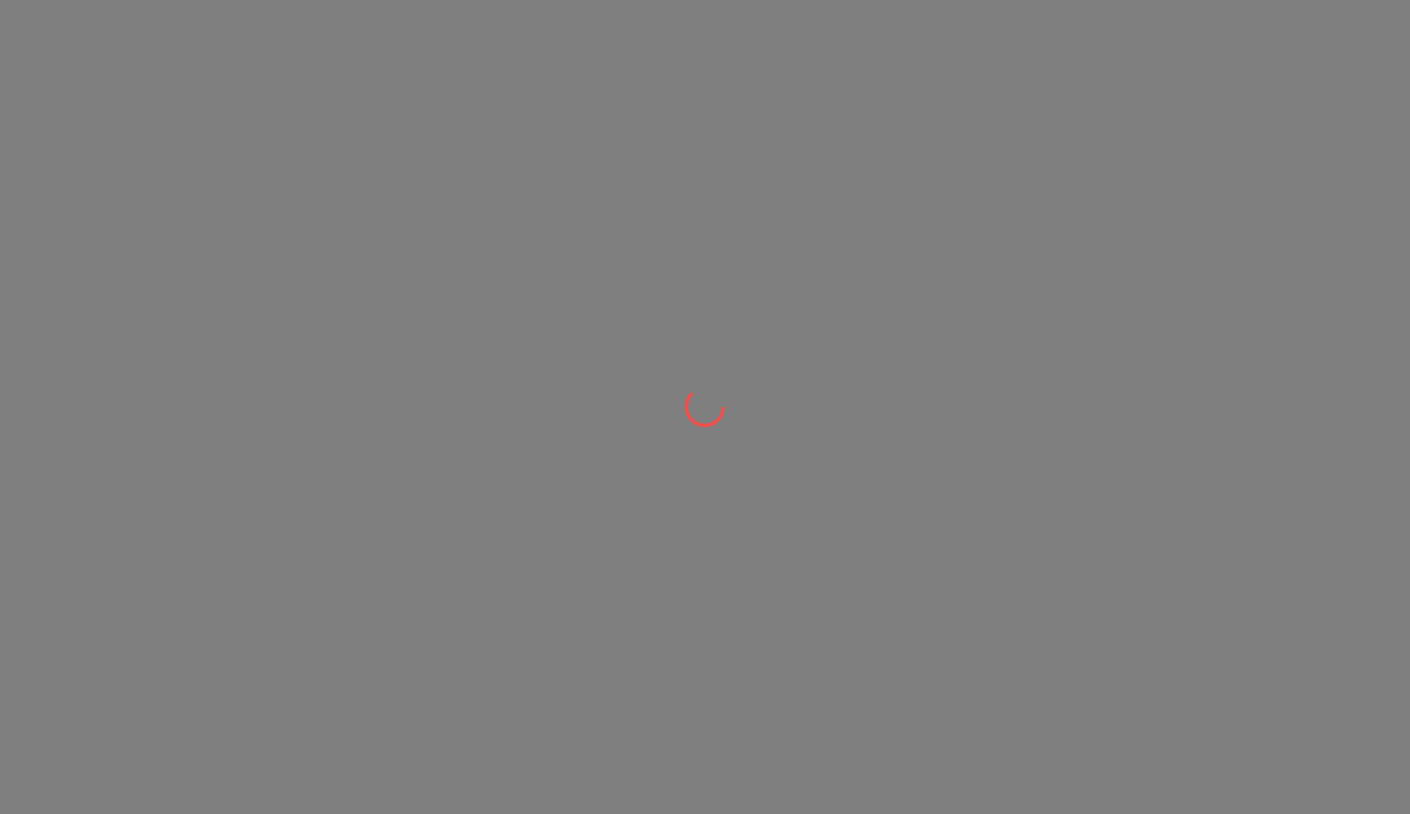 scroll, scrollTop: 0, scrollLeft: 0, axis: both 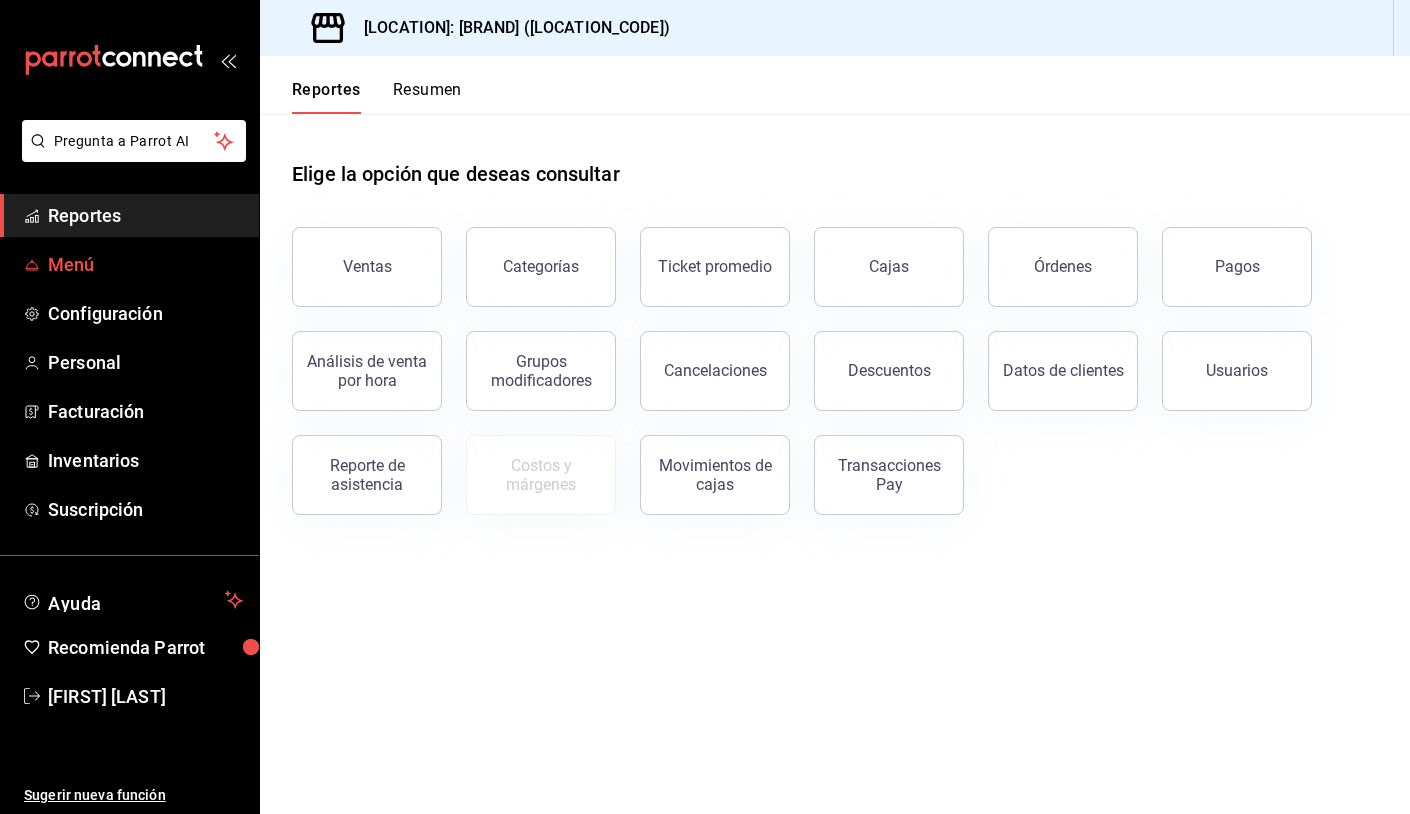 click on "Menú" at bounding box center [129, 264] 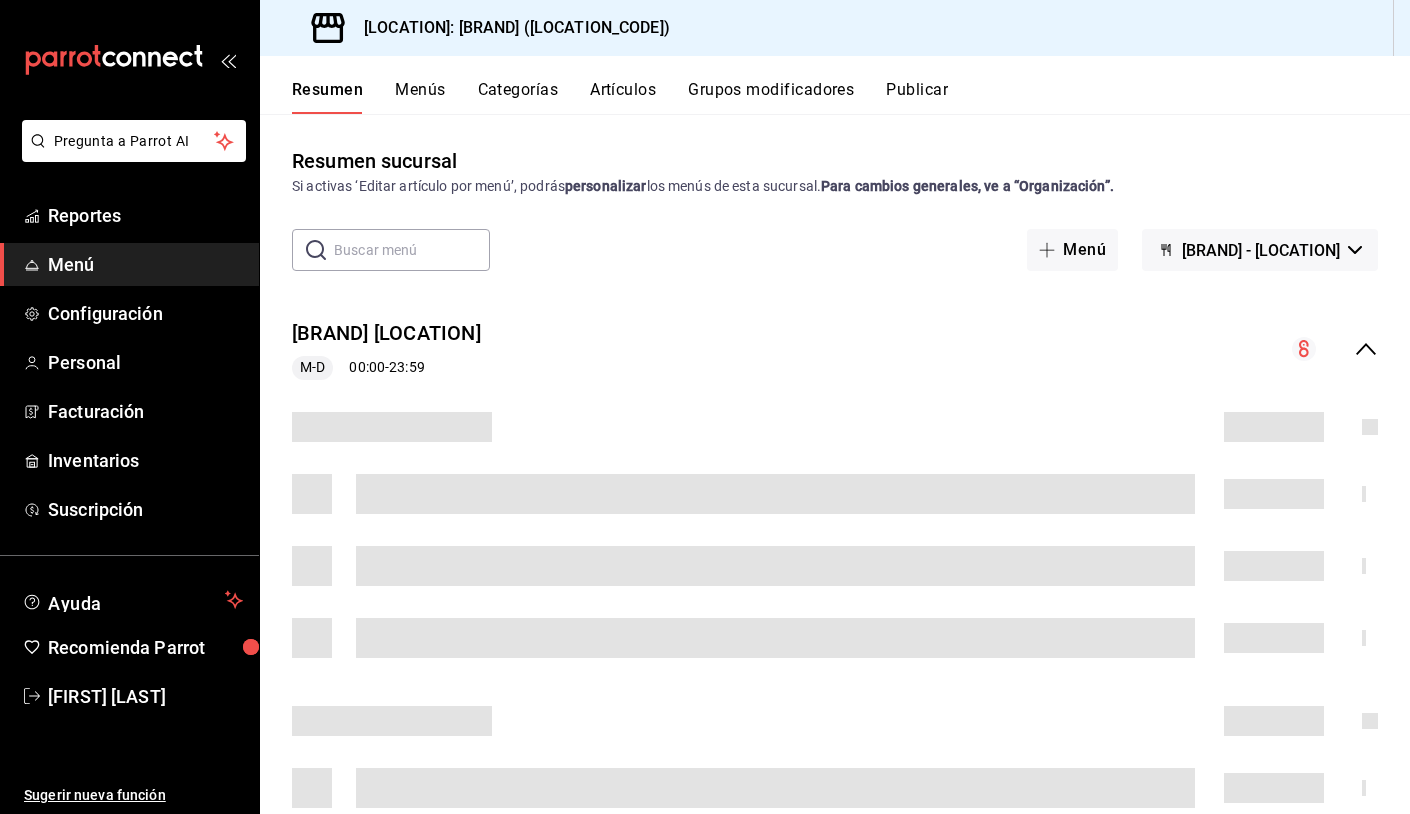 click on "Artículos" at bounding box center (623, 97) 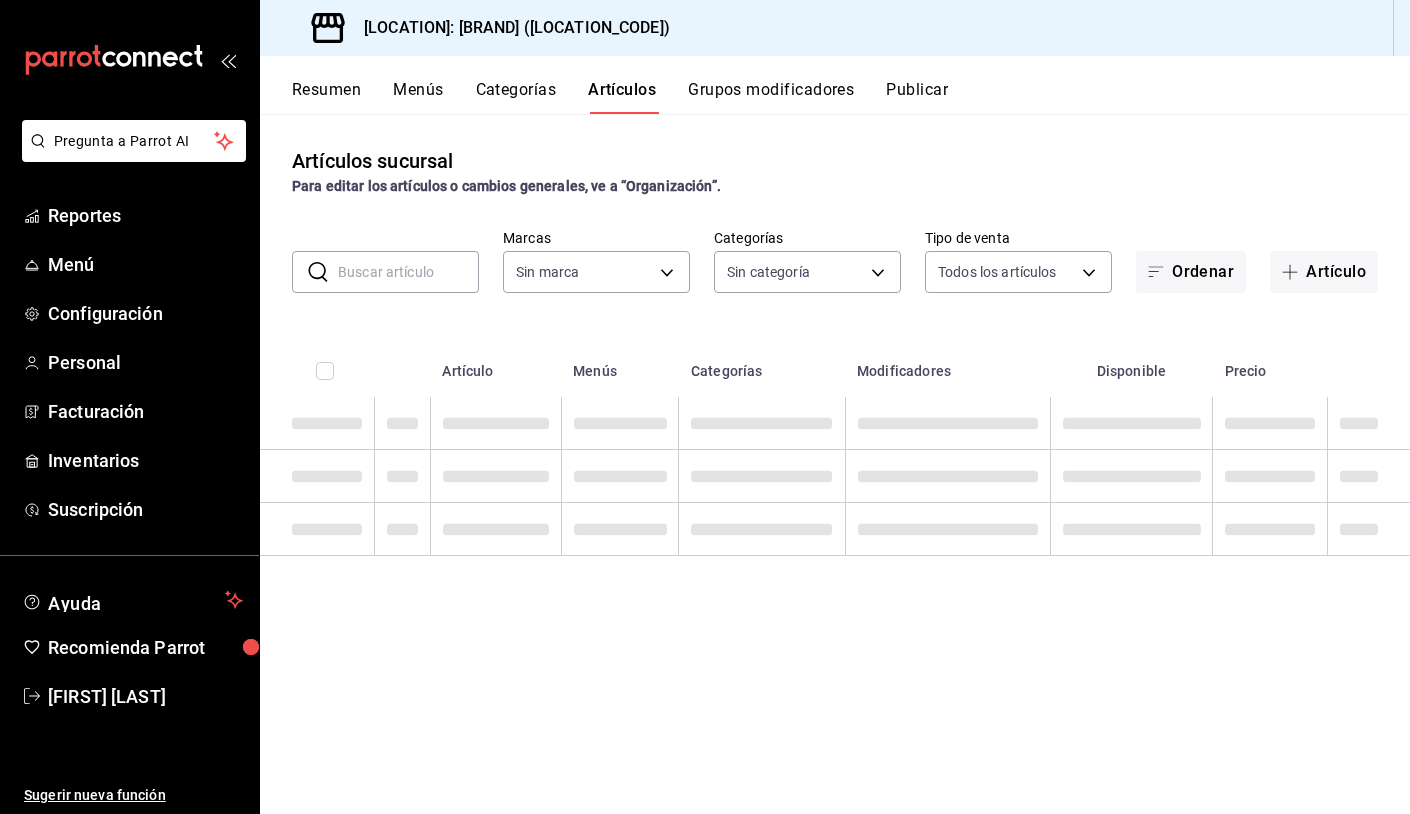 type on "[UUID]" 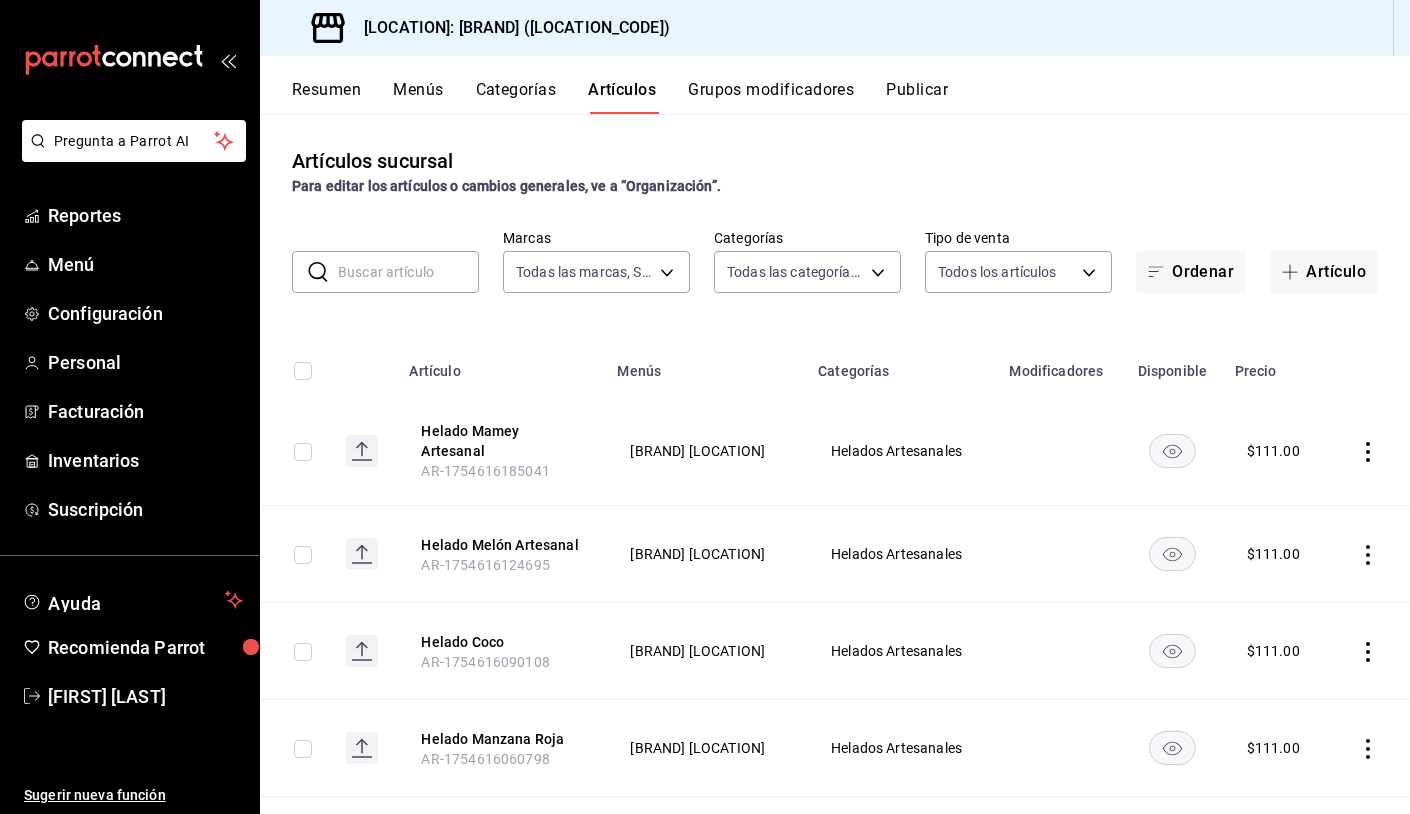type on "[UUID_LIST]" 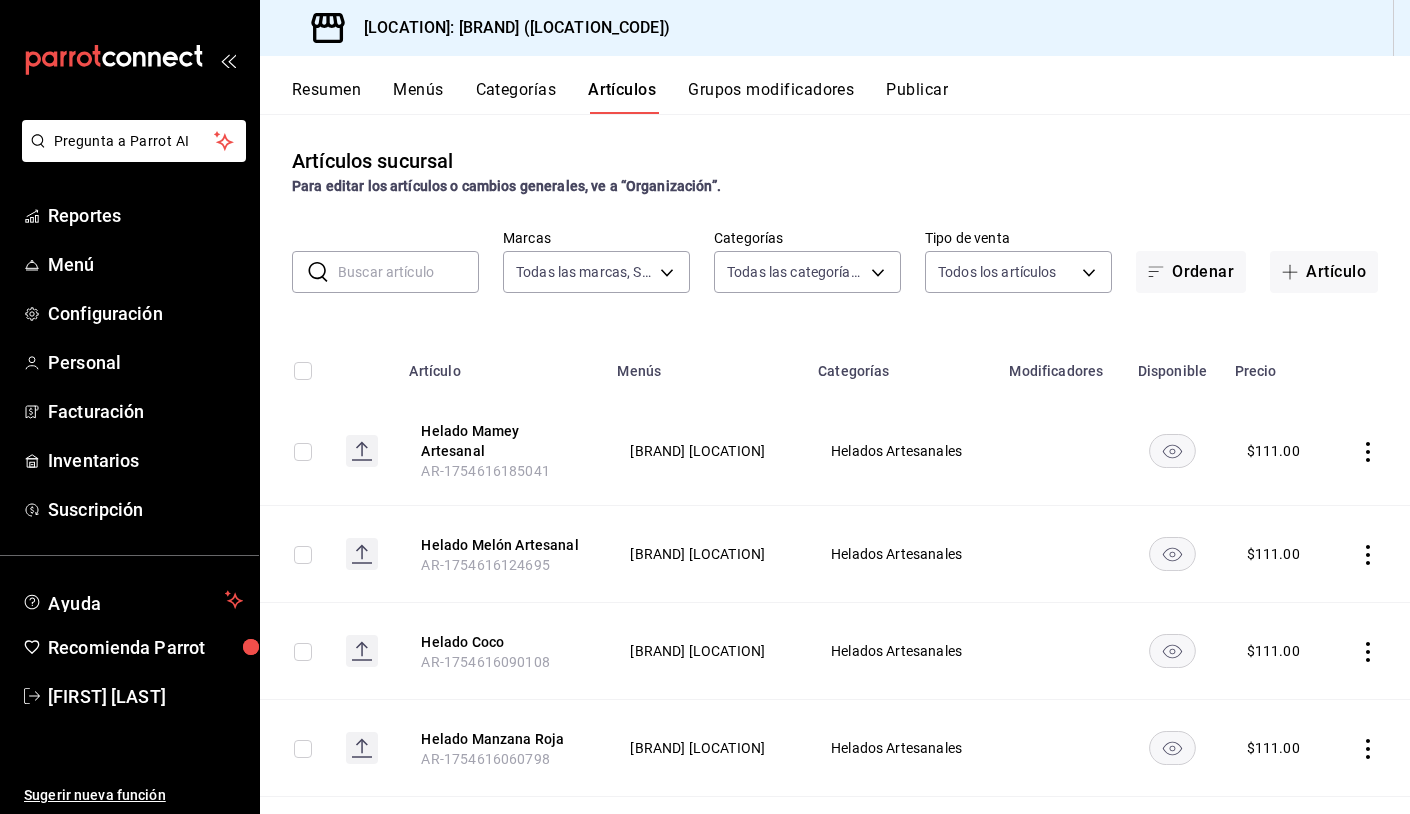 click at bounding box center [408, 272] 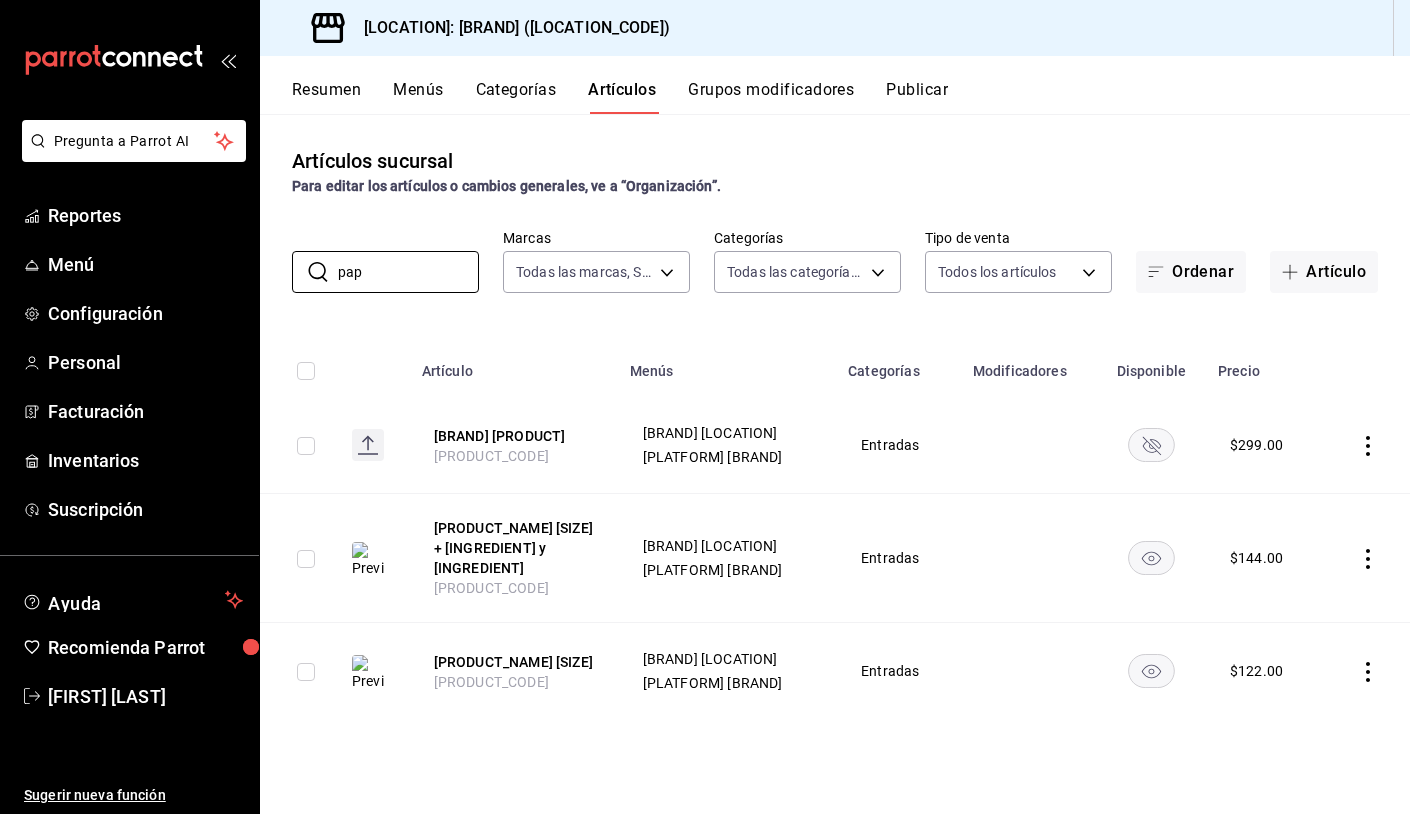type on "pap" 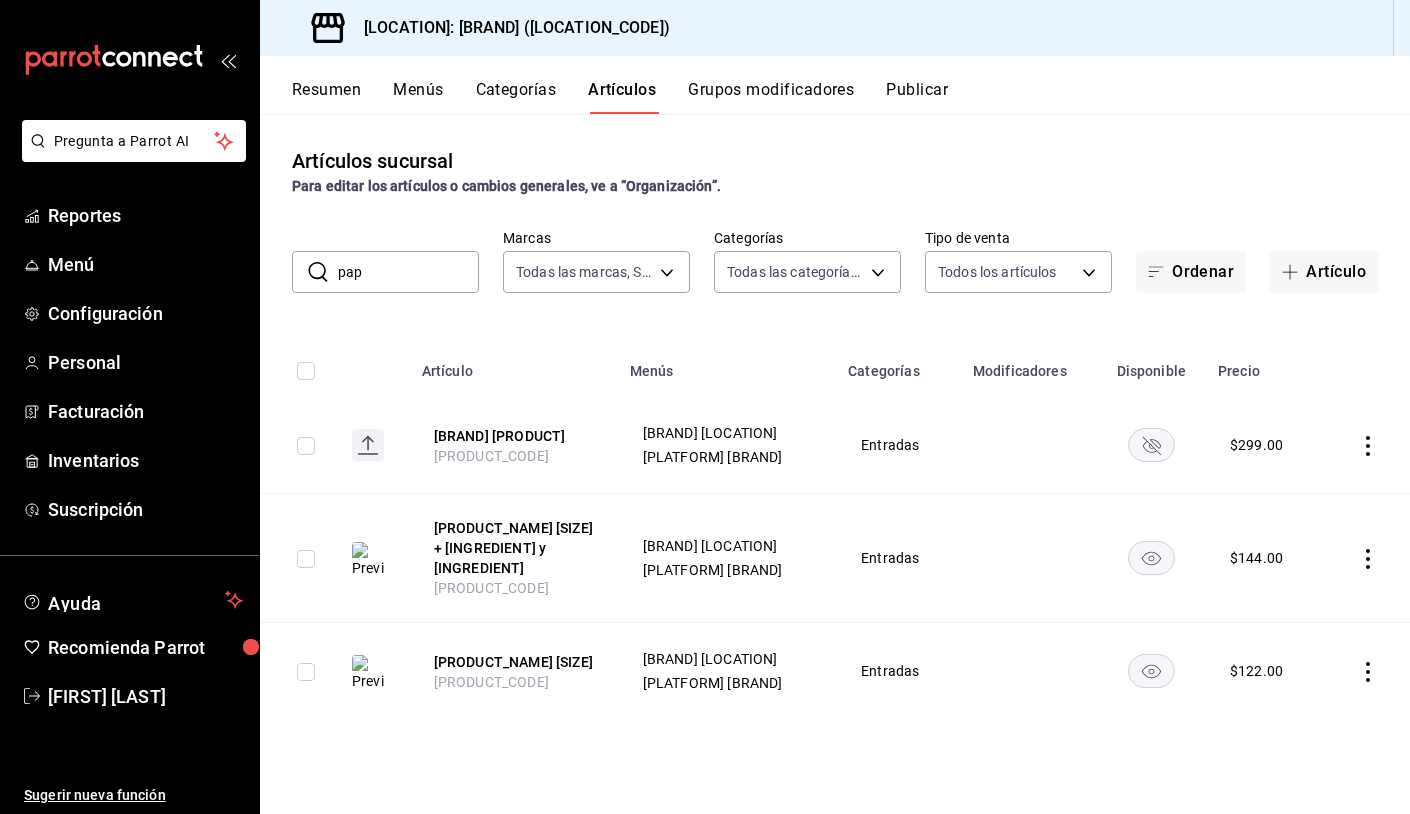 click 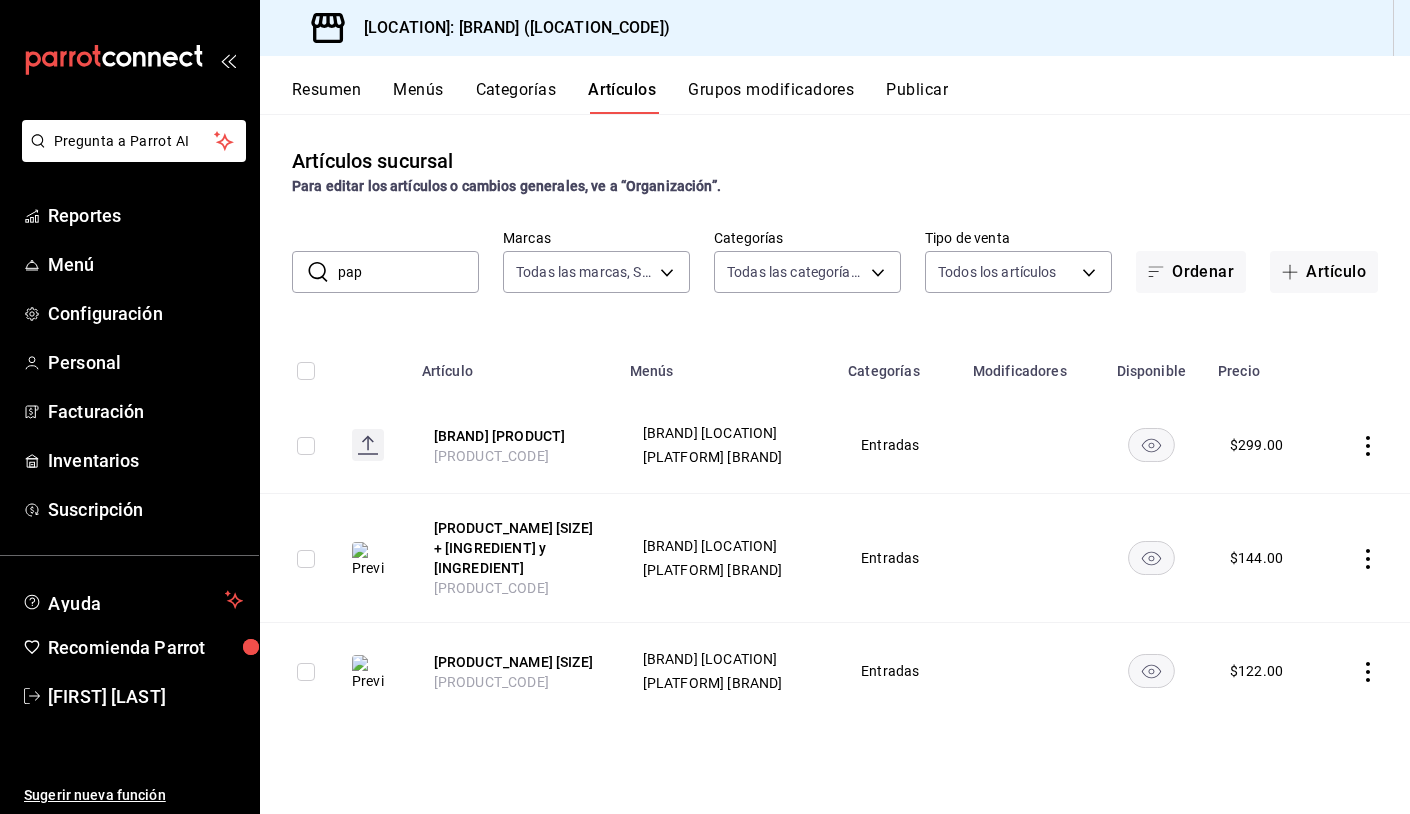 click 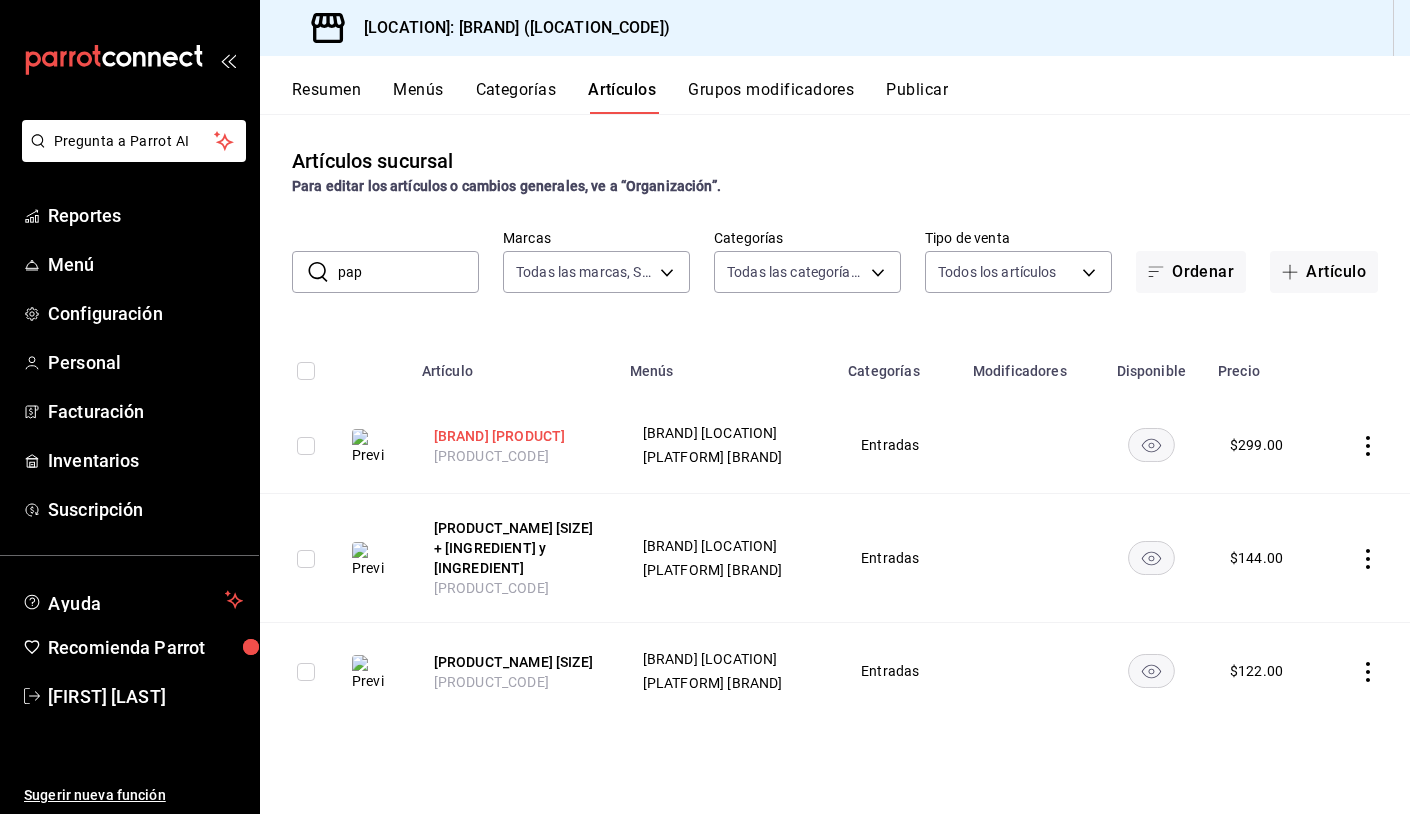 click on "[BRAND] [PRODUCT]" at bounding box center [514, 436] 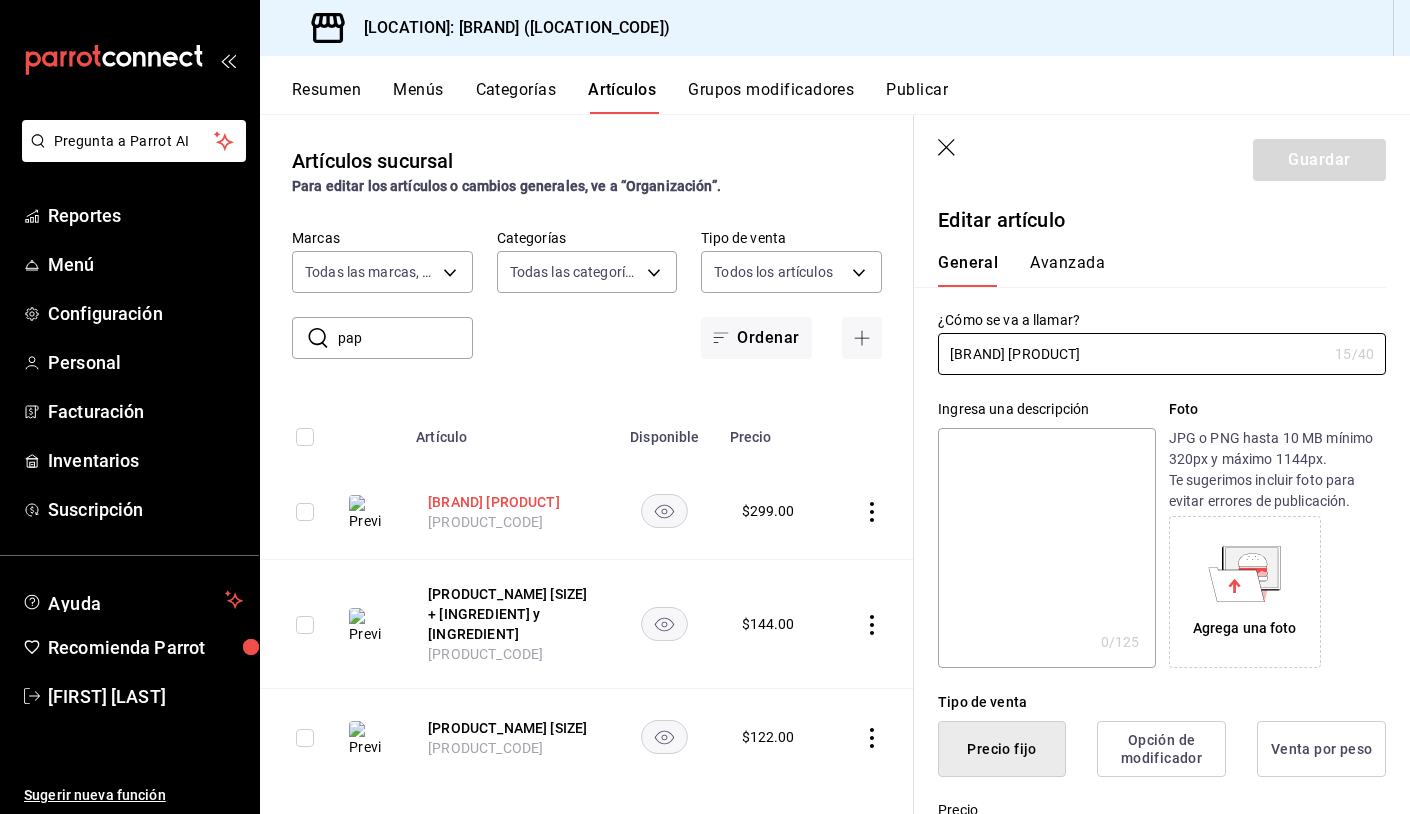 type on "$299.00" 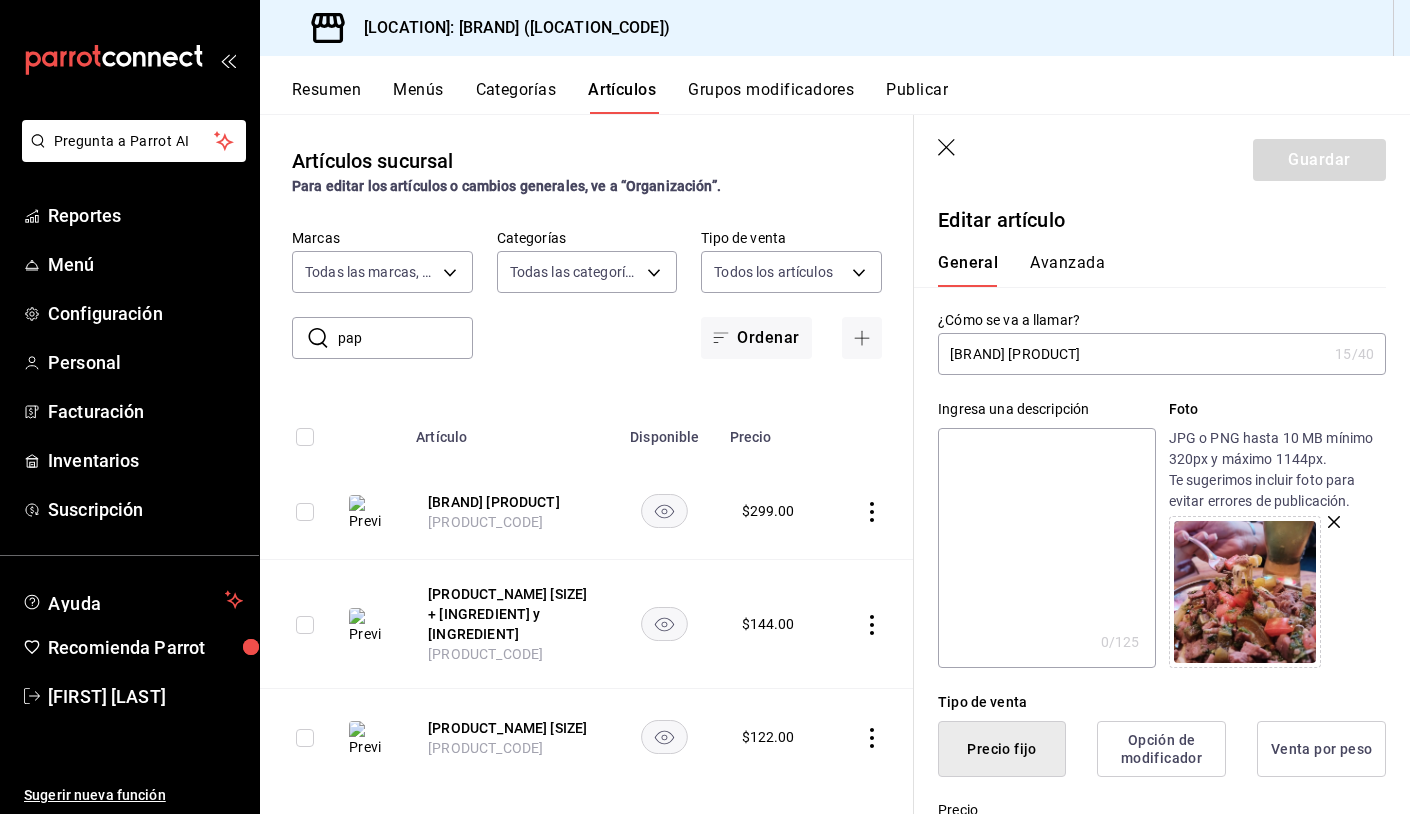 click at bounding box center (1046, 548) 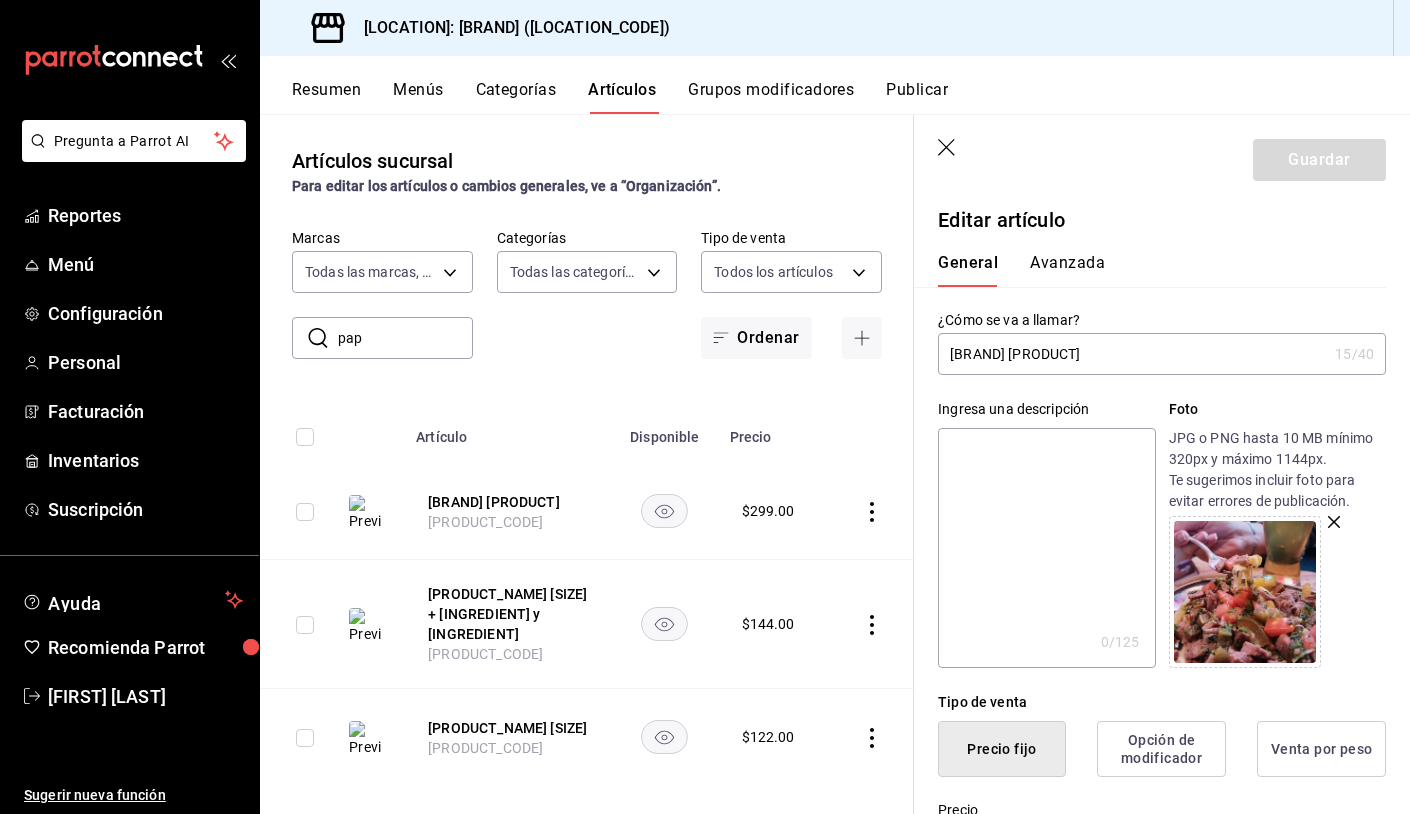 type on "U" 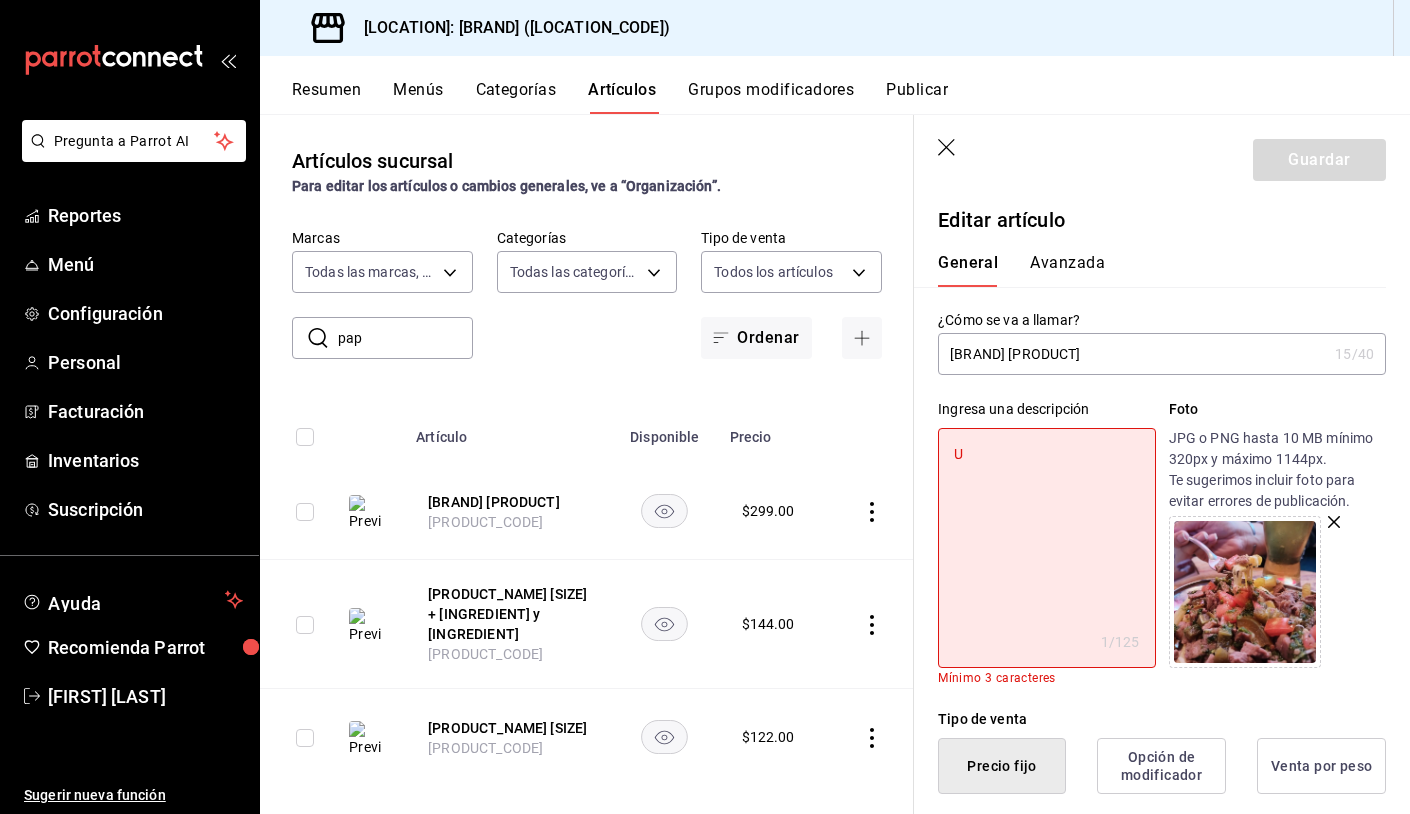 type on "x" 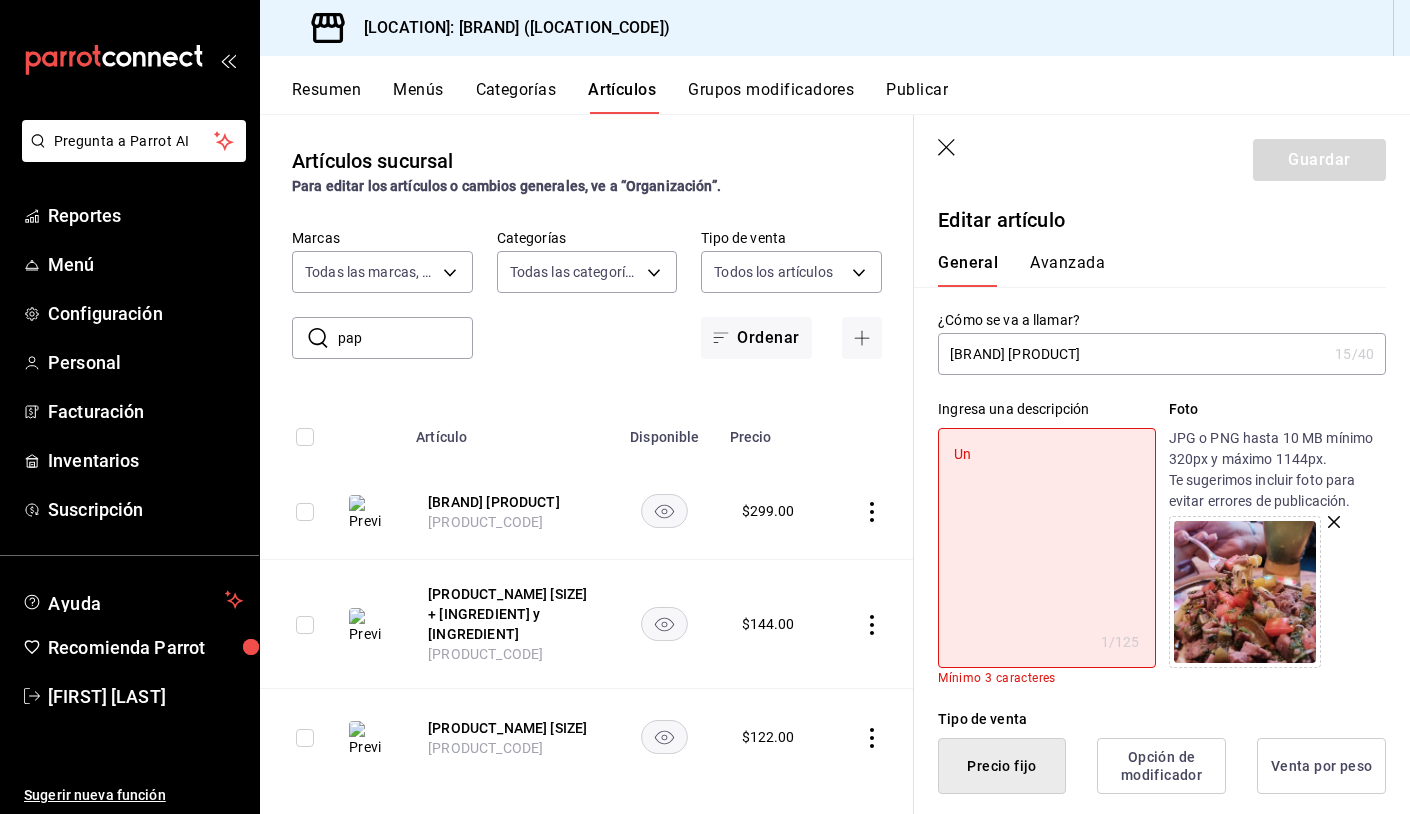 type on "Una" 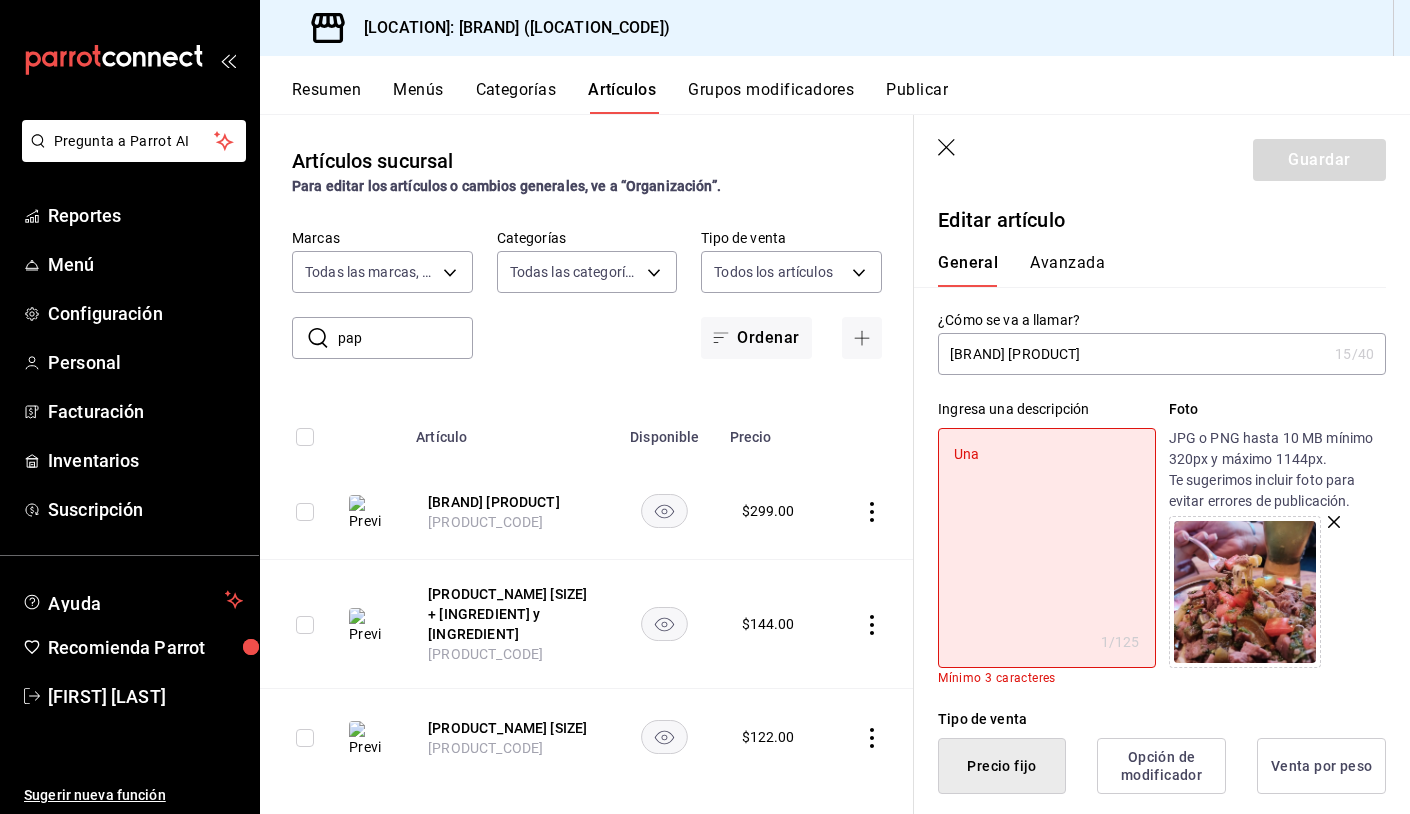 type on "x" 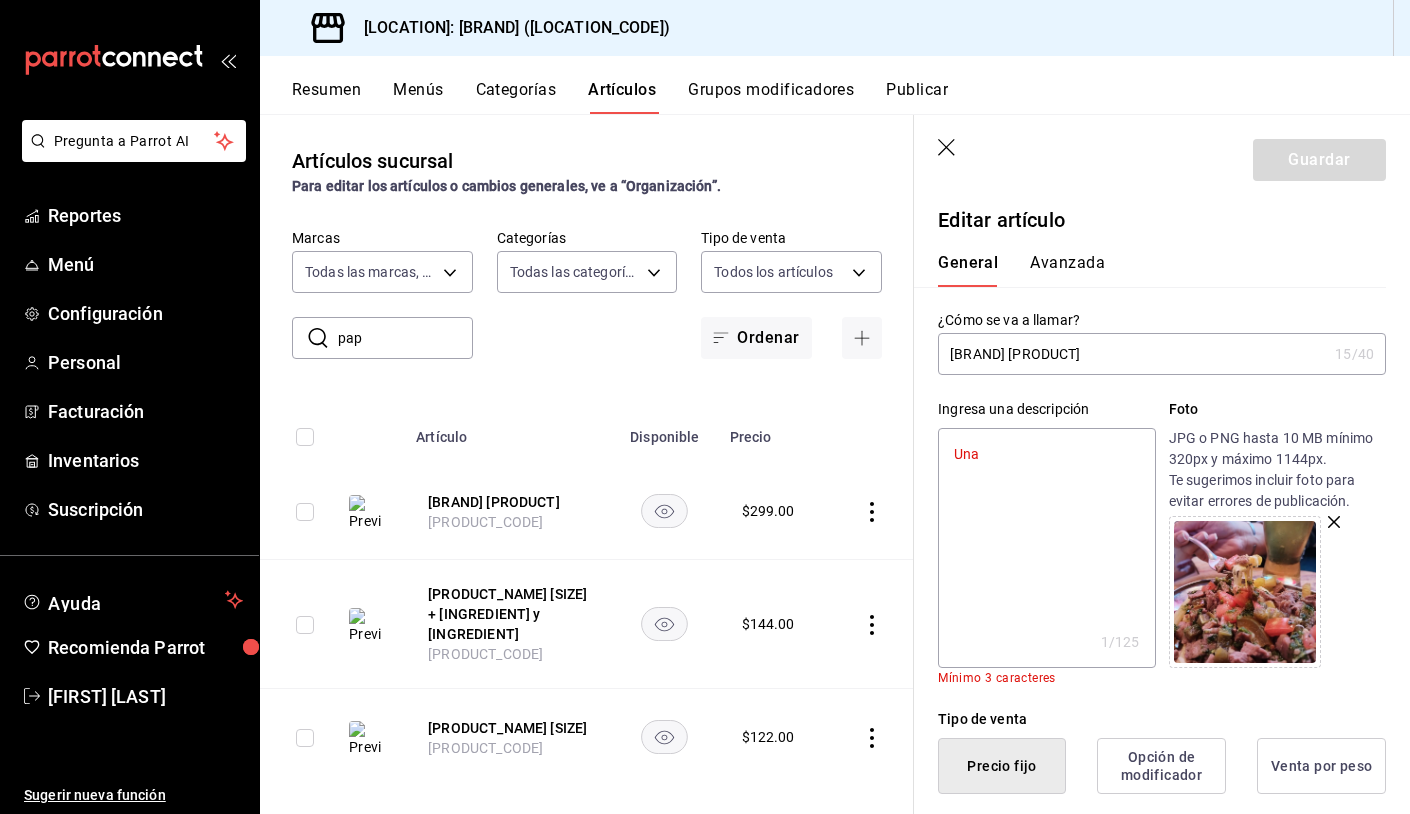 type on "x" 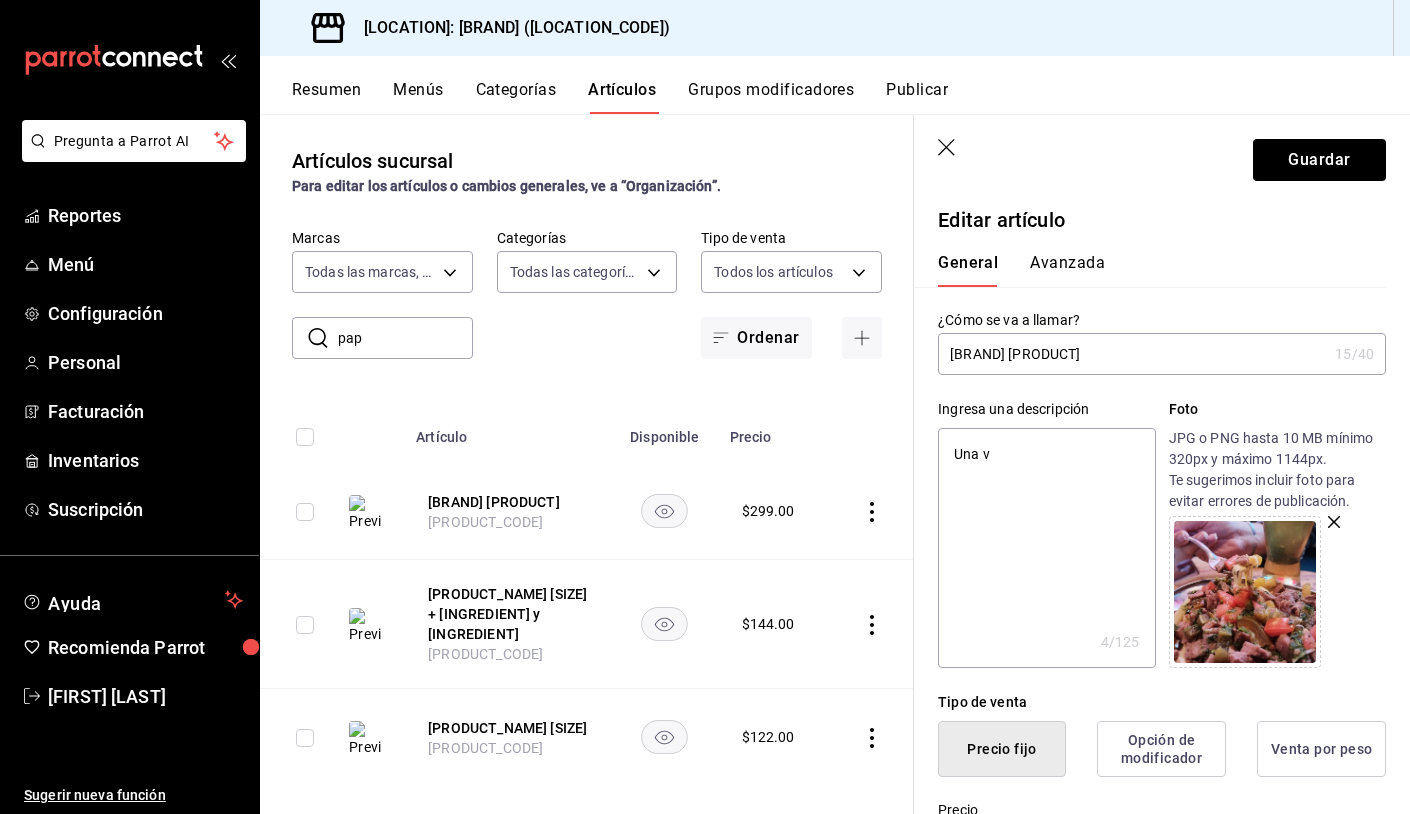type on "Una ve" 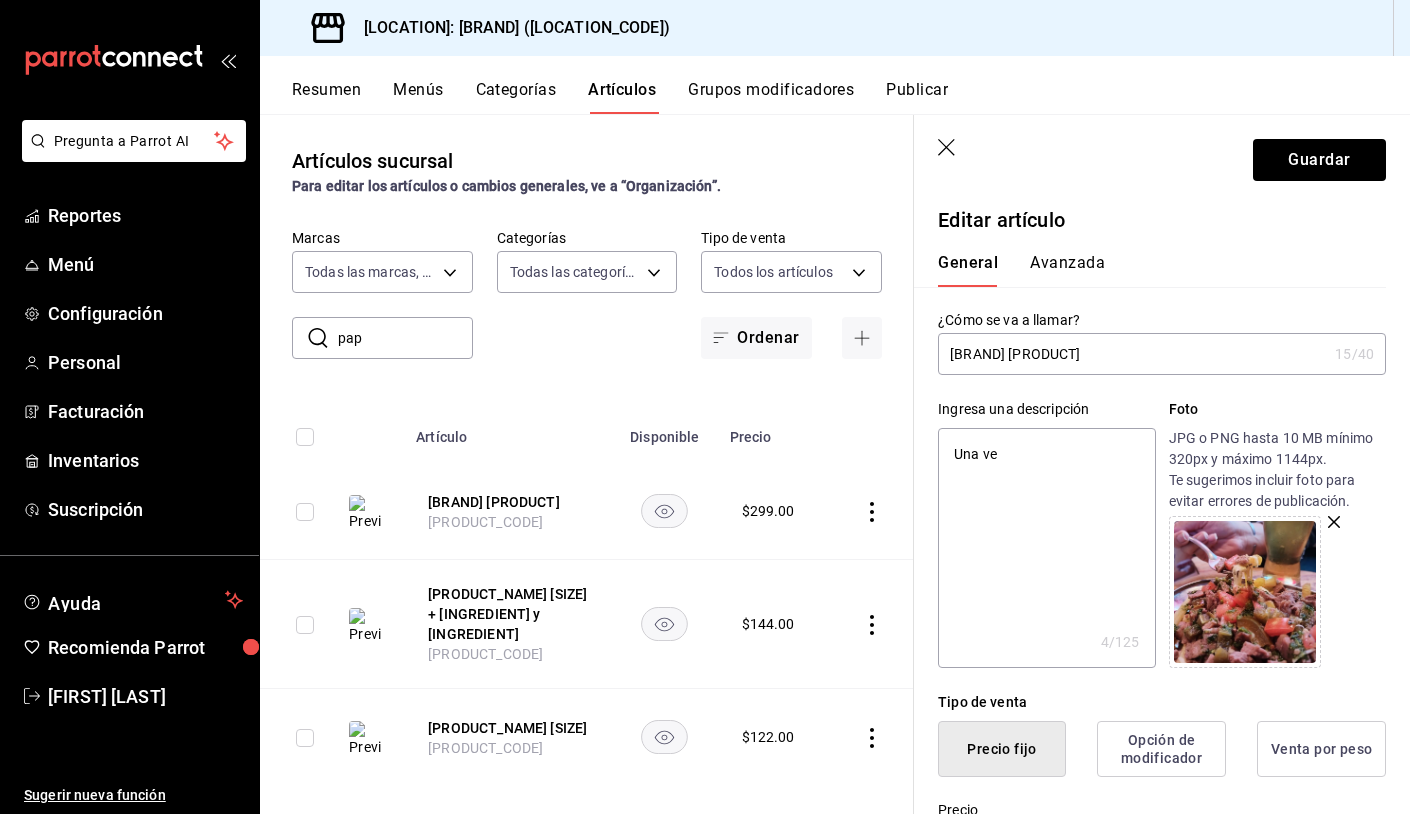 type on "x" 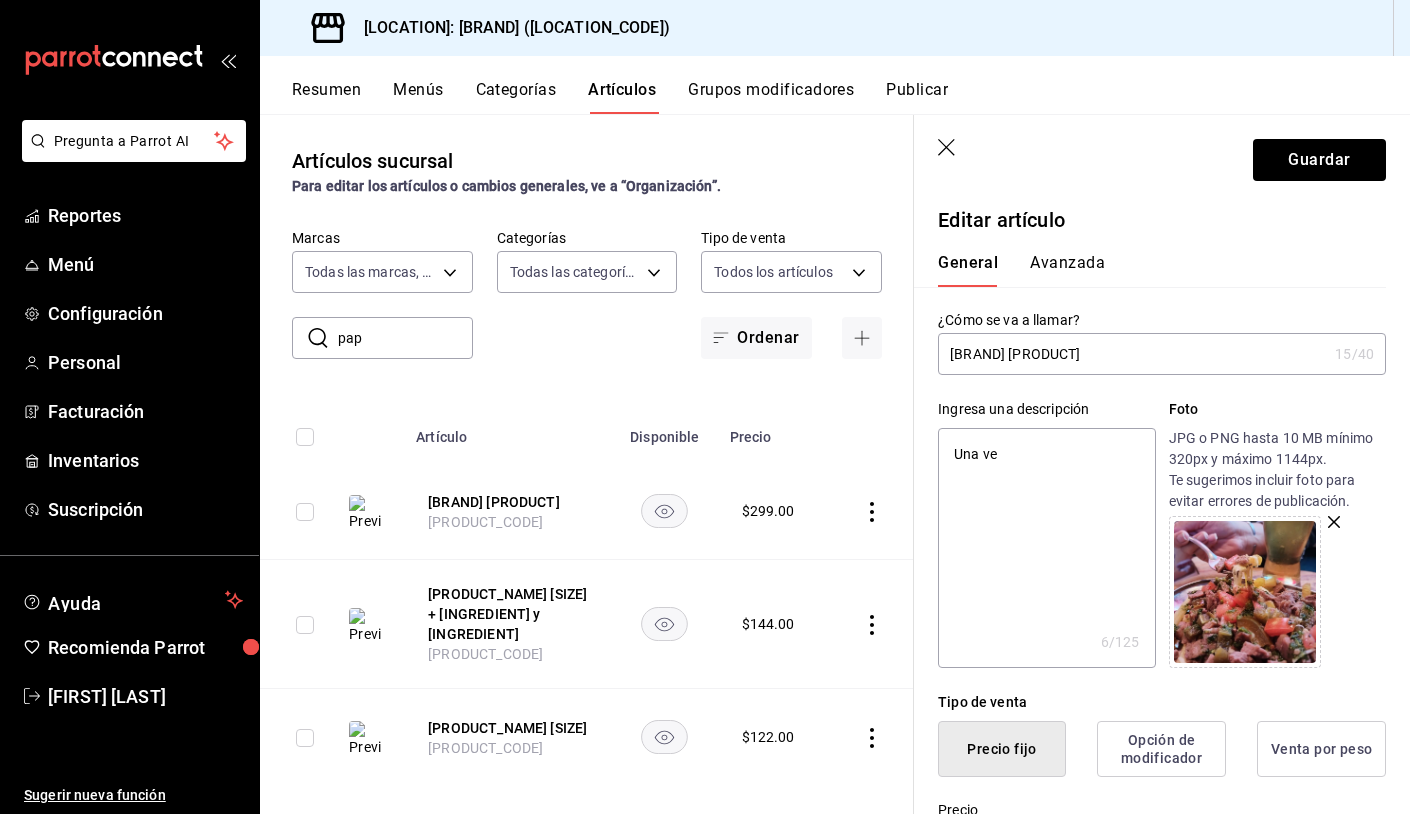 type on "Una ven" 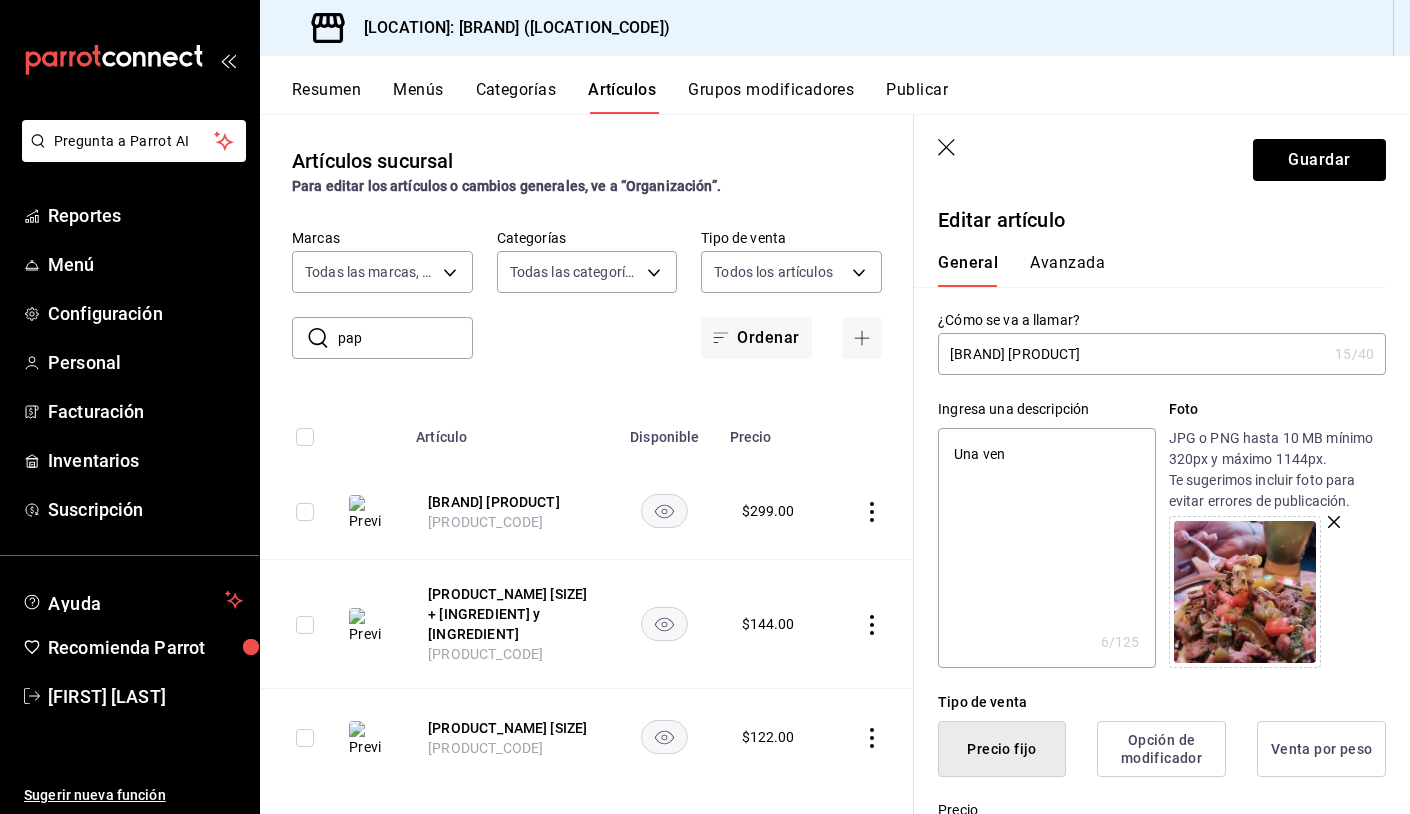 type on "x" 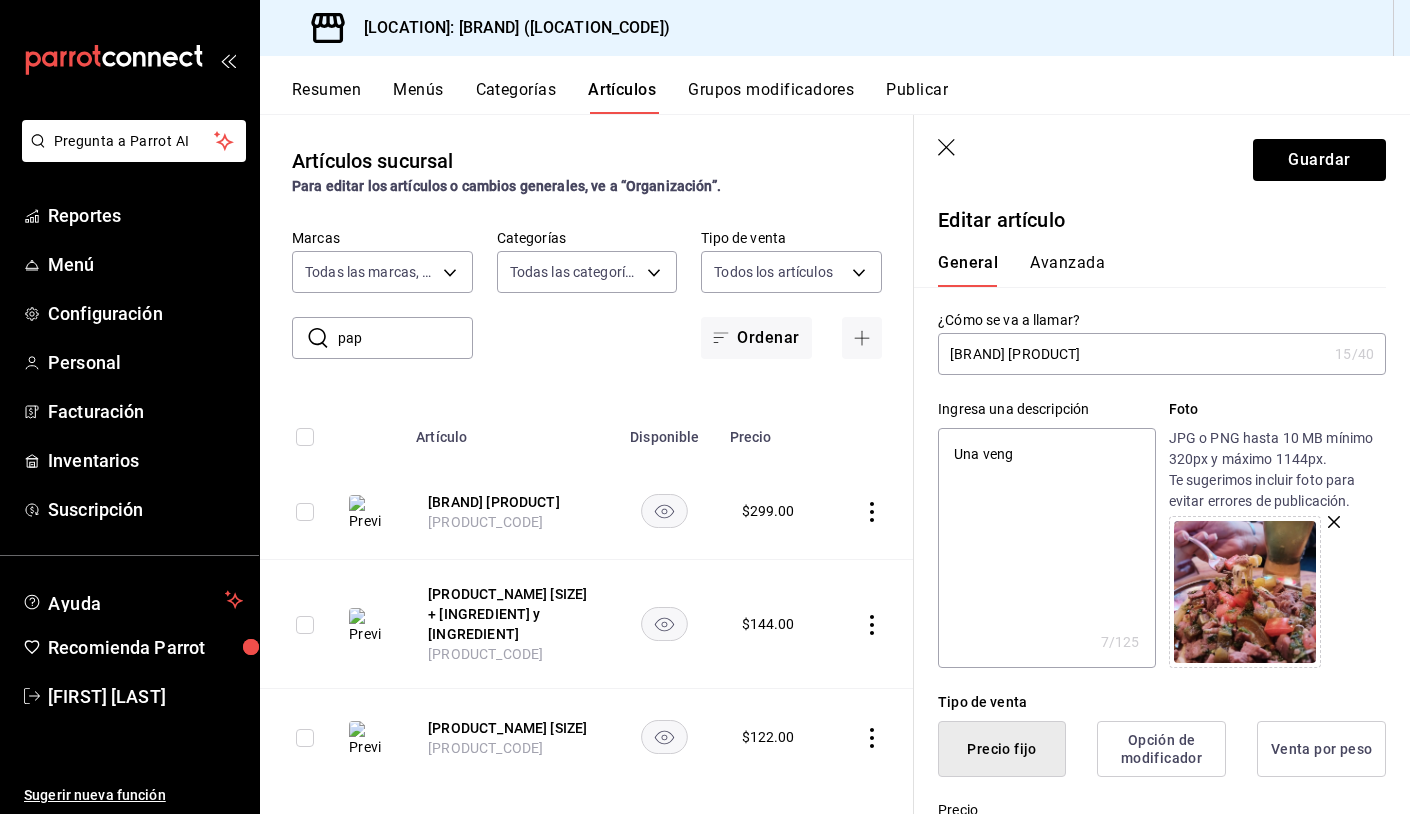 type on "Una venga" 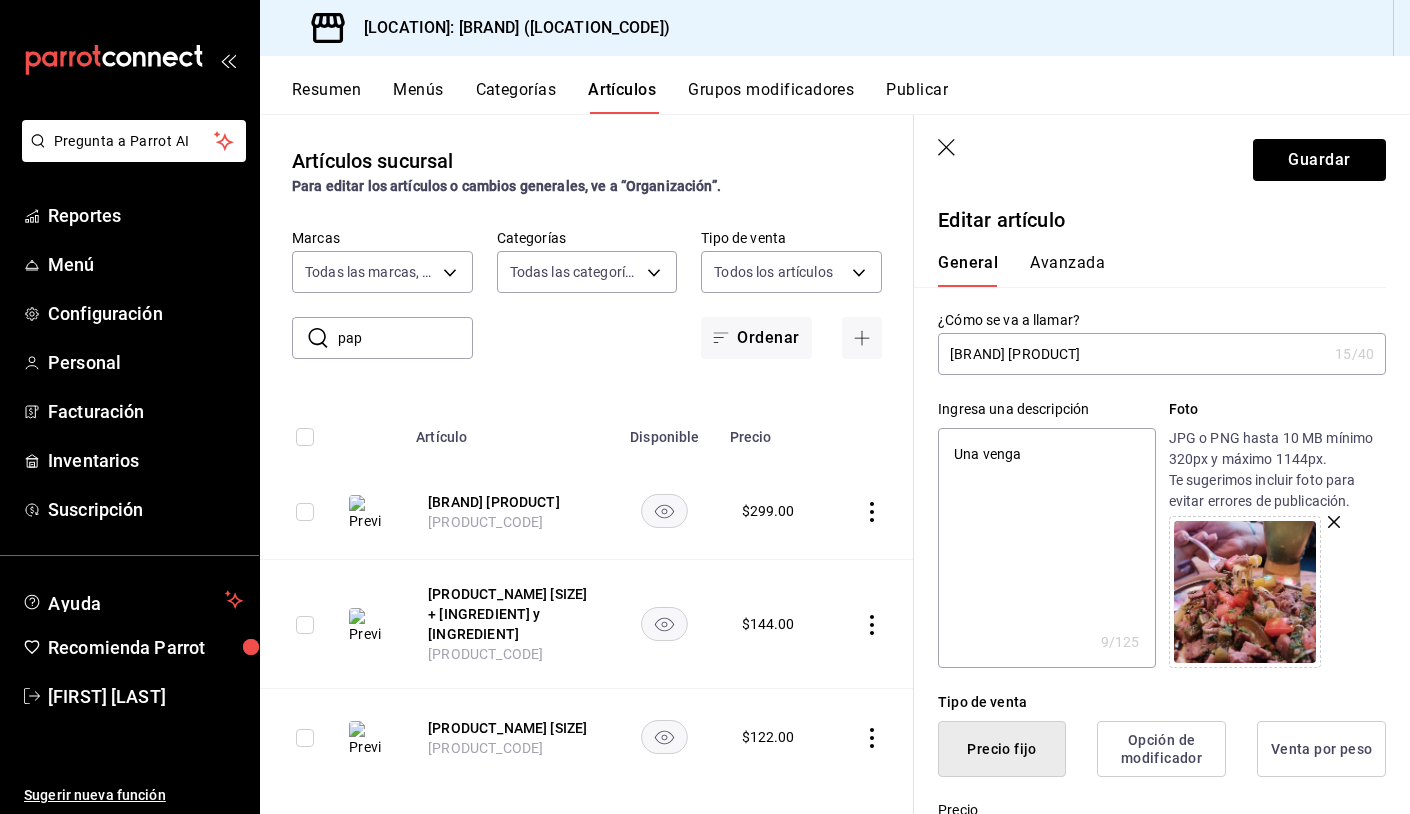 type on "Una vengan" 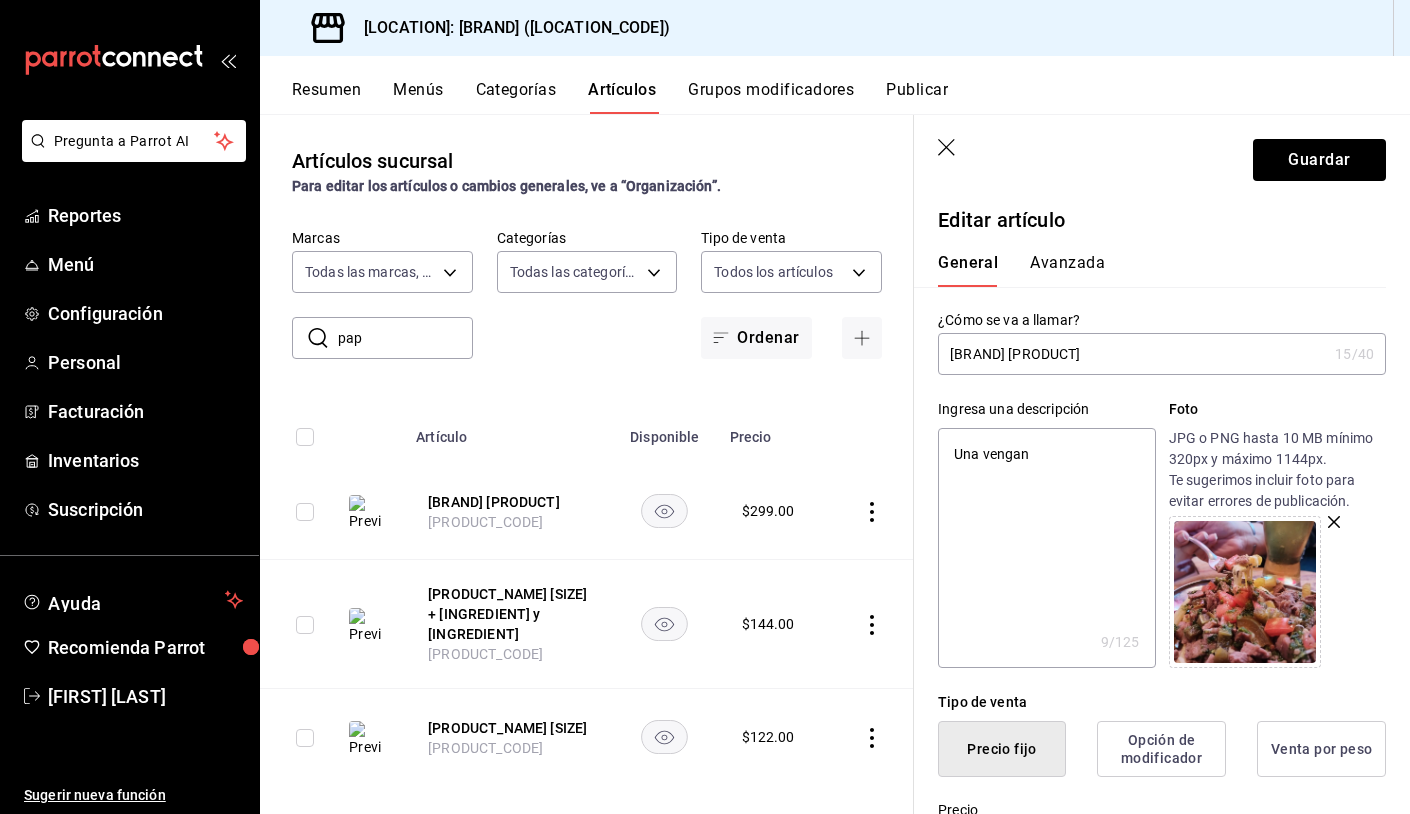 type on "x" 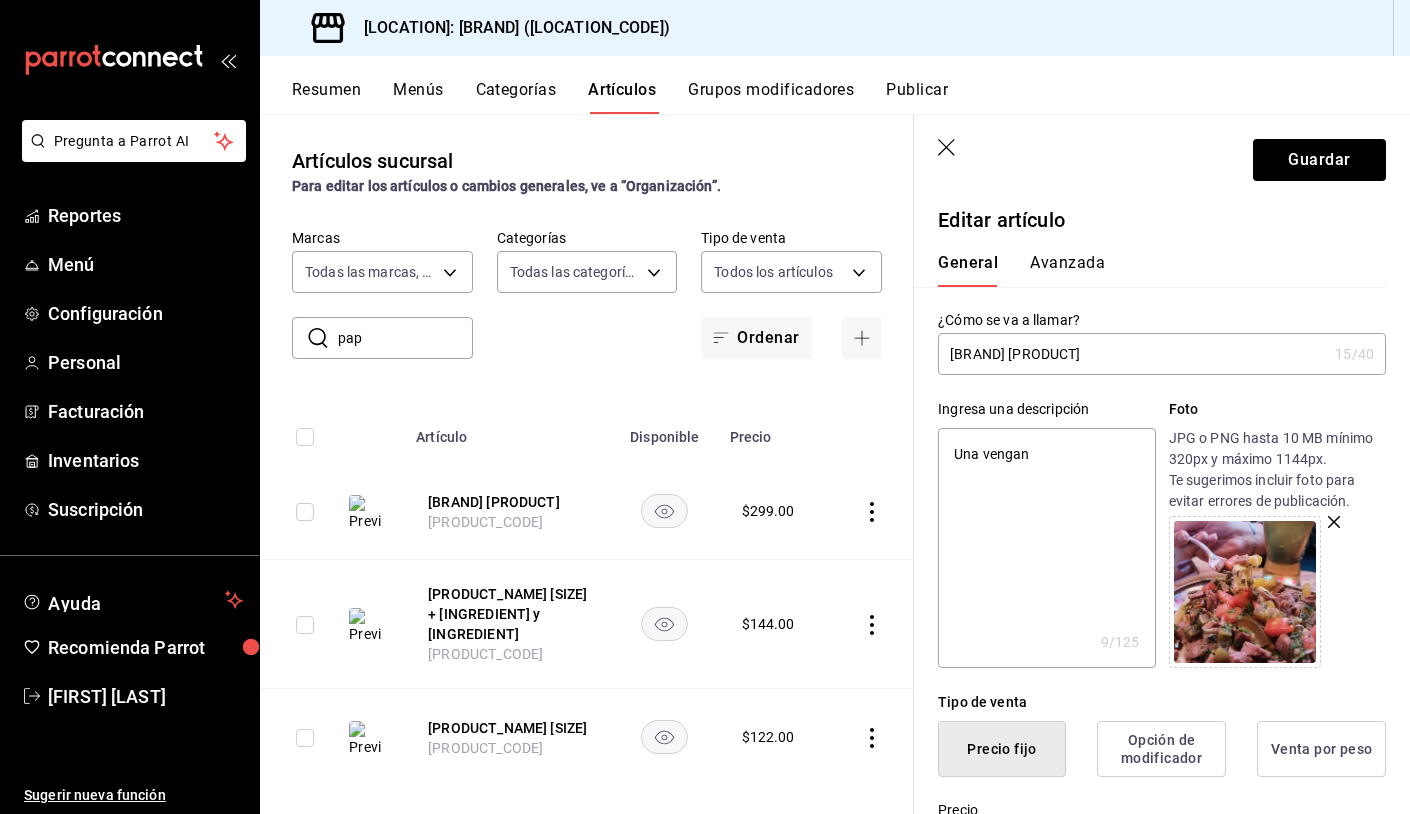type on "x" 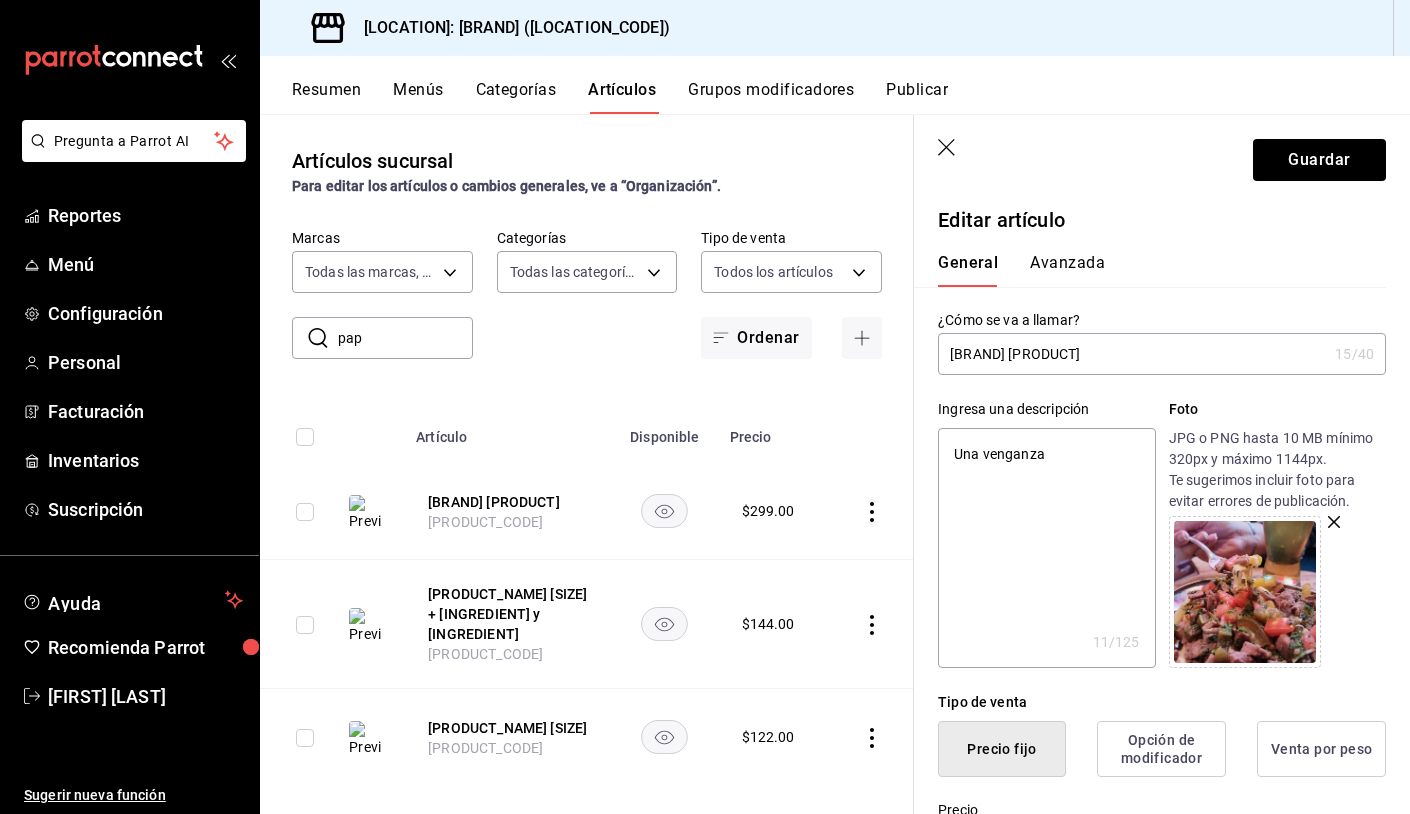 type on "Una venganza" 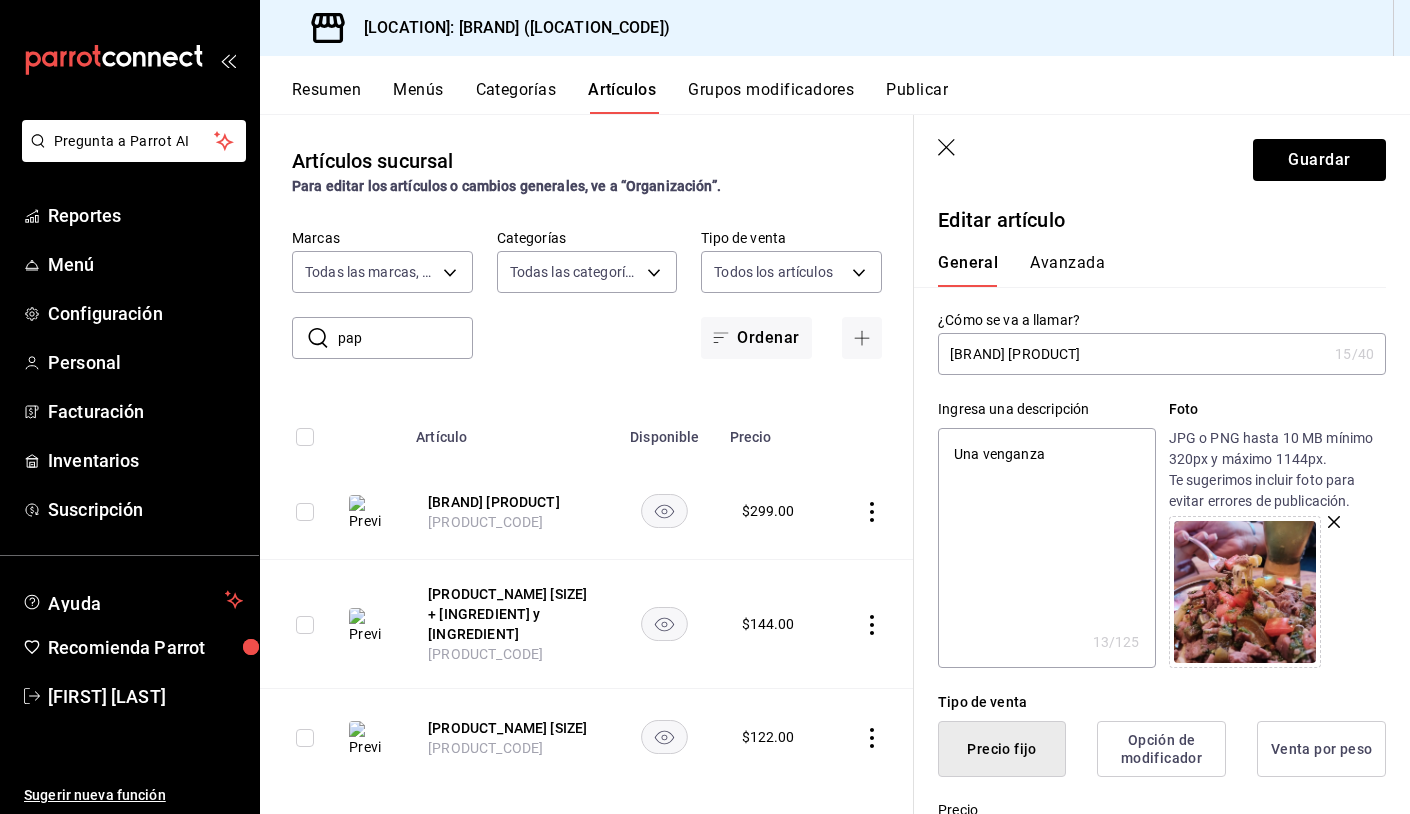 type on "Una venganza d" 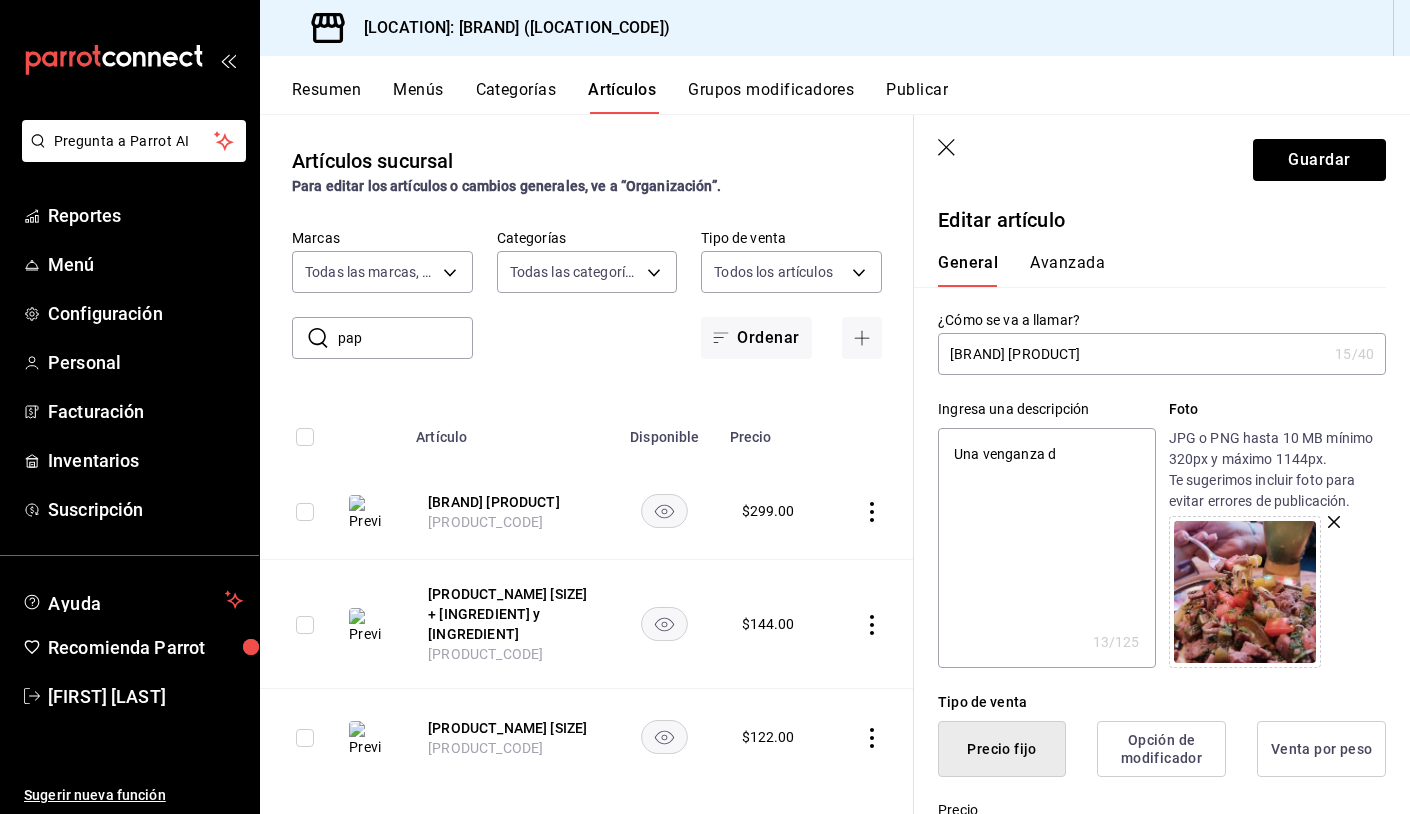 type on "Una venganza de" 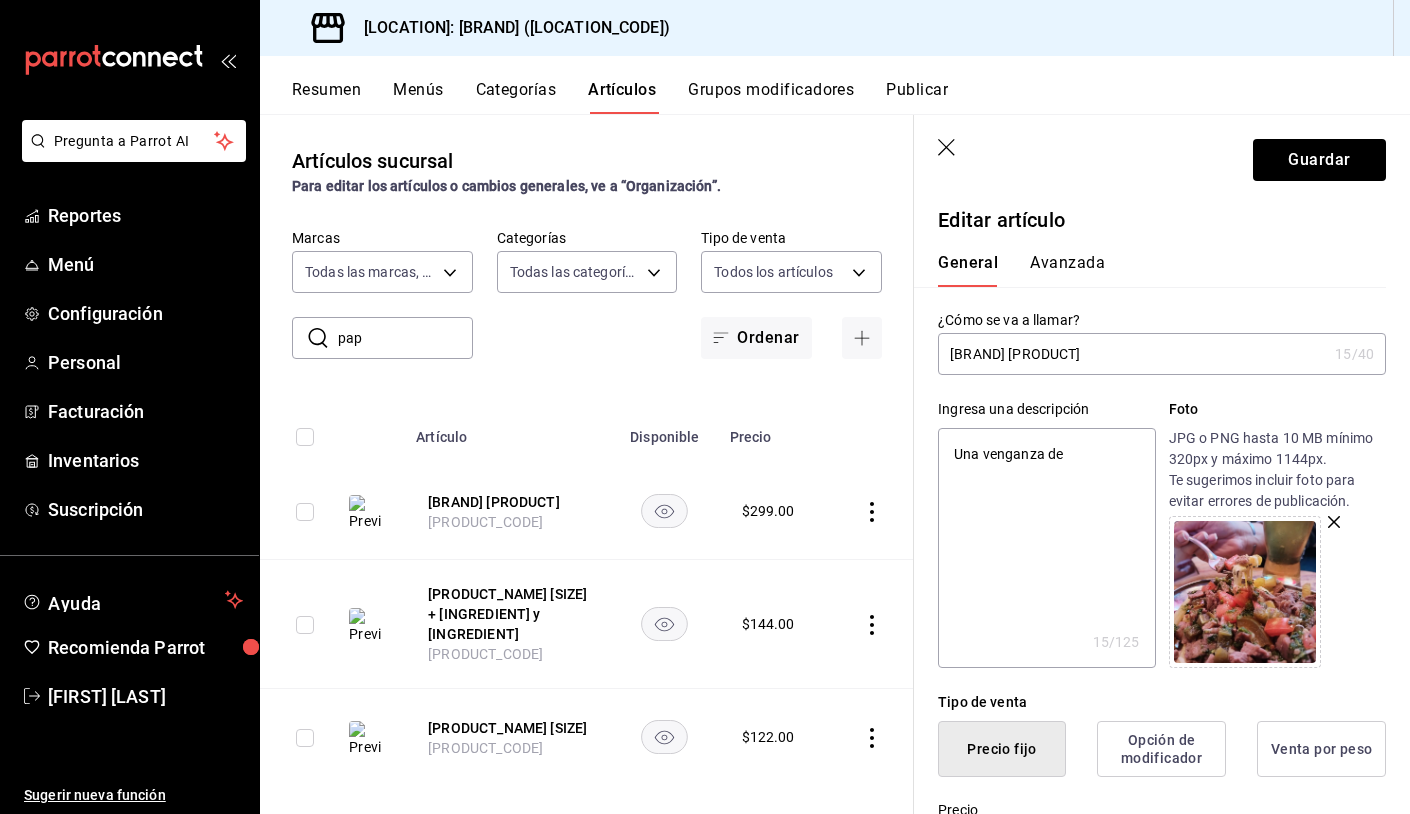 type on "x" 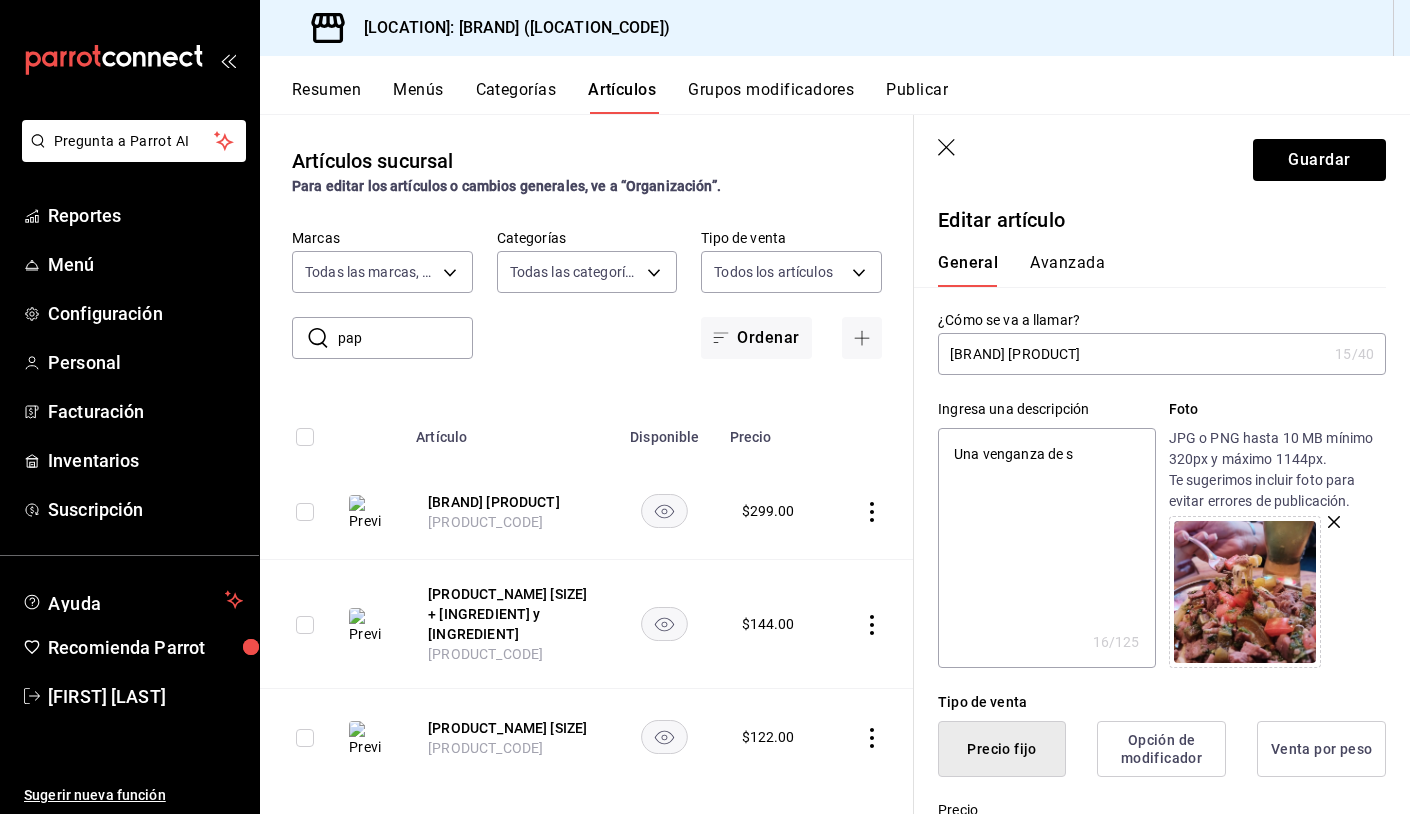type on "Una venganza de sa" 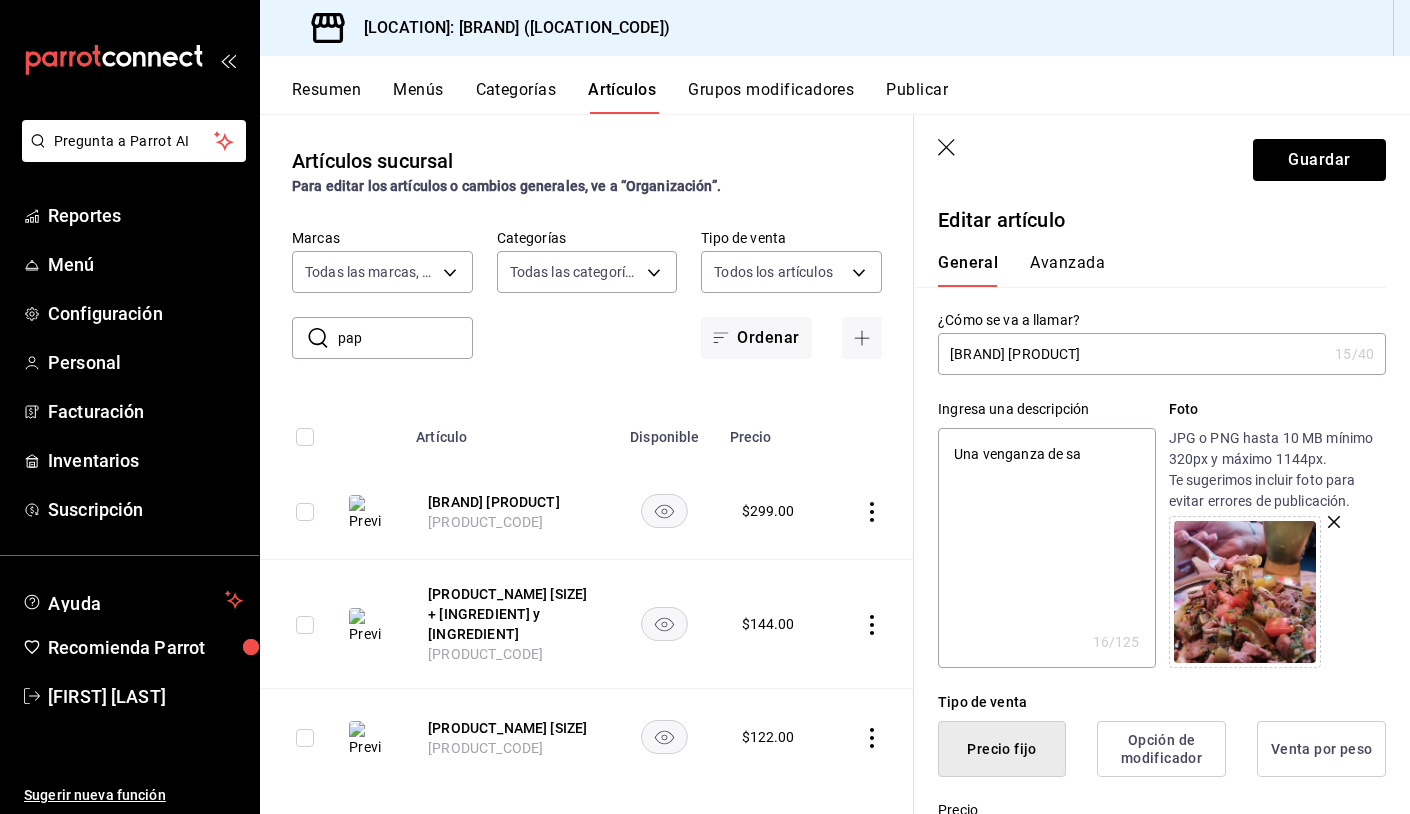 type on "x" 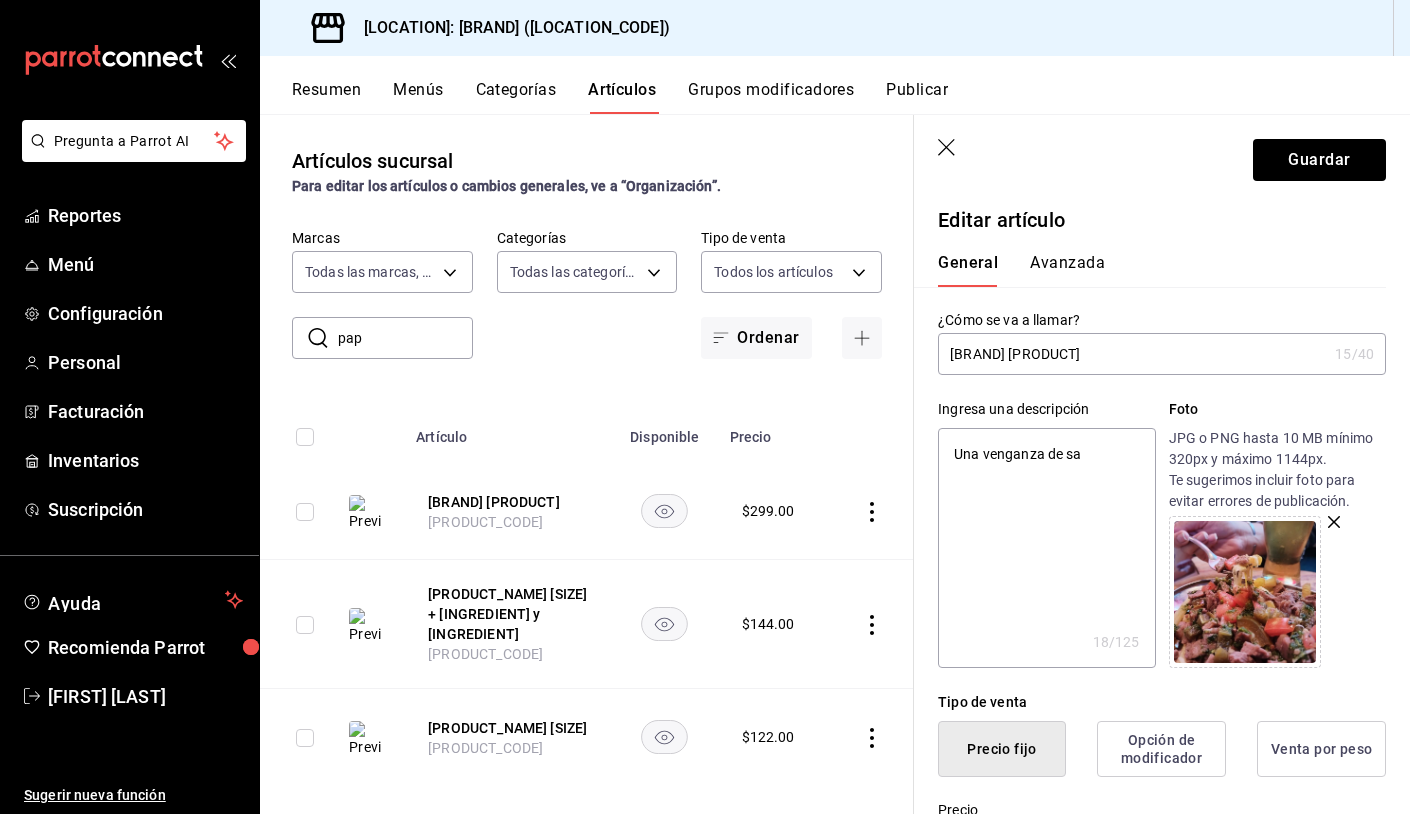 type on "Una venganza de sab" 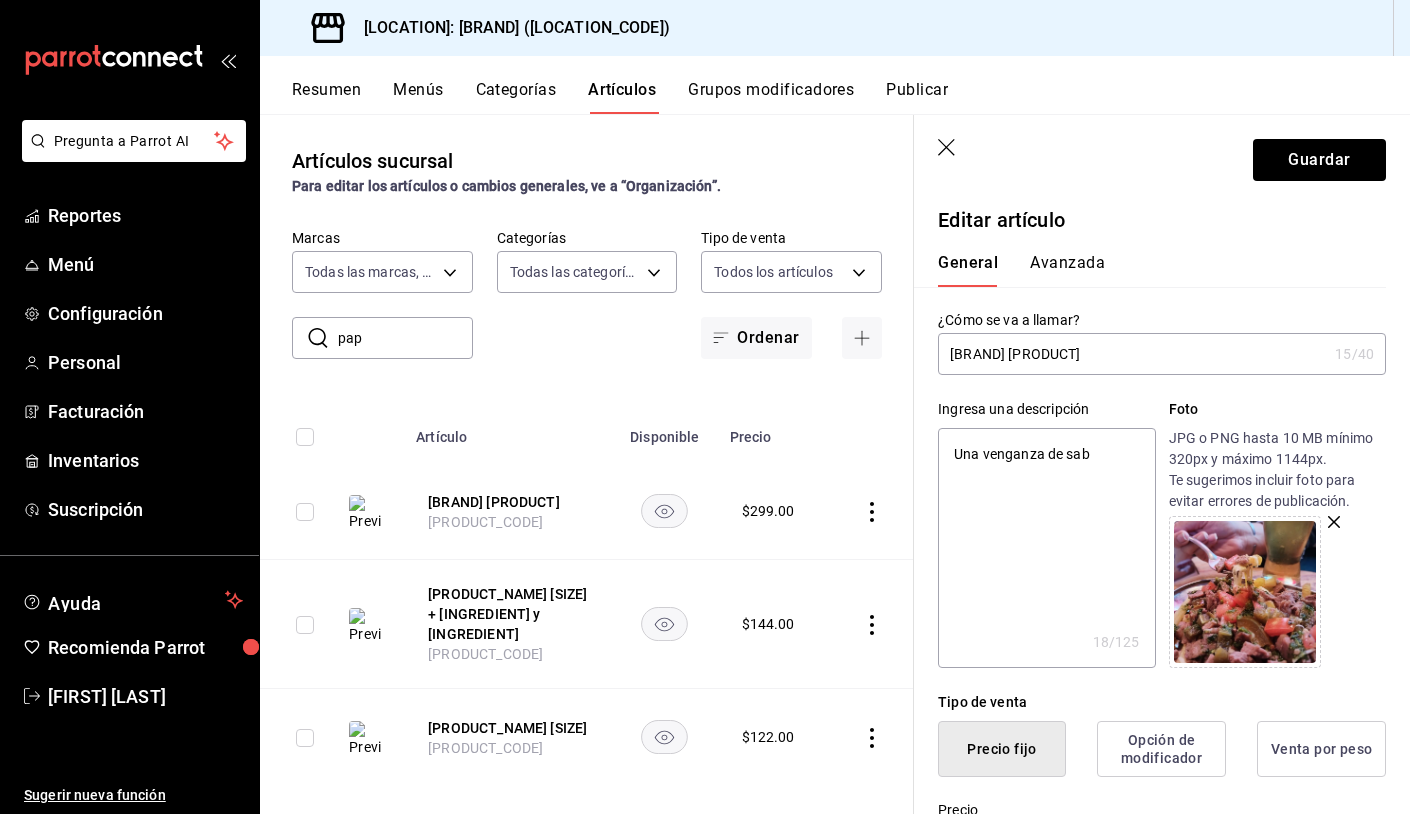 type on "x" 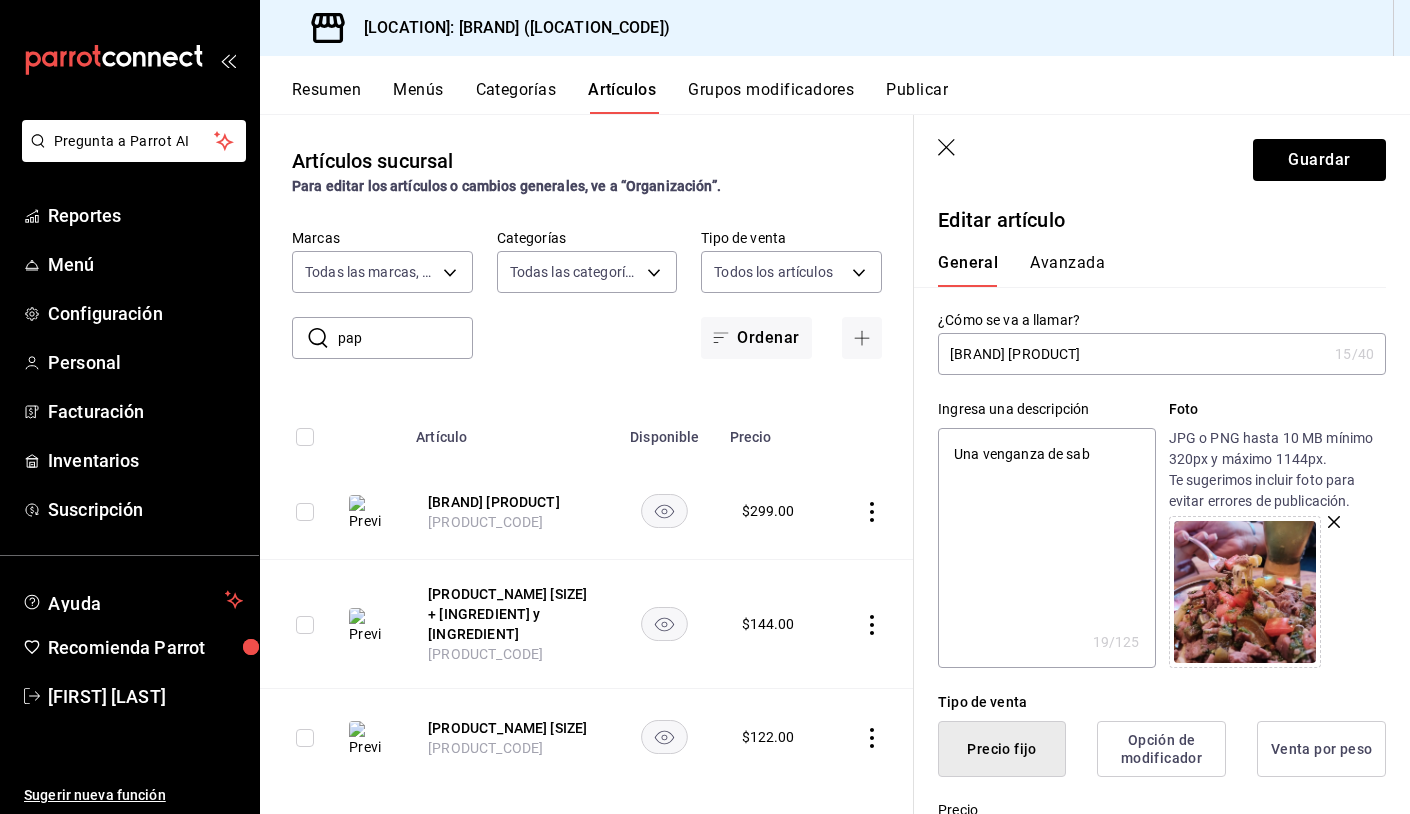 type on "Una venganza de sabo" 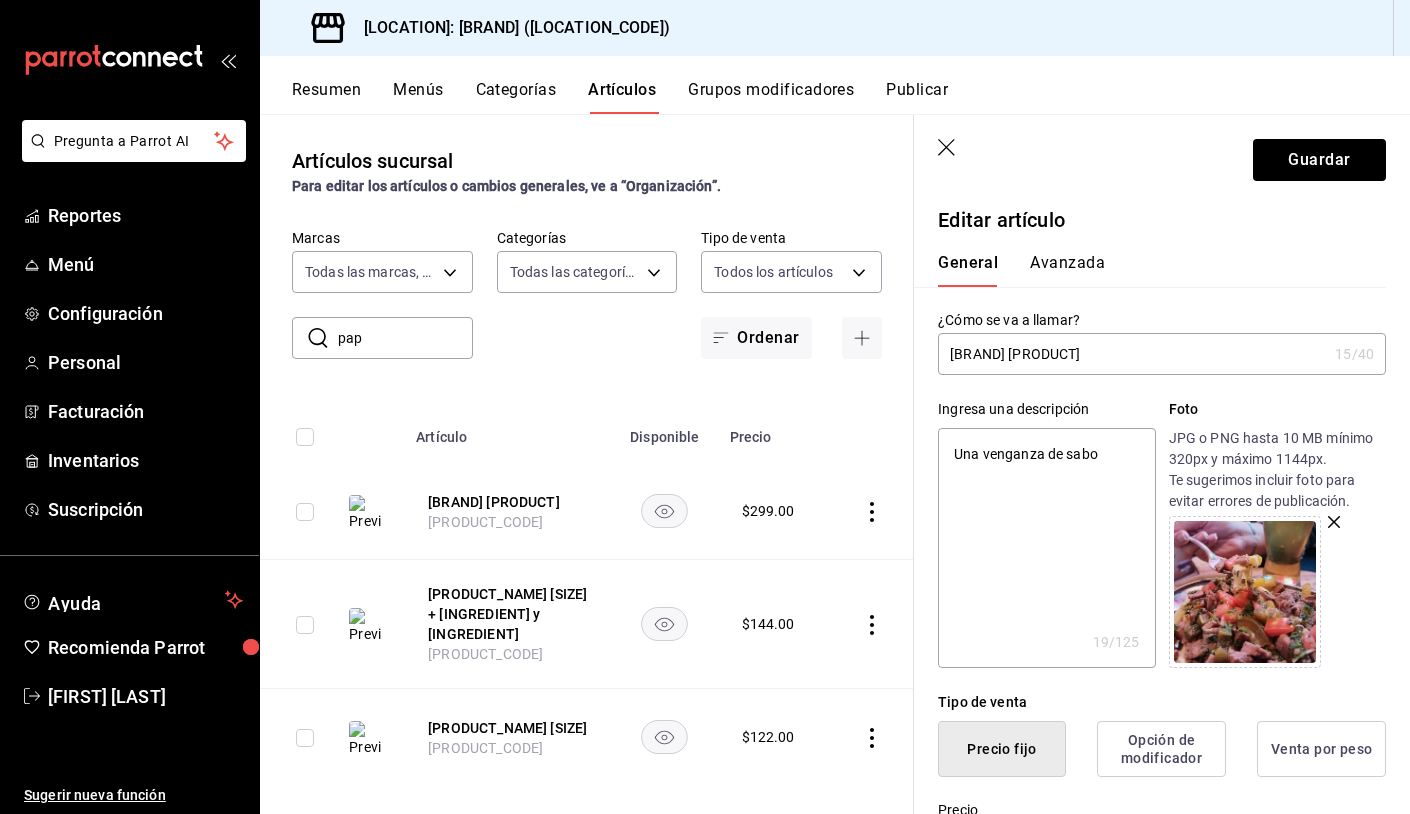 type on "x" 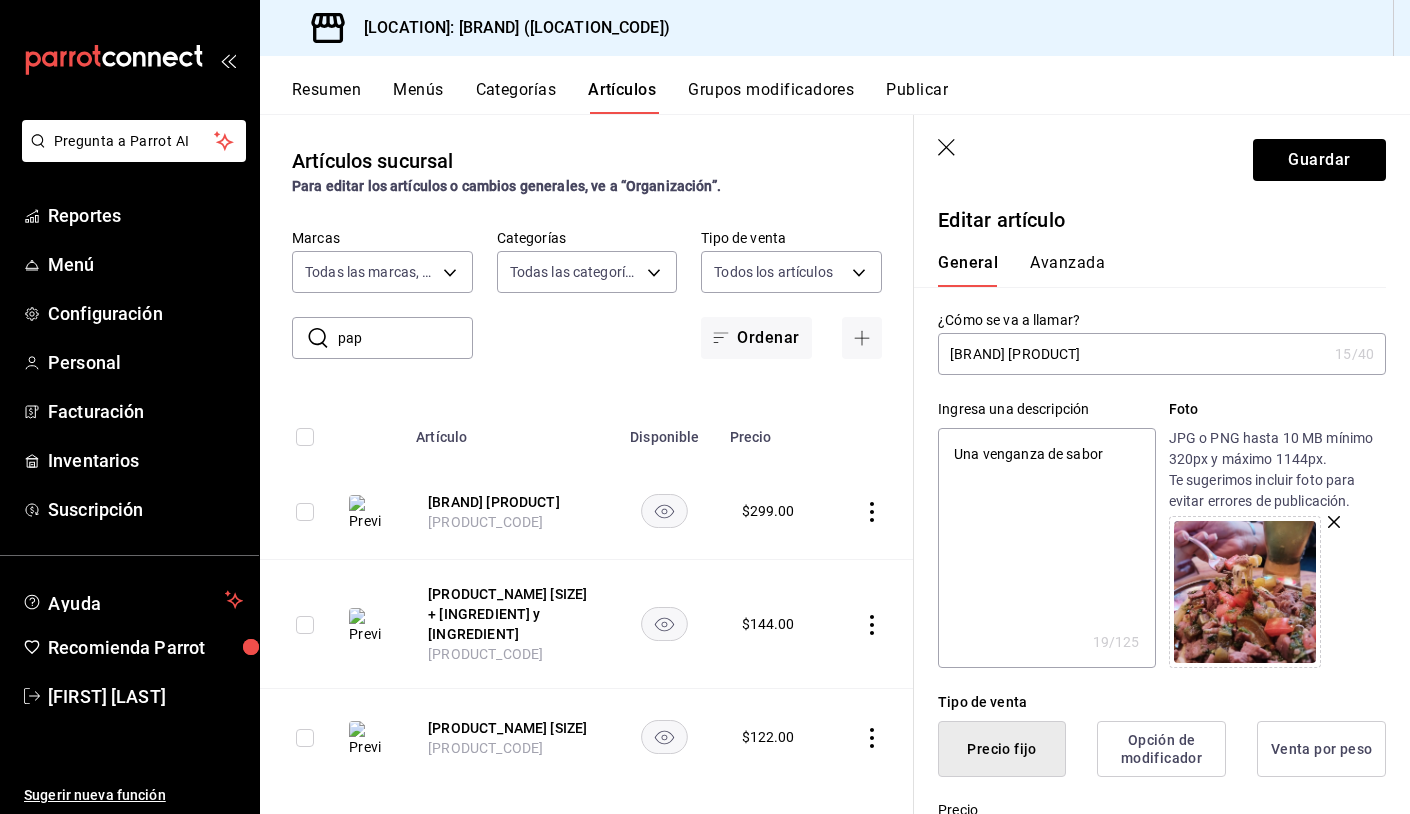 type on "x" 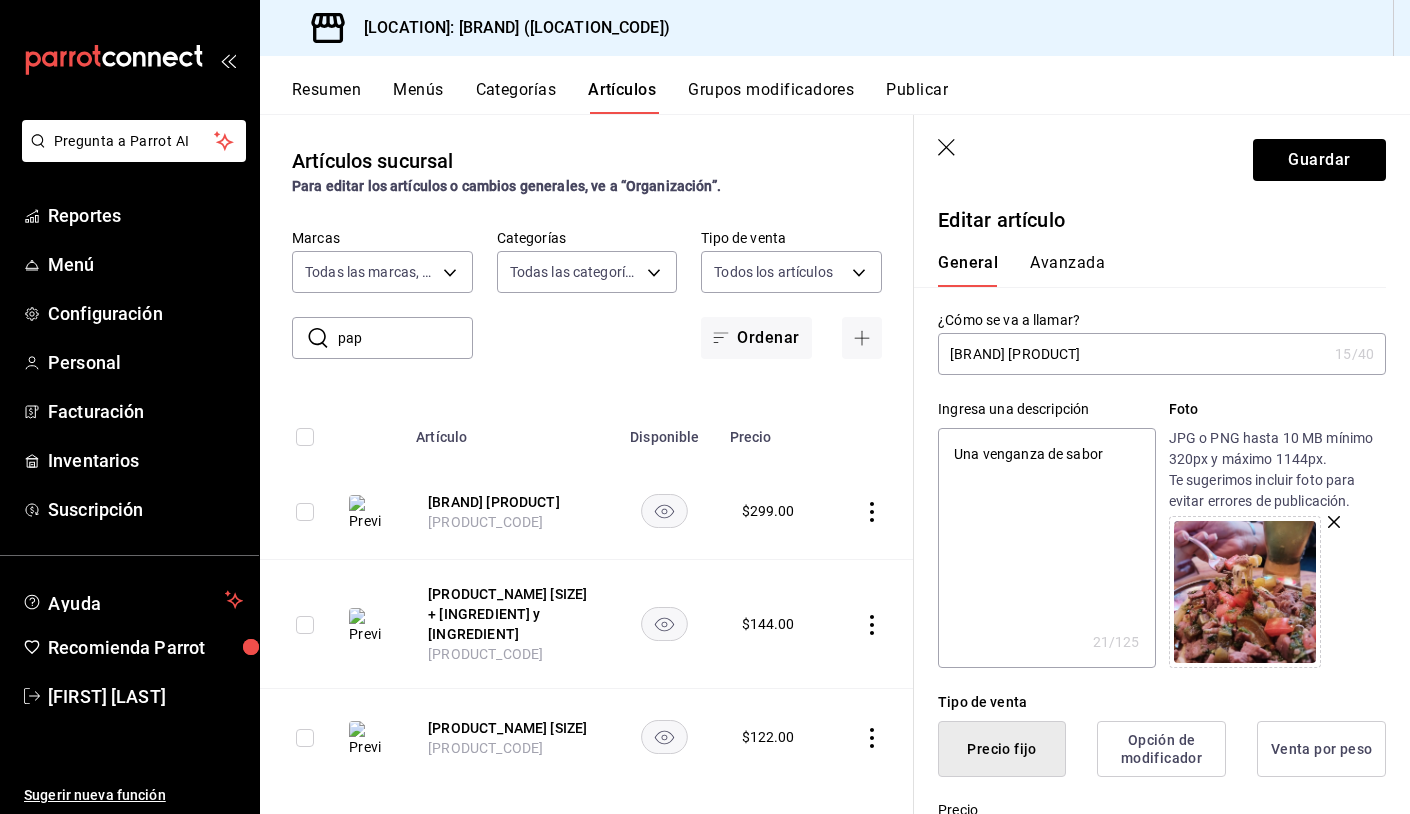 type on "Una venganza de sabore" 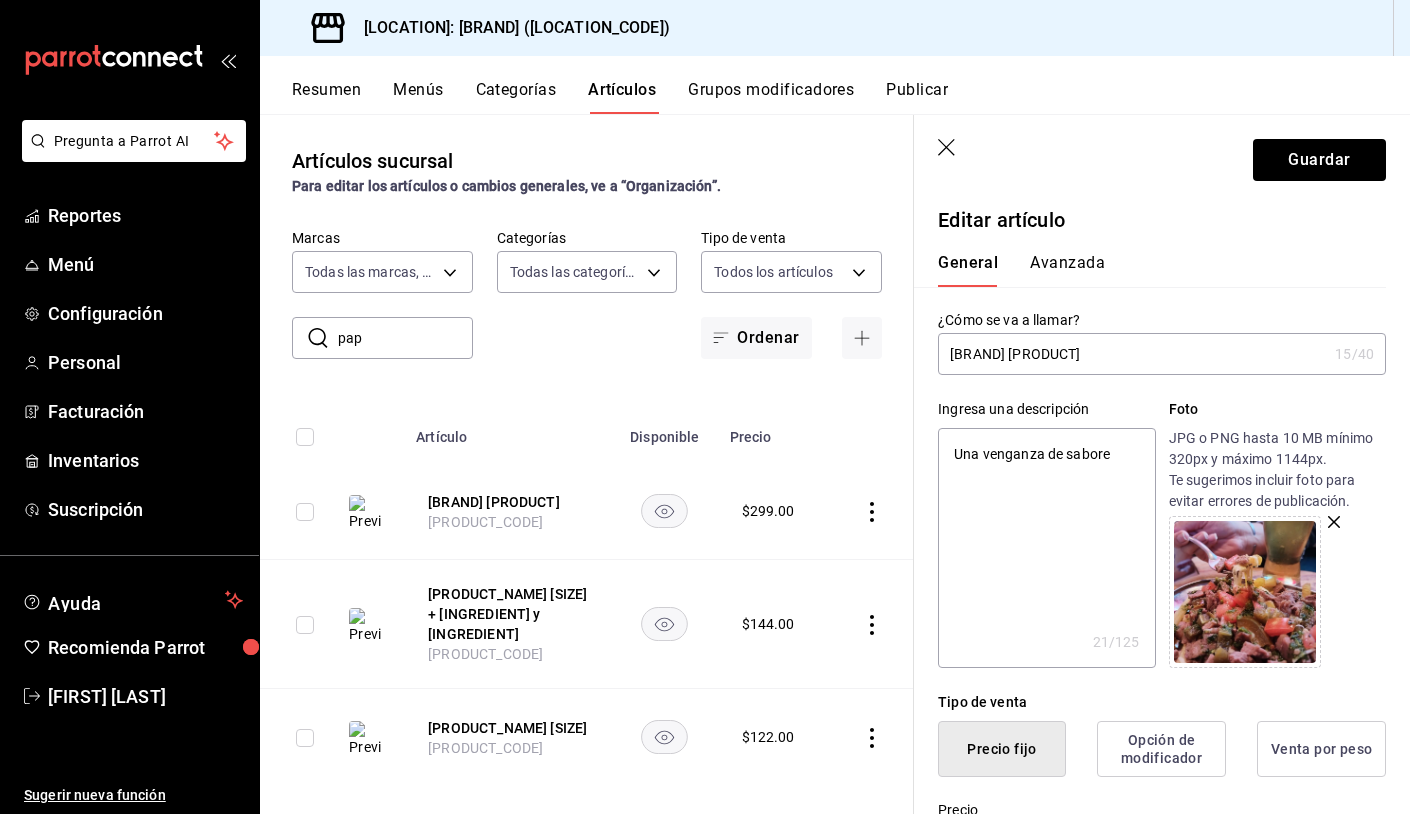type on "x" 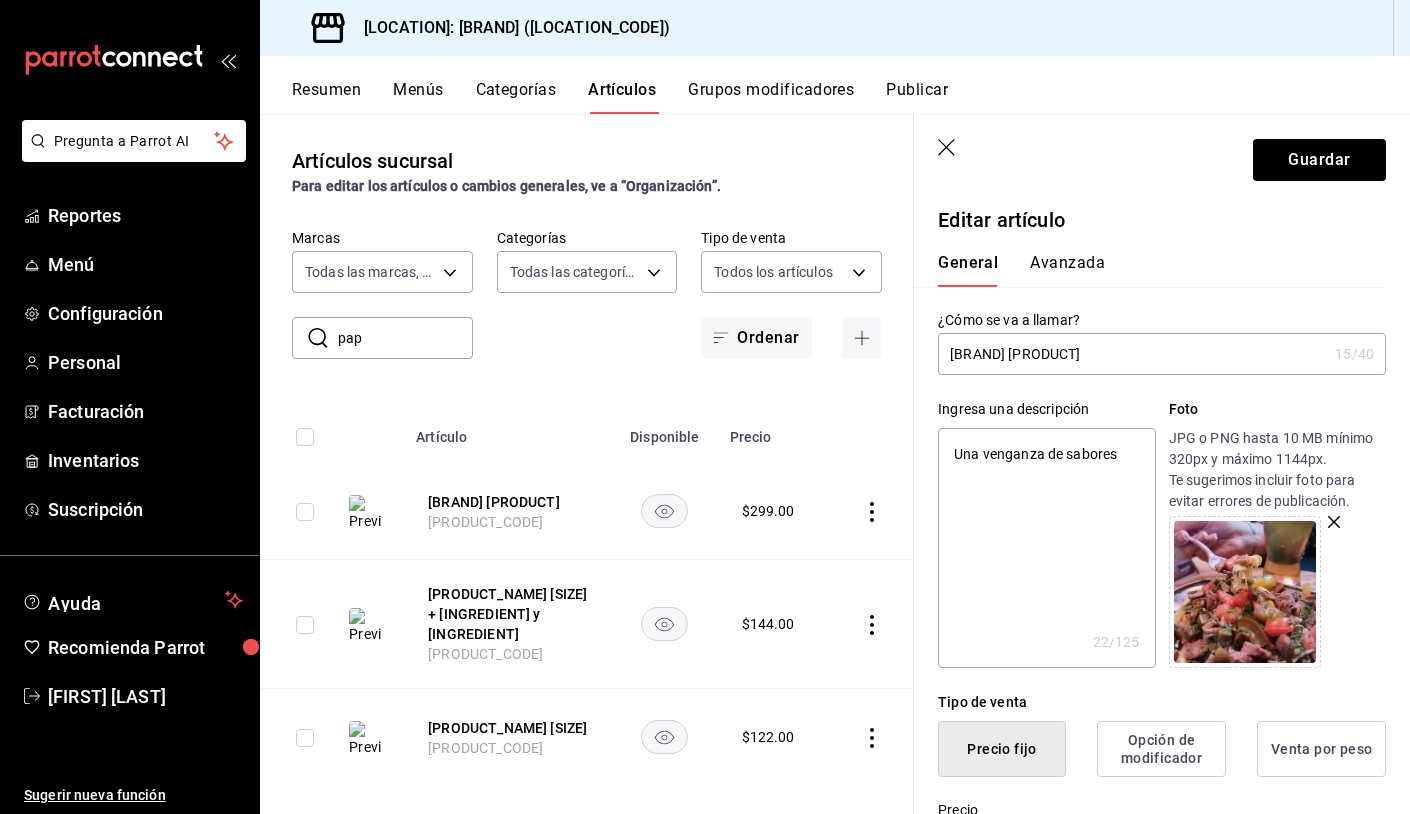 type on "Una venganza de sabores q" 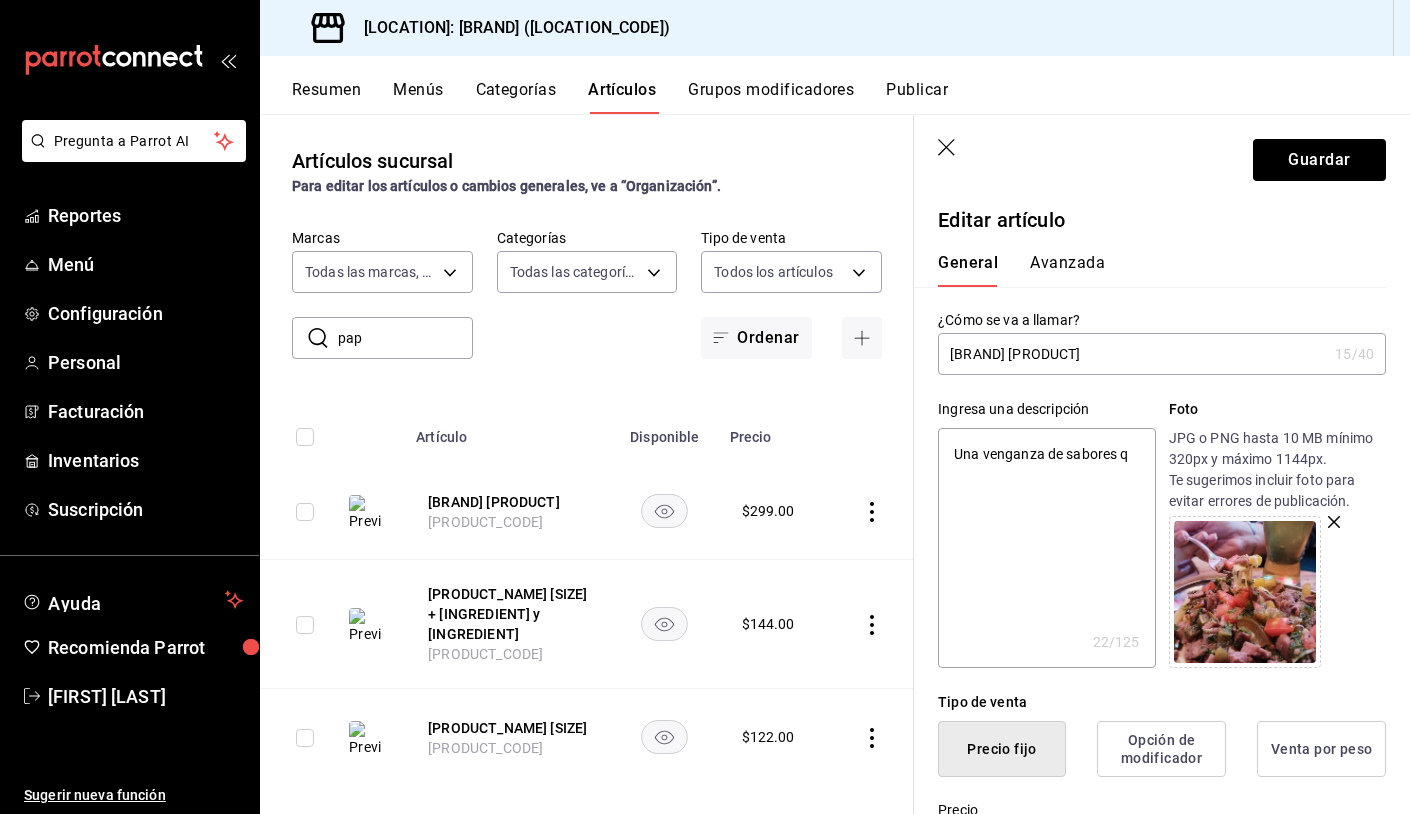 type on "x" 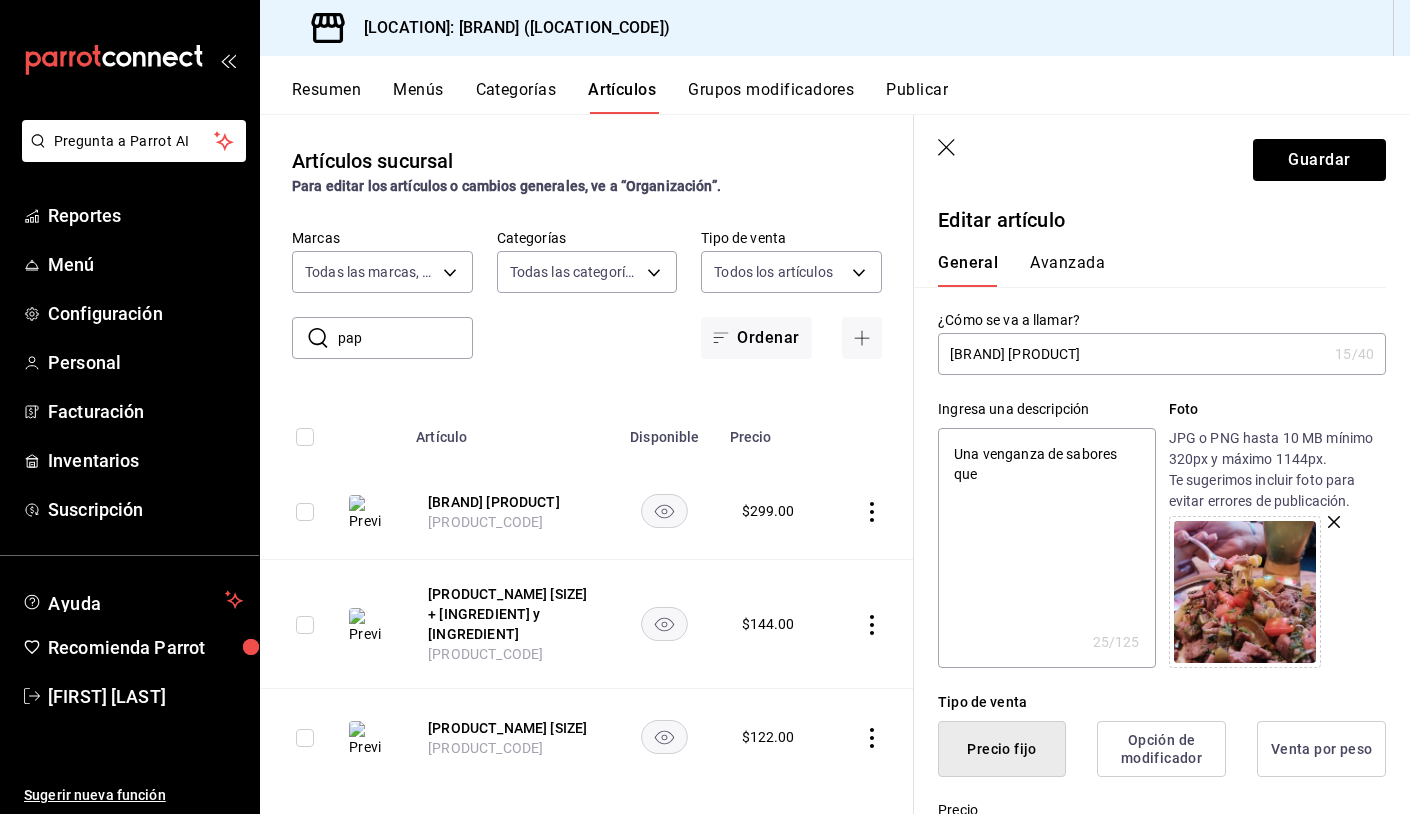 type on "Una venganza de sabores que n" 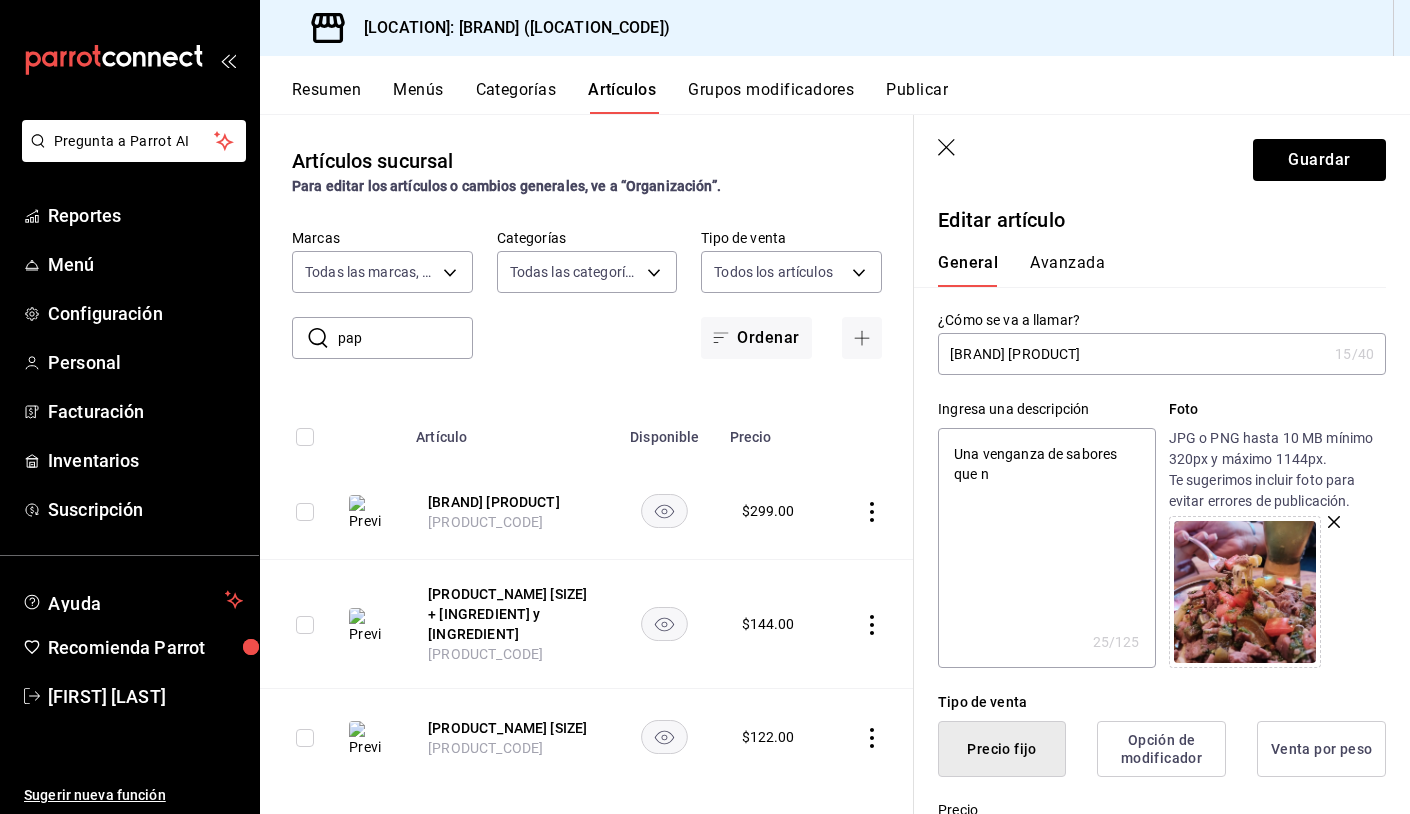 type on "x" 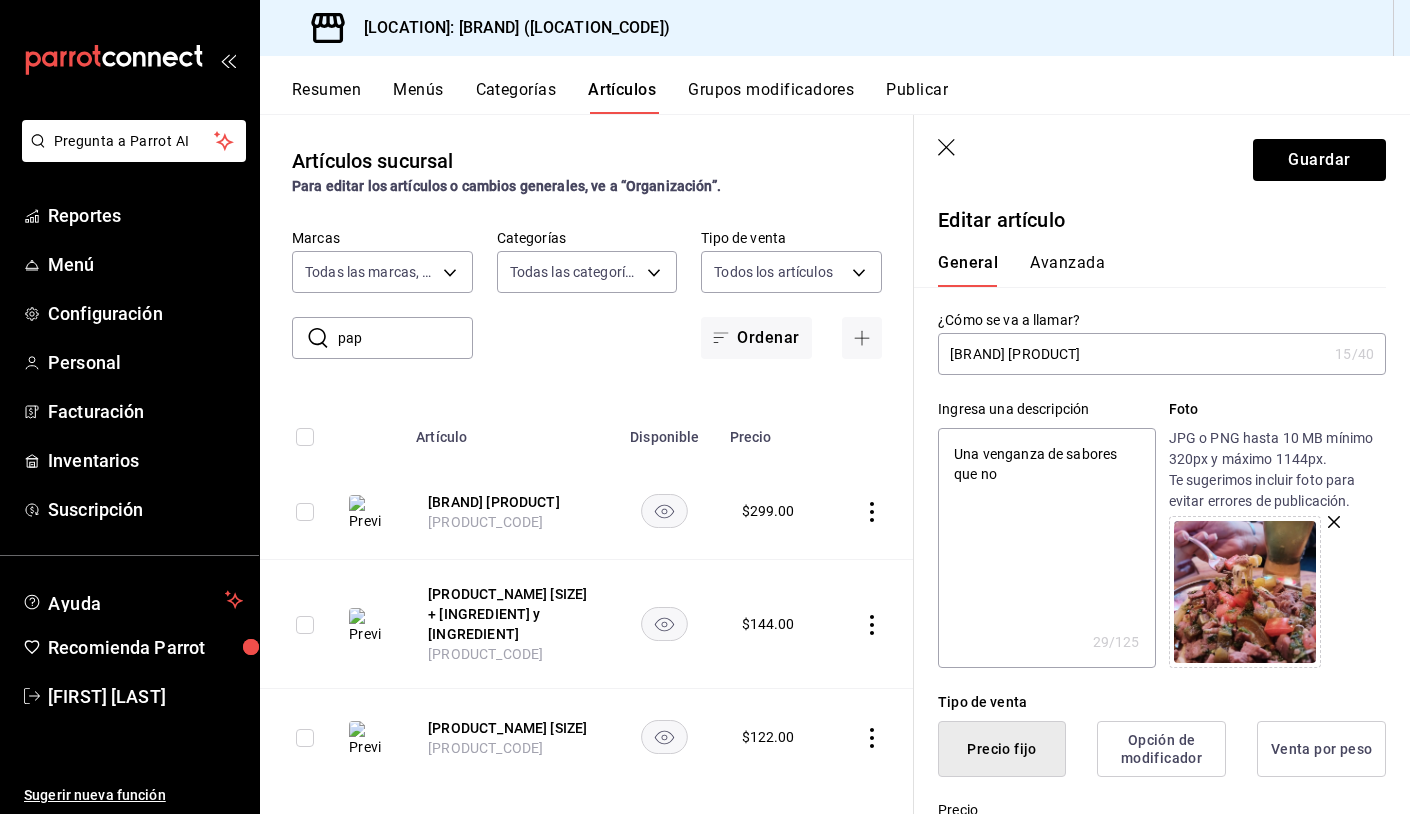 type on "Una venganza de sabores que no" 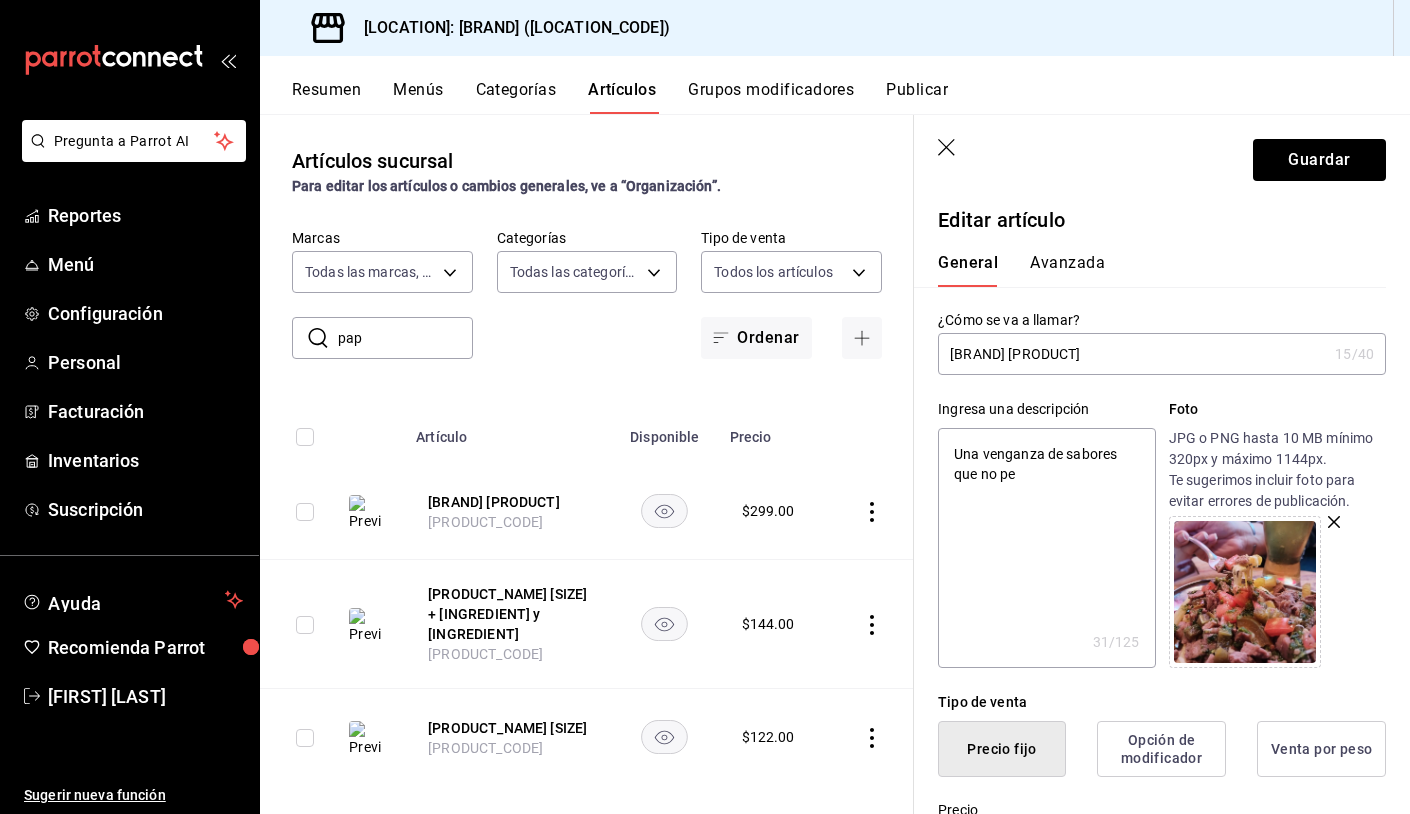 type on "Una venganza de sabores que no per" 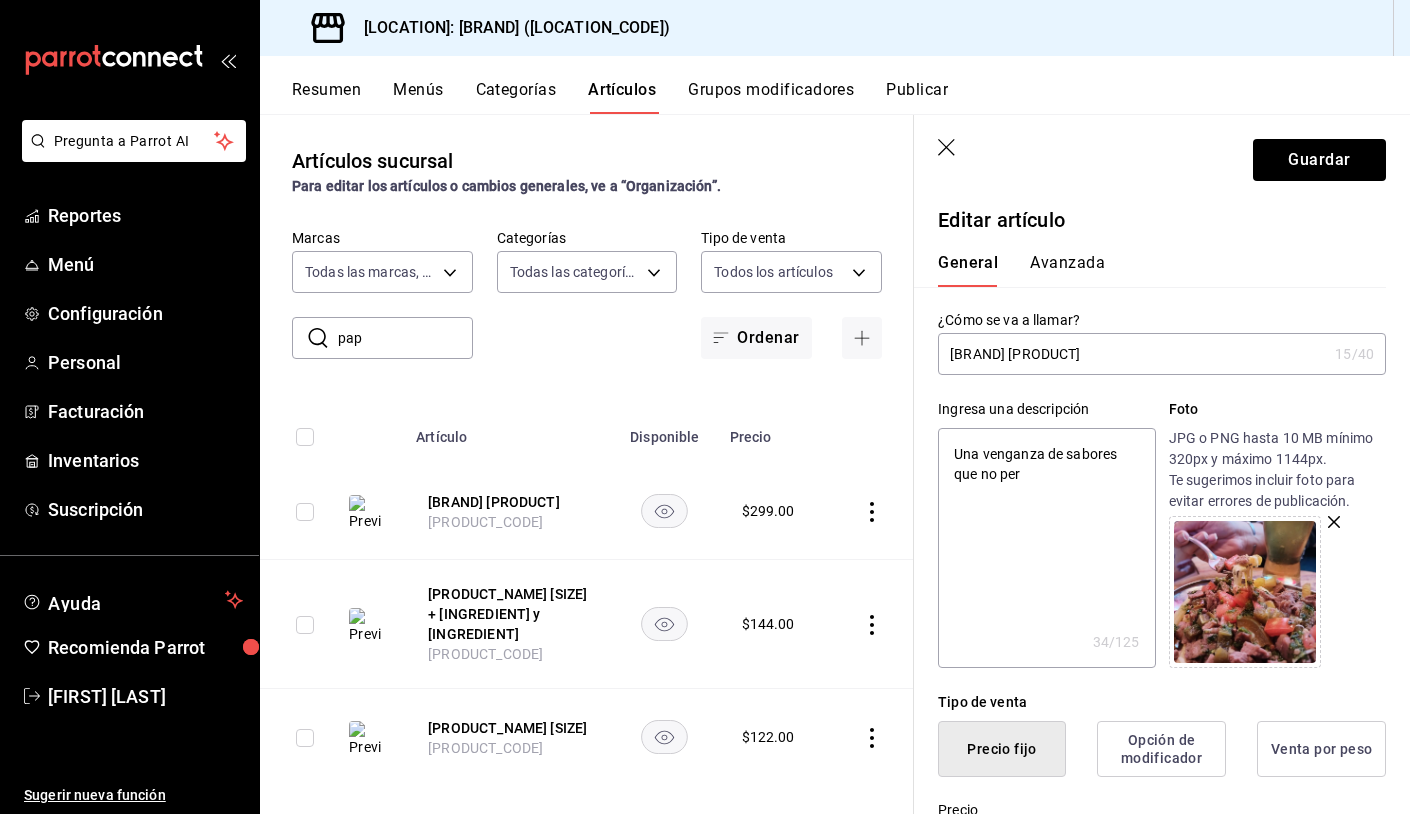type on "x" 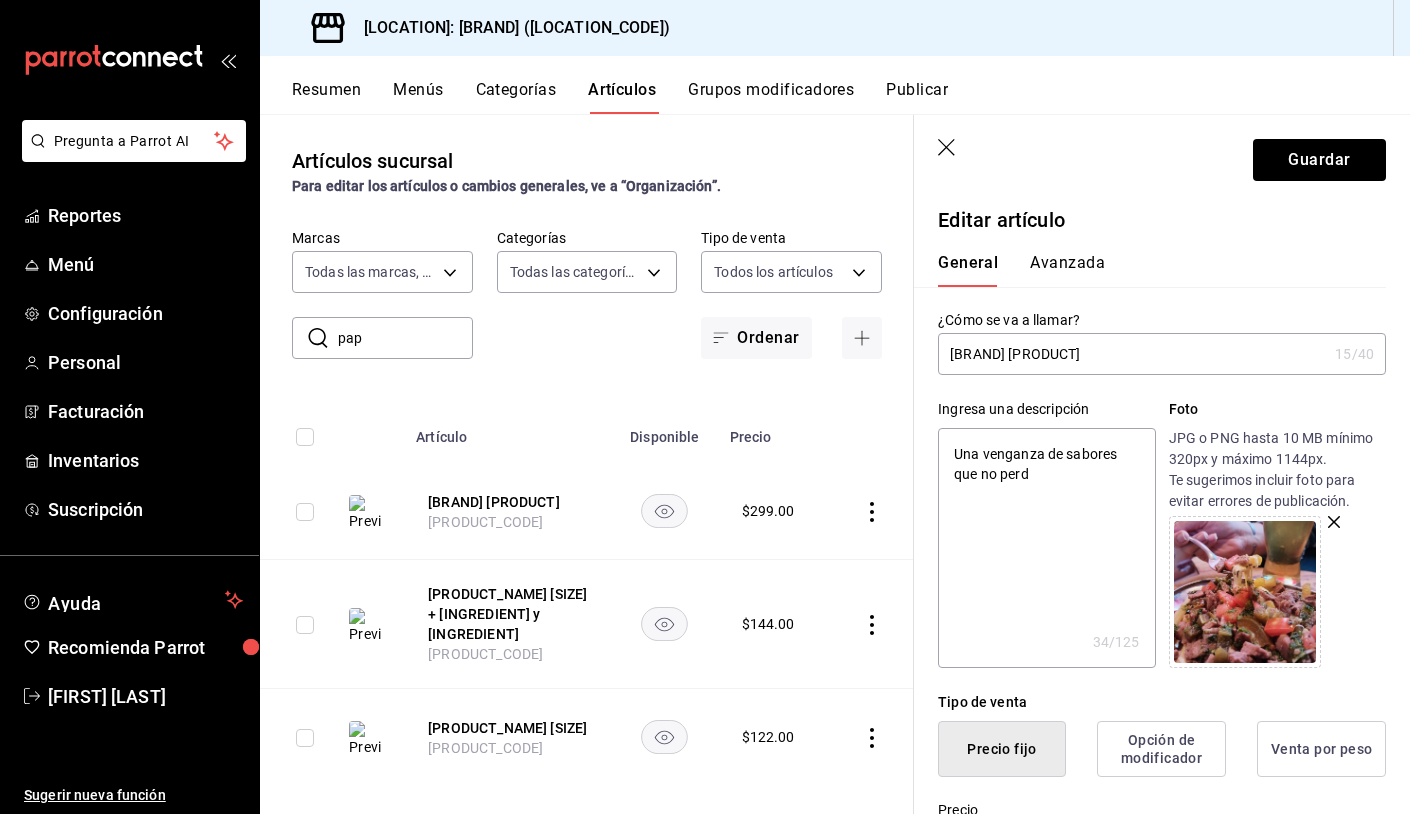 type on "Una venganza de sabores que no perdo" 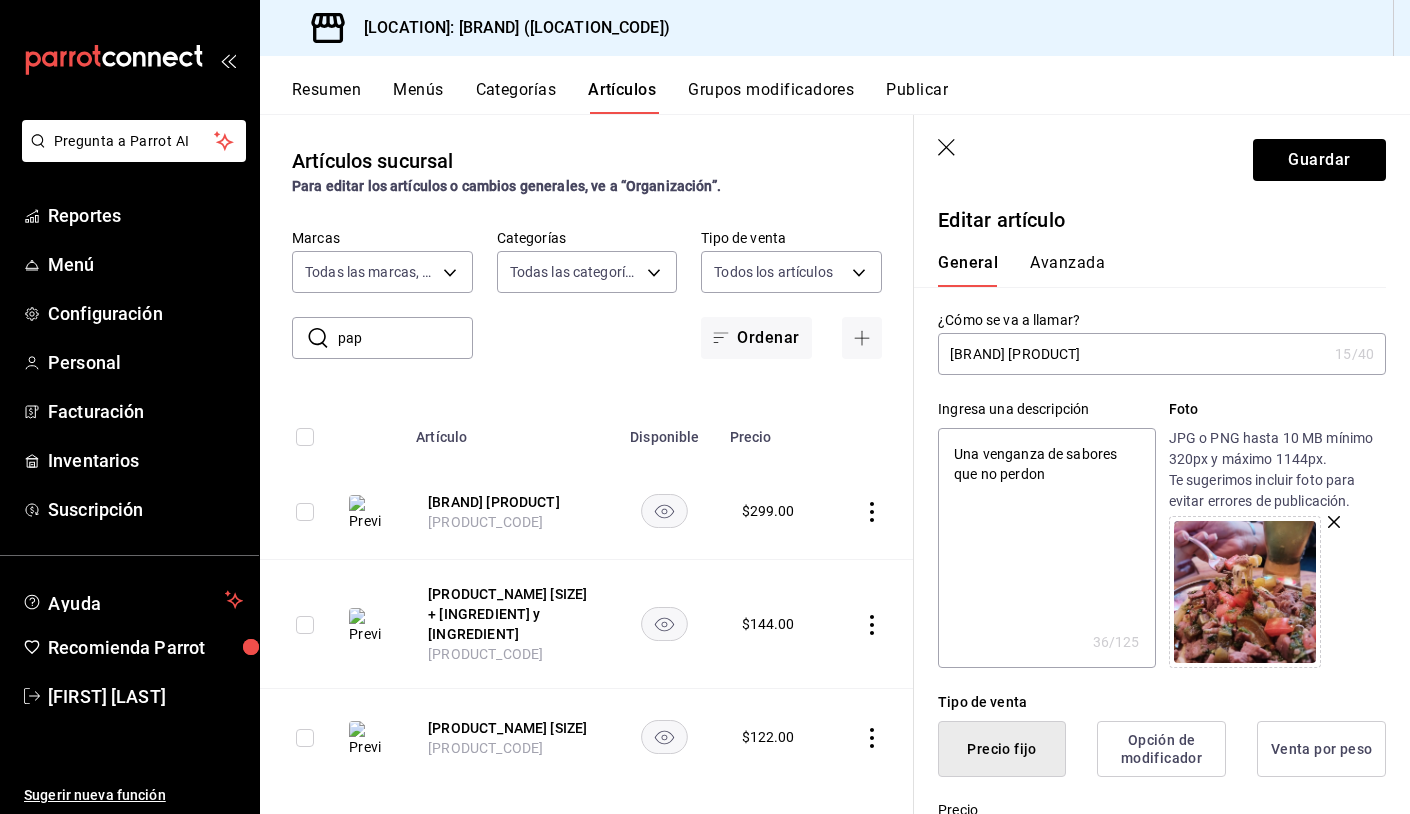 type on "Una venganza de sabores que no perdona" 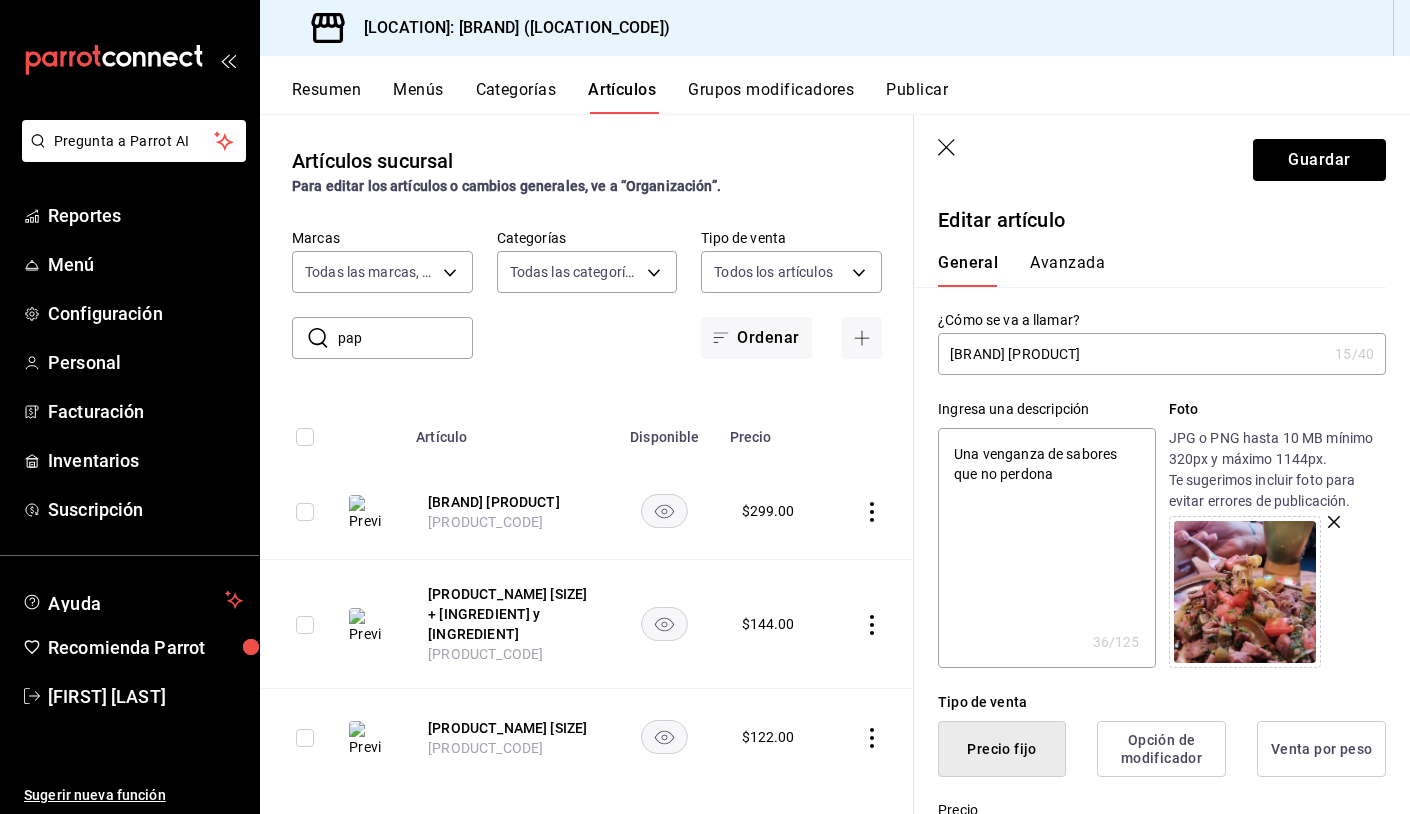 type on "x" 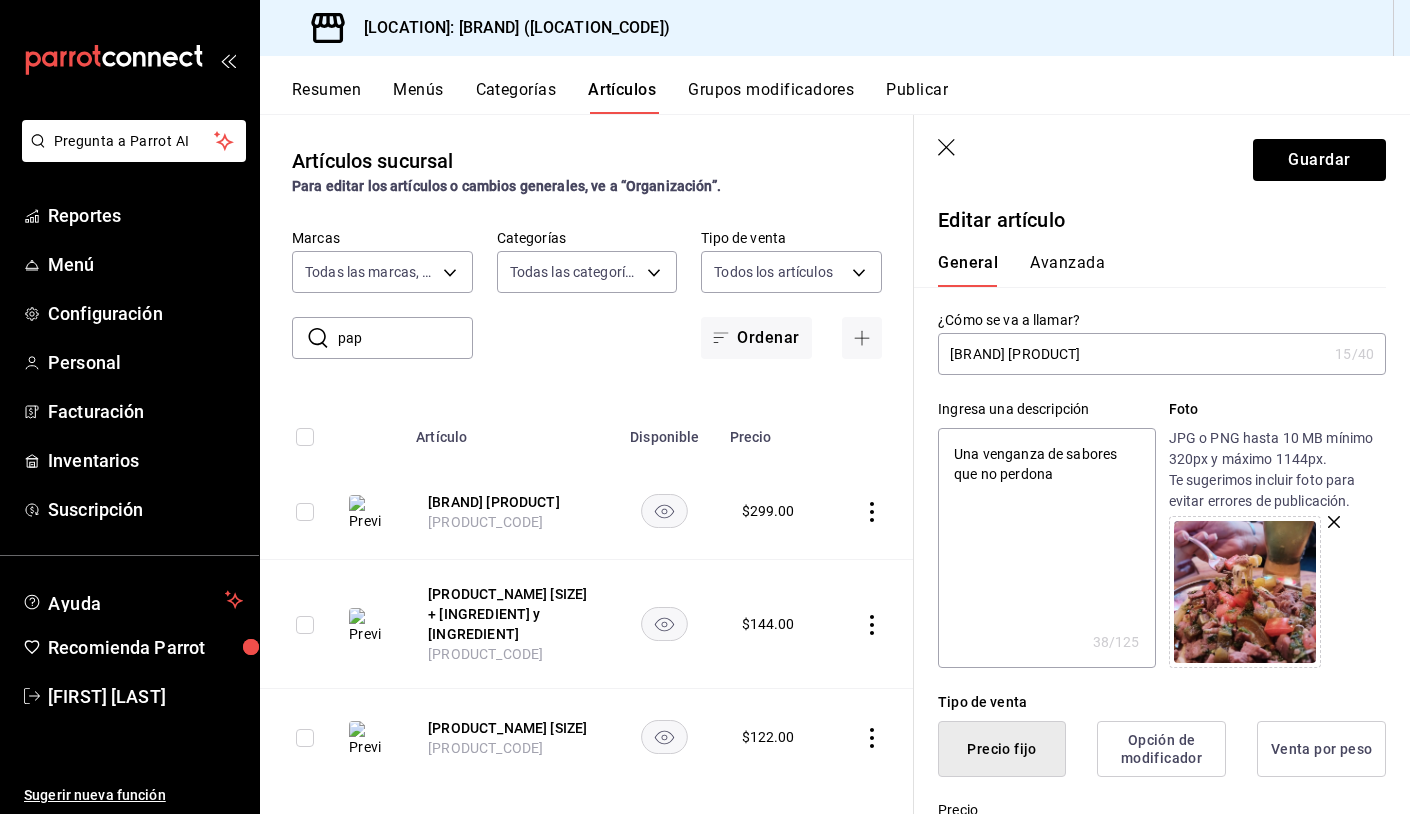 type on "Una venganza de sabores que no perdonar" 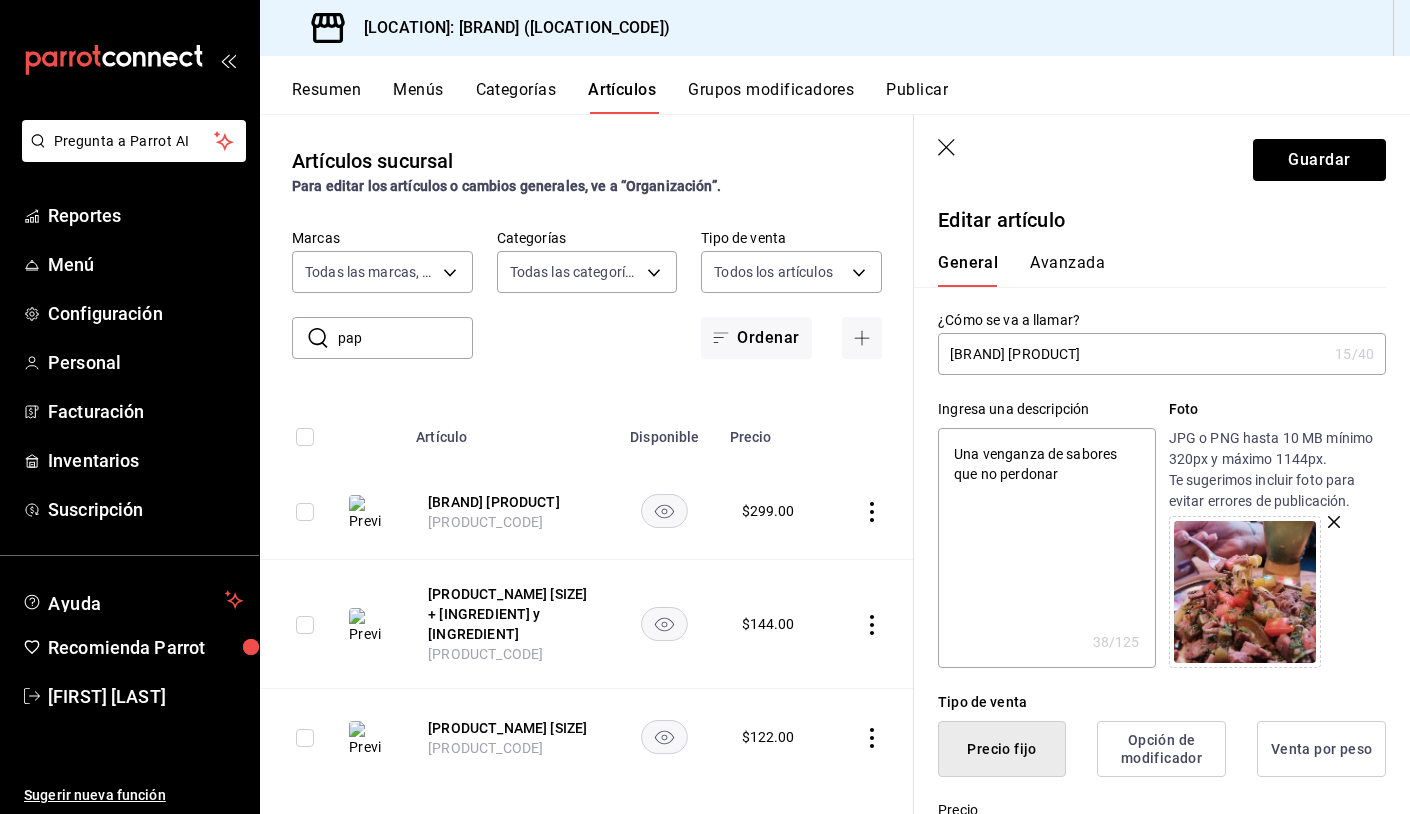 type on "x" 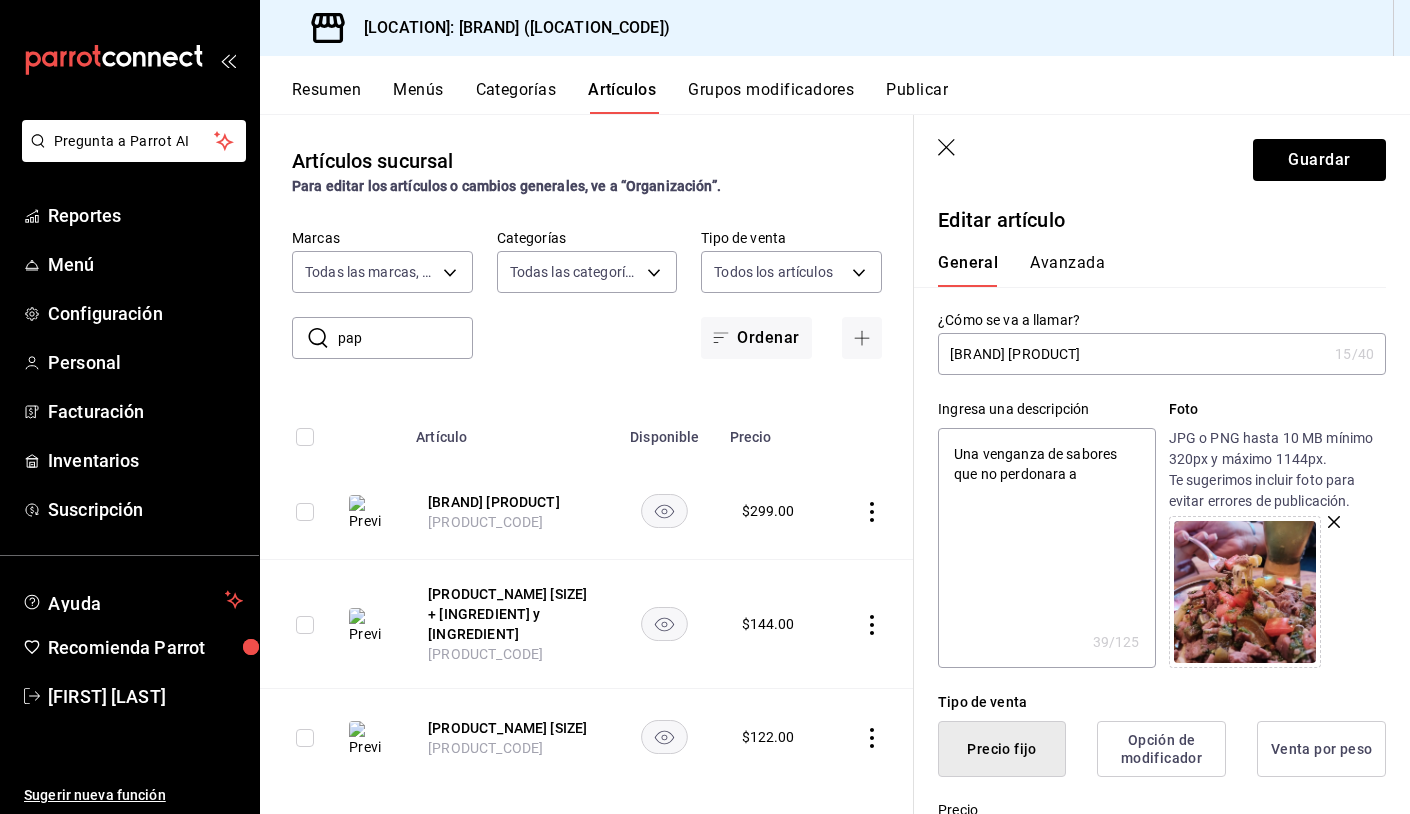 type on "Una venganza de sabores que no perdonara a" 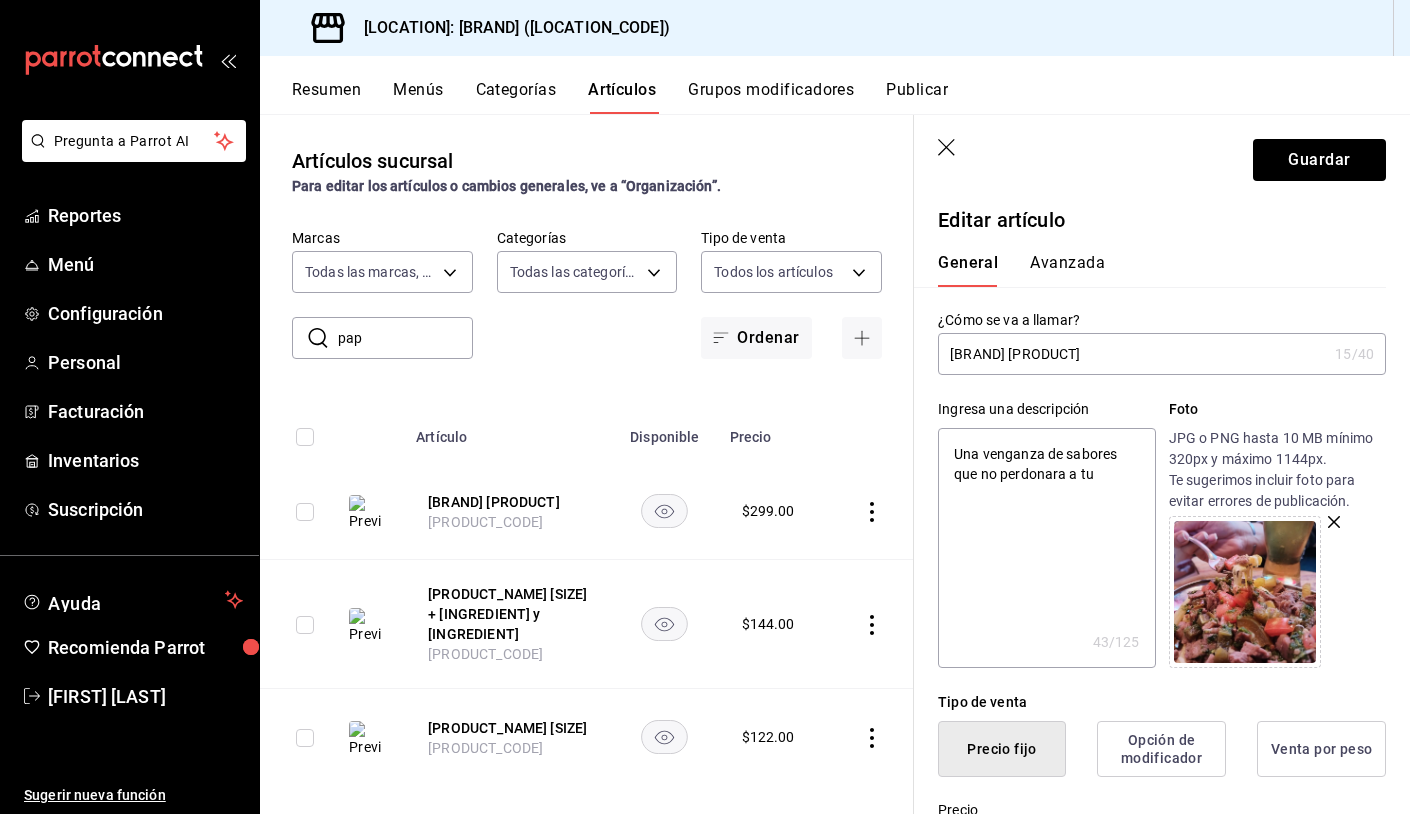 type on "Una venganza de sabores que no perdonara a tu" 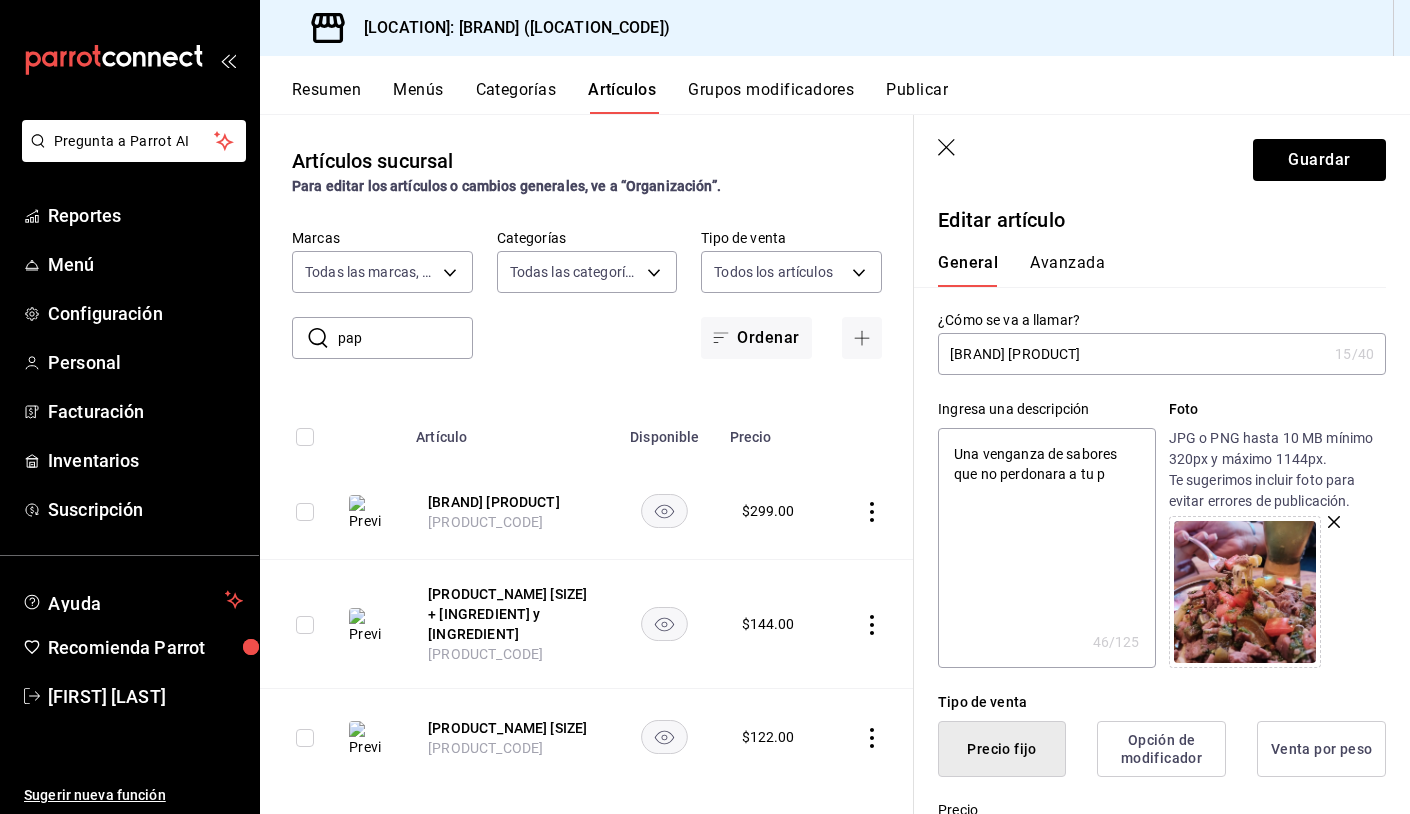 type on "Una venganza de sabores que no perdonara a tu pa" 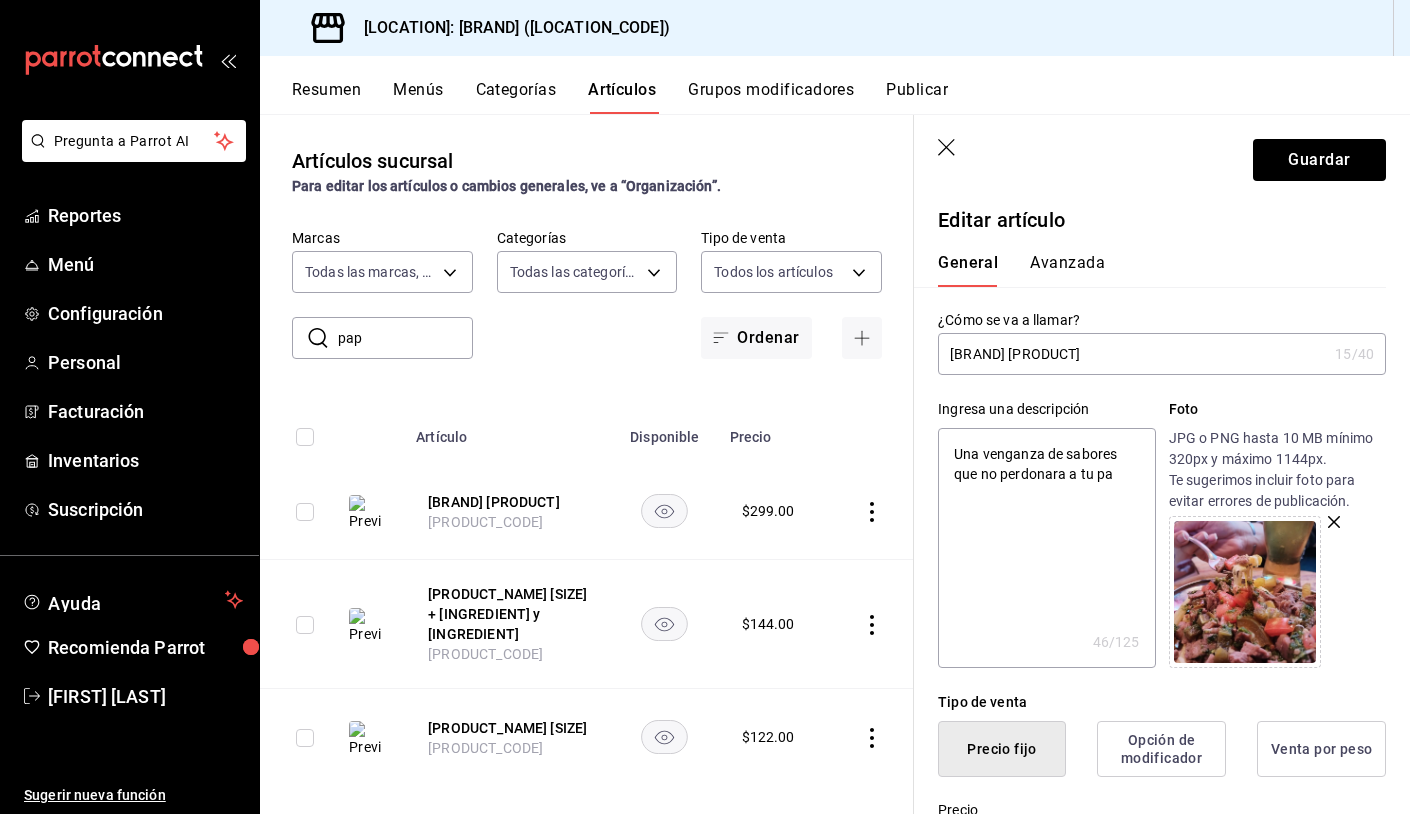 type on "x" 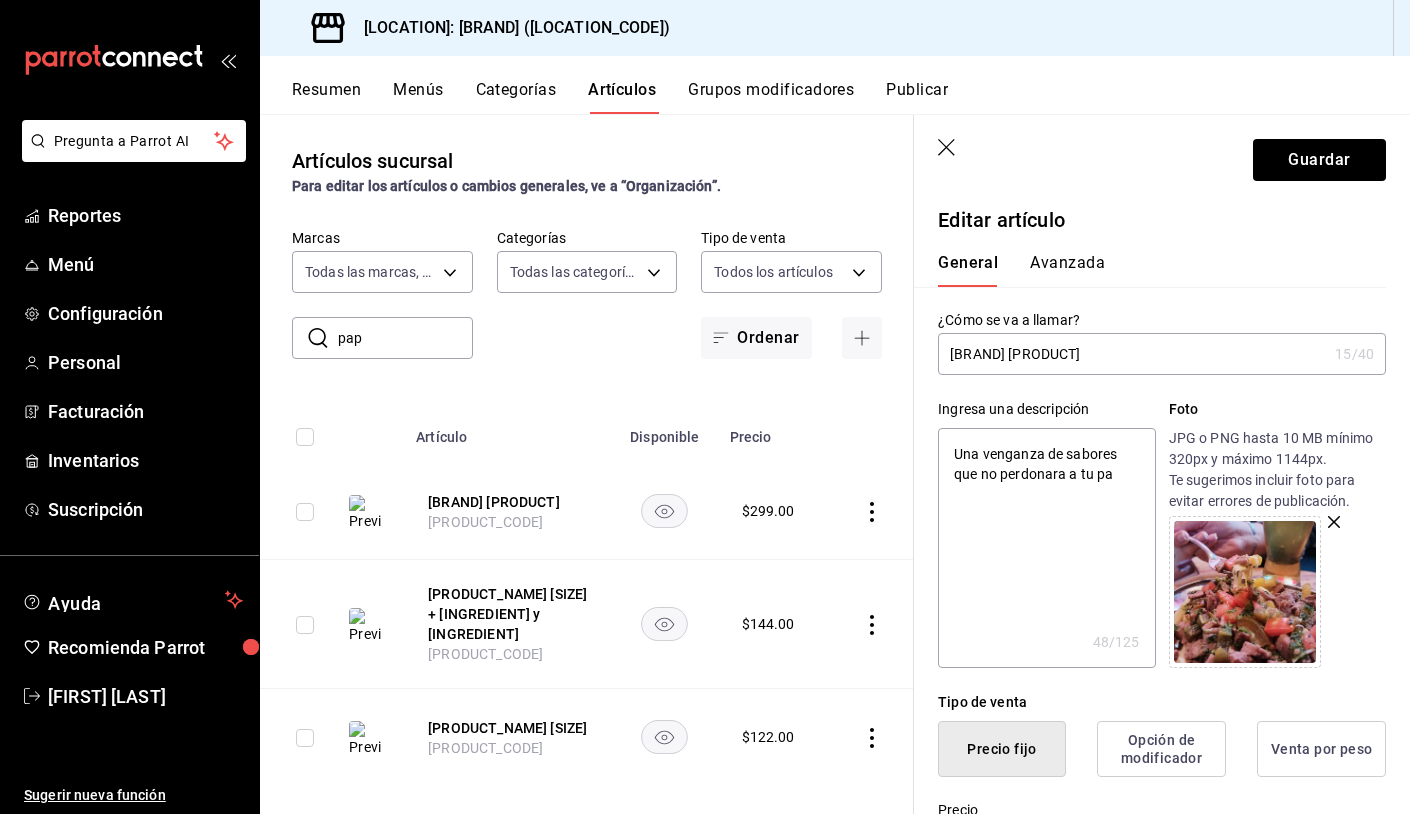 type on "Una venganza de sabores que no perdonara a tu pal" 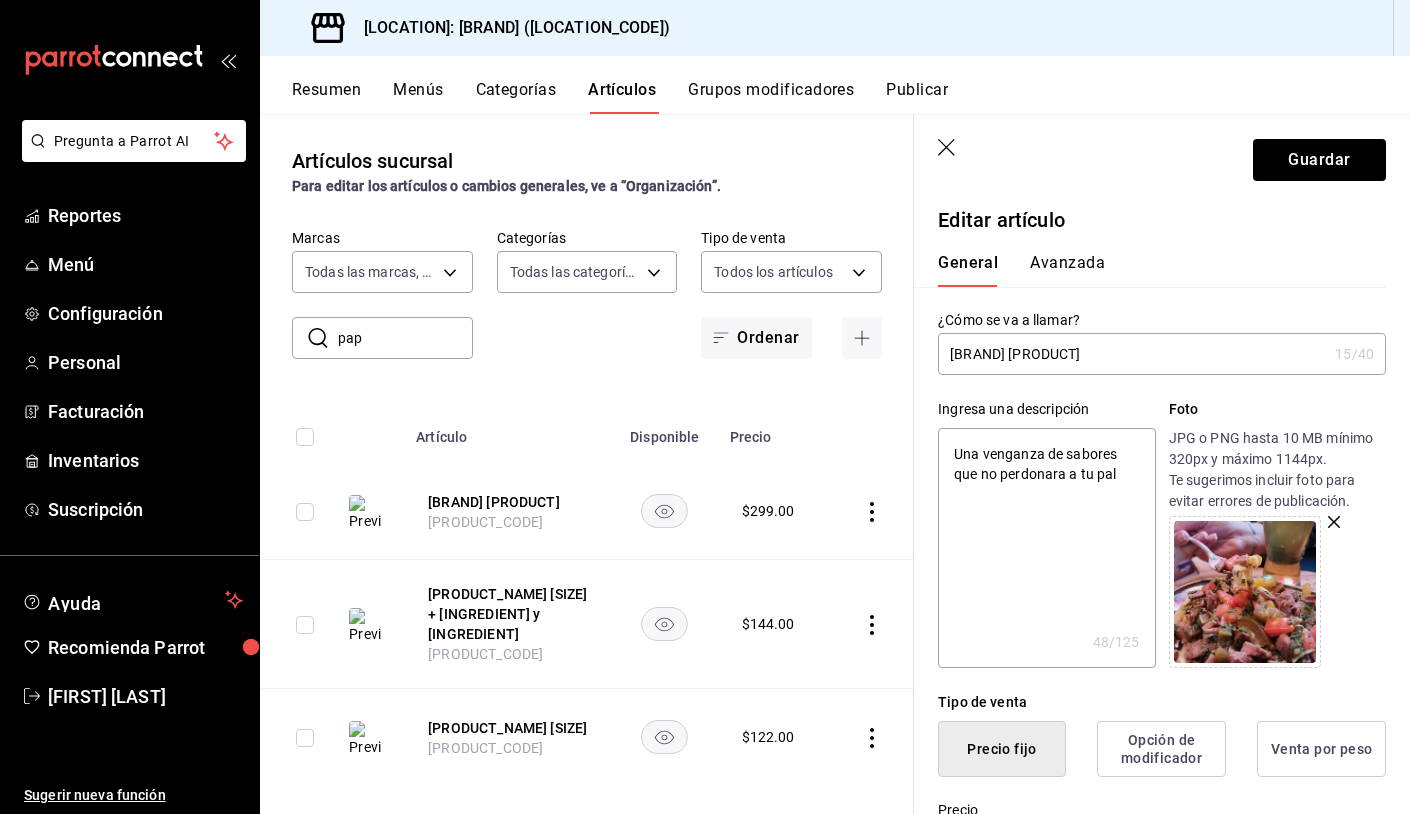 type on "Una venganza de sabores que no perdonara a tu pala" 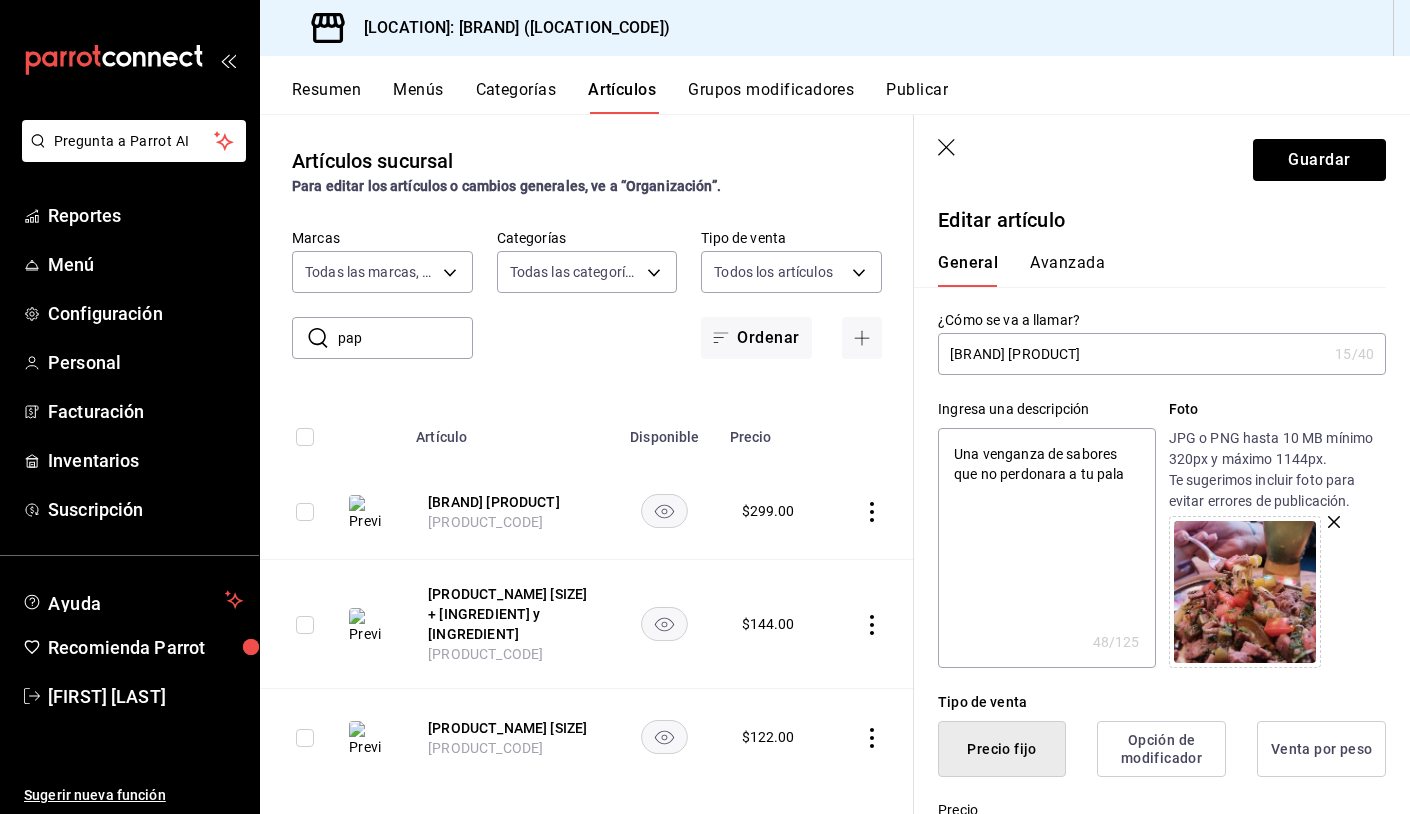 type on "x" 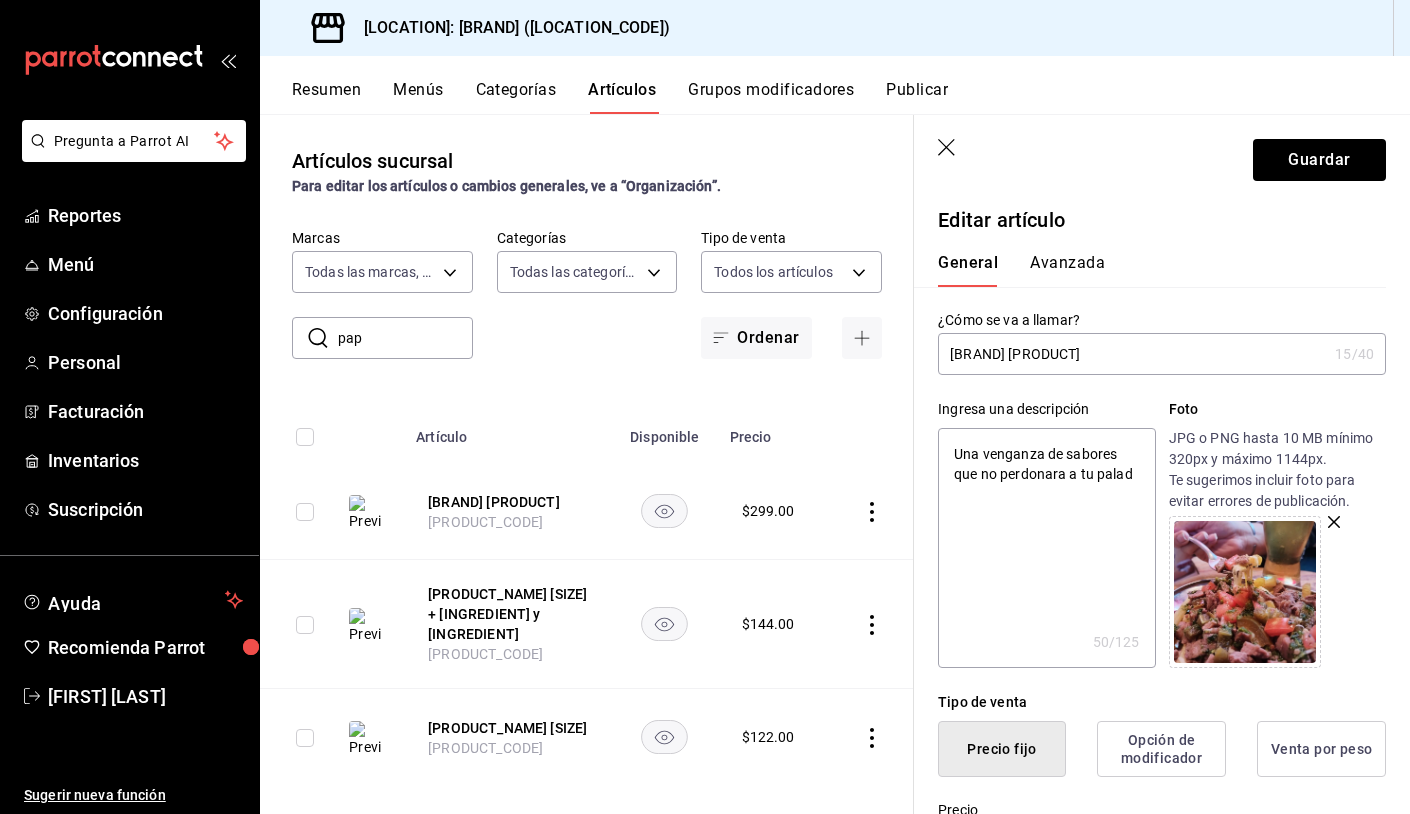 type on "Una venganza de sabores que no perdonara a tu palada" 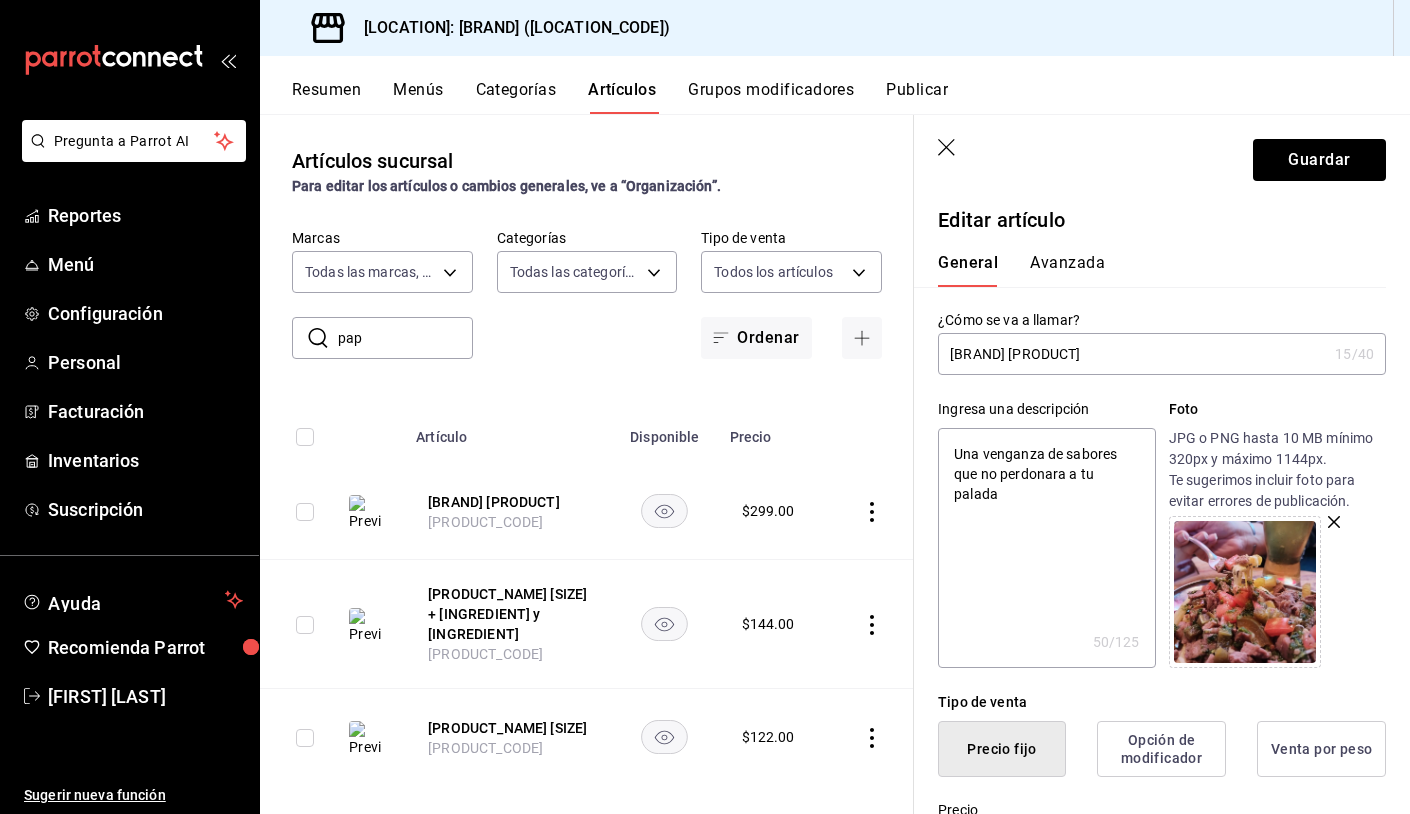 type on "x" 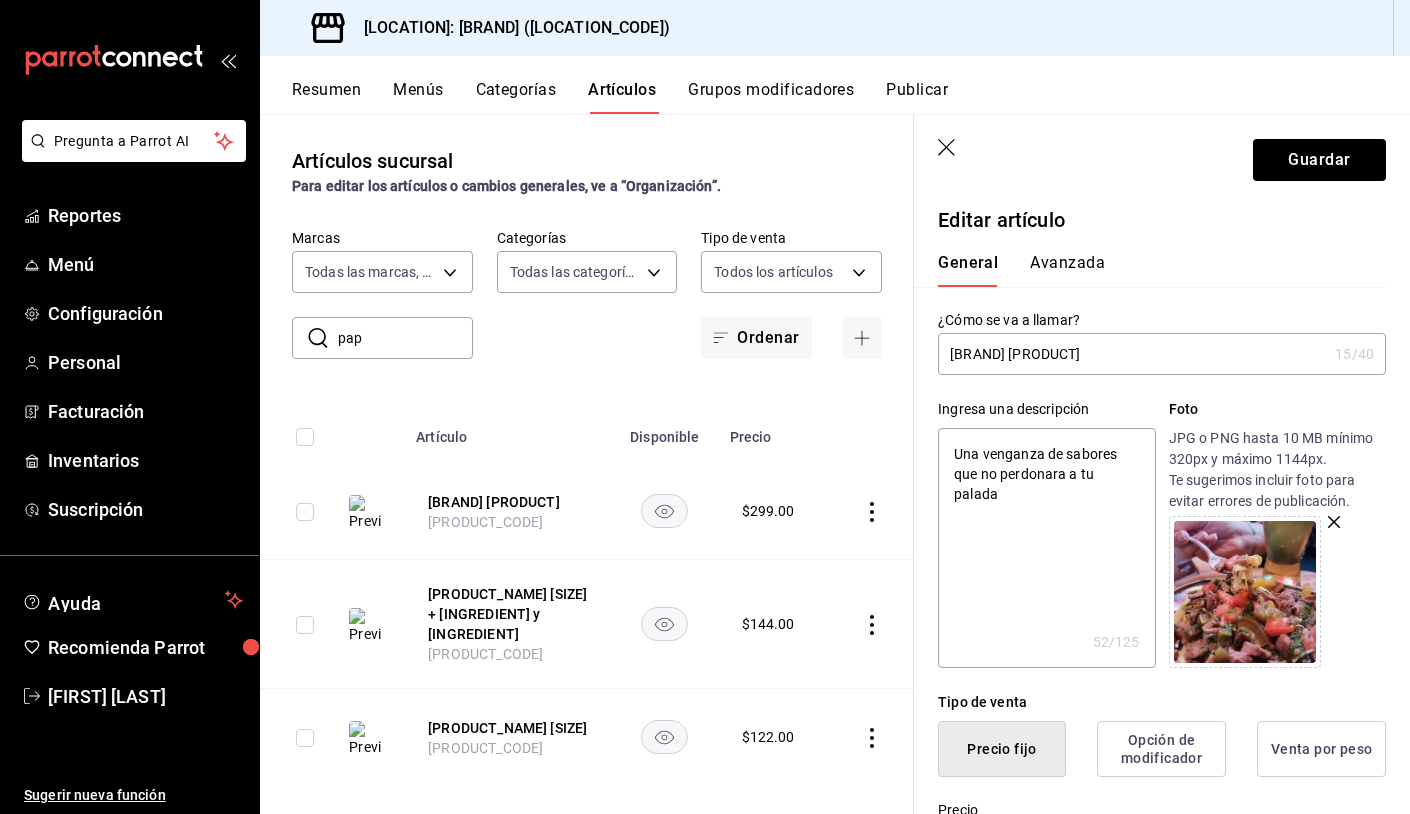 type on "Una venganza de sabores que no perdonara a tu paladar" 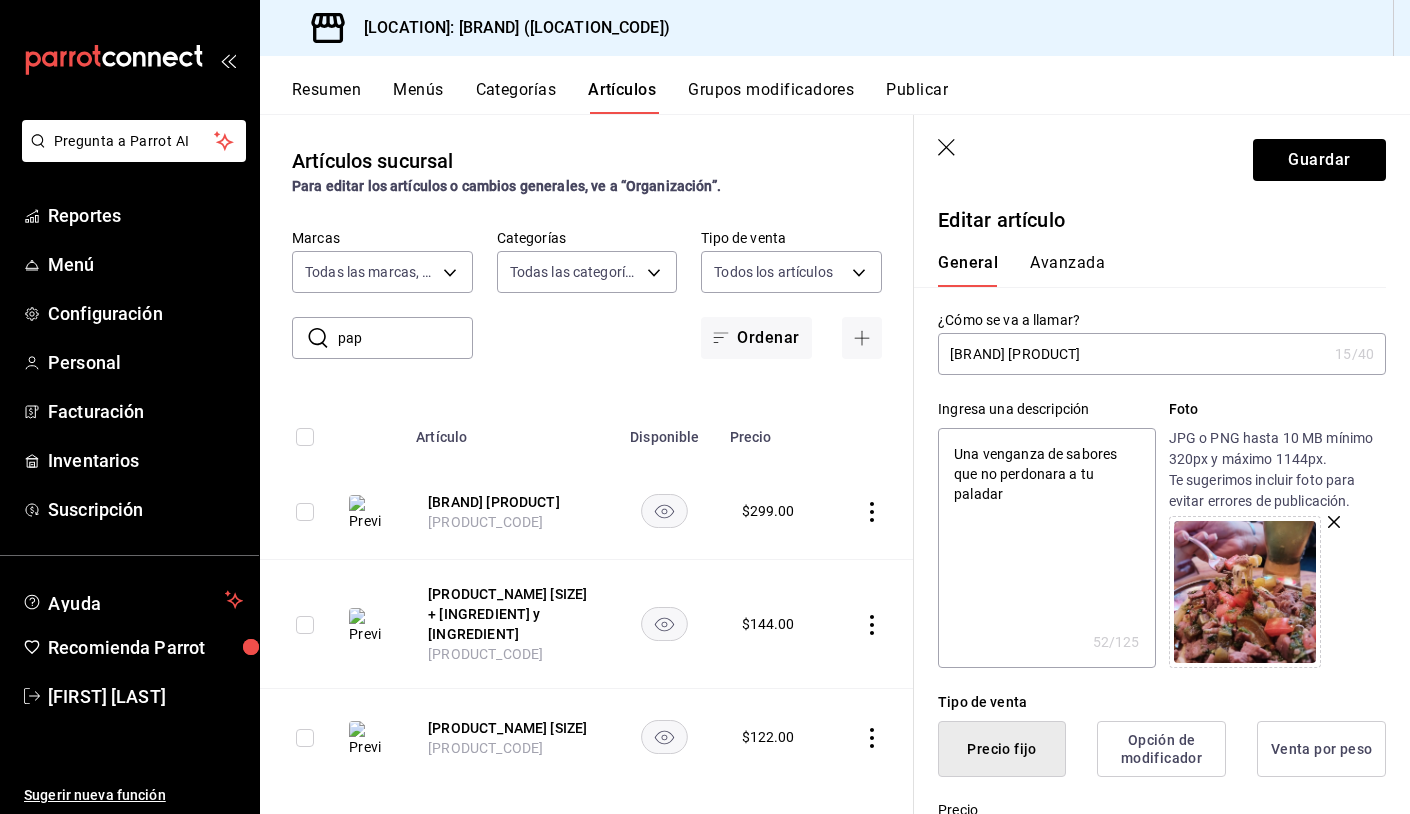 type on "x" 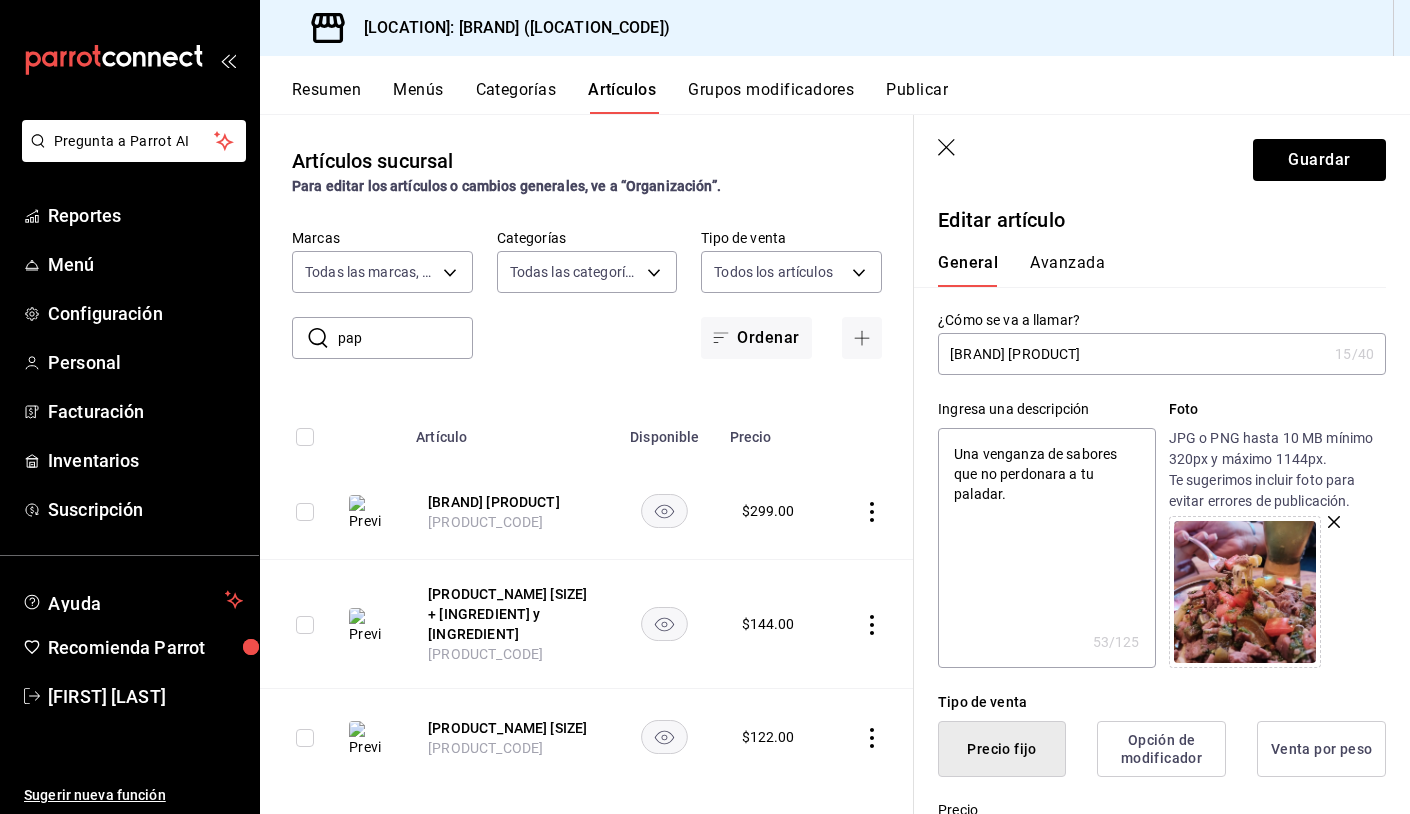 type on "Una venganza de sabores que no perdonara a tu paladar." 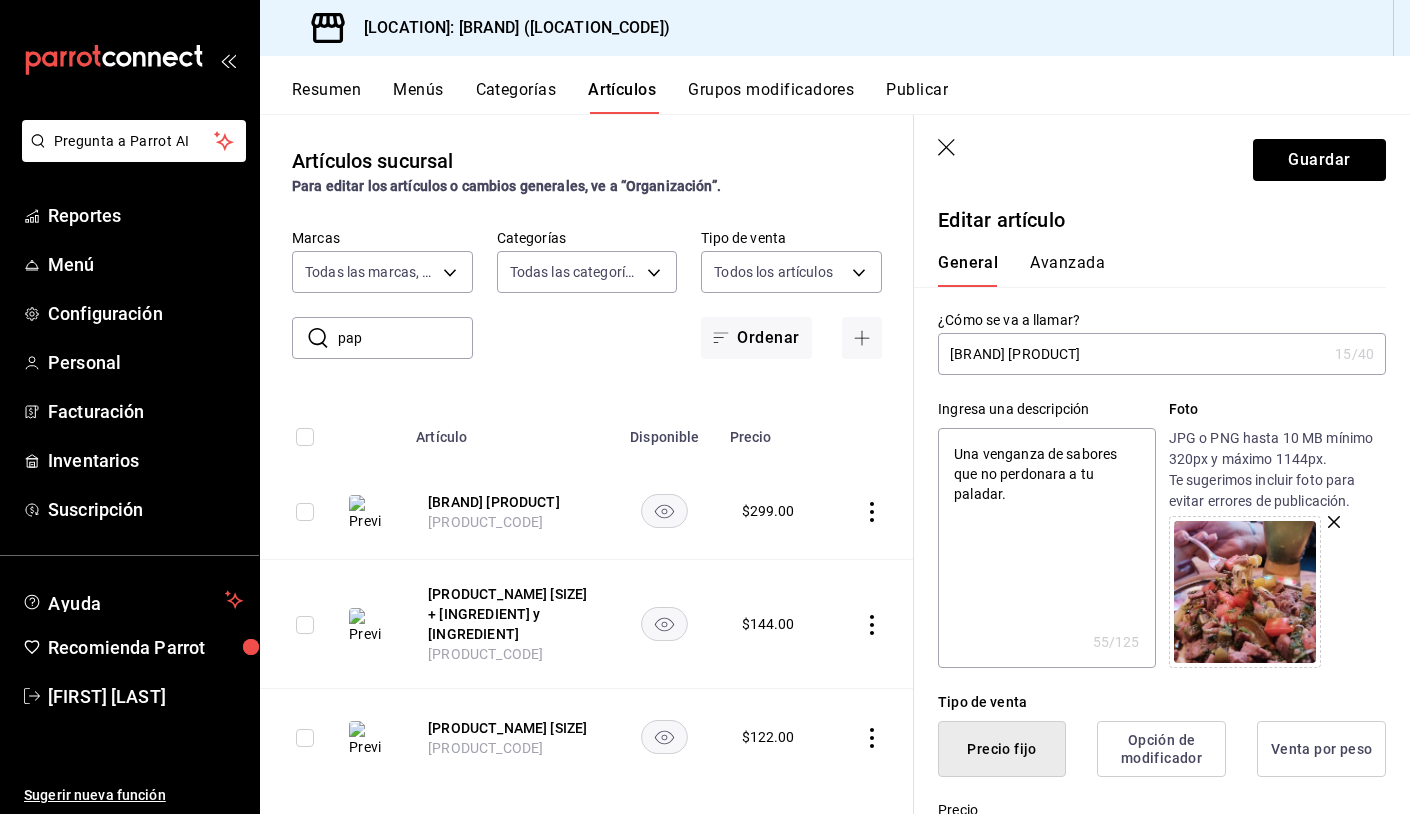type on "Una venganza de sabores que no perdonara a tu paladar. C" 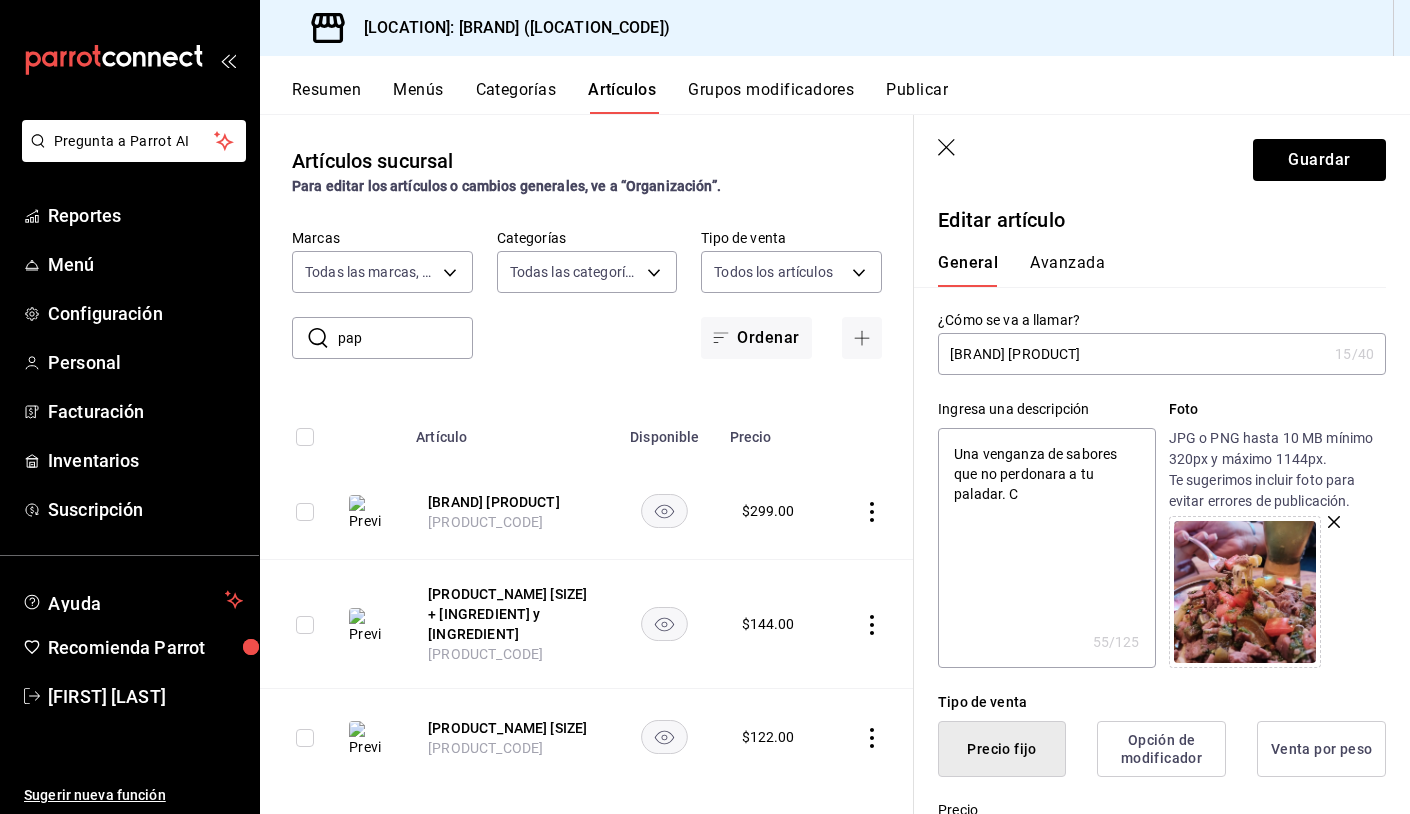 type on "x" 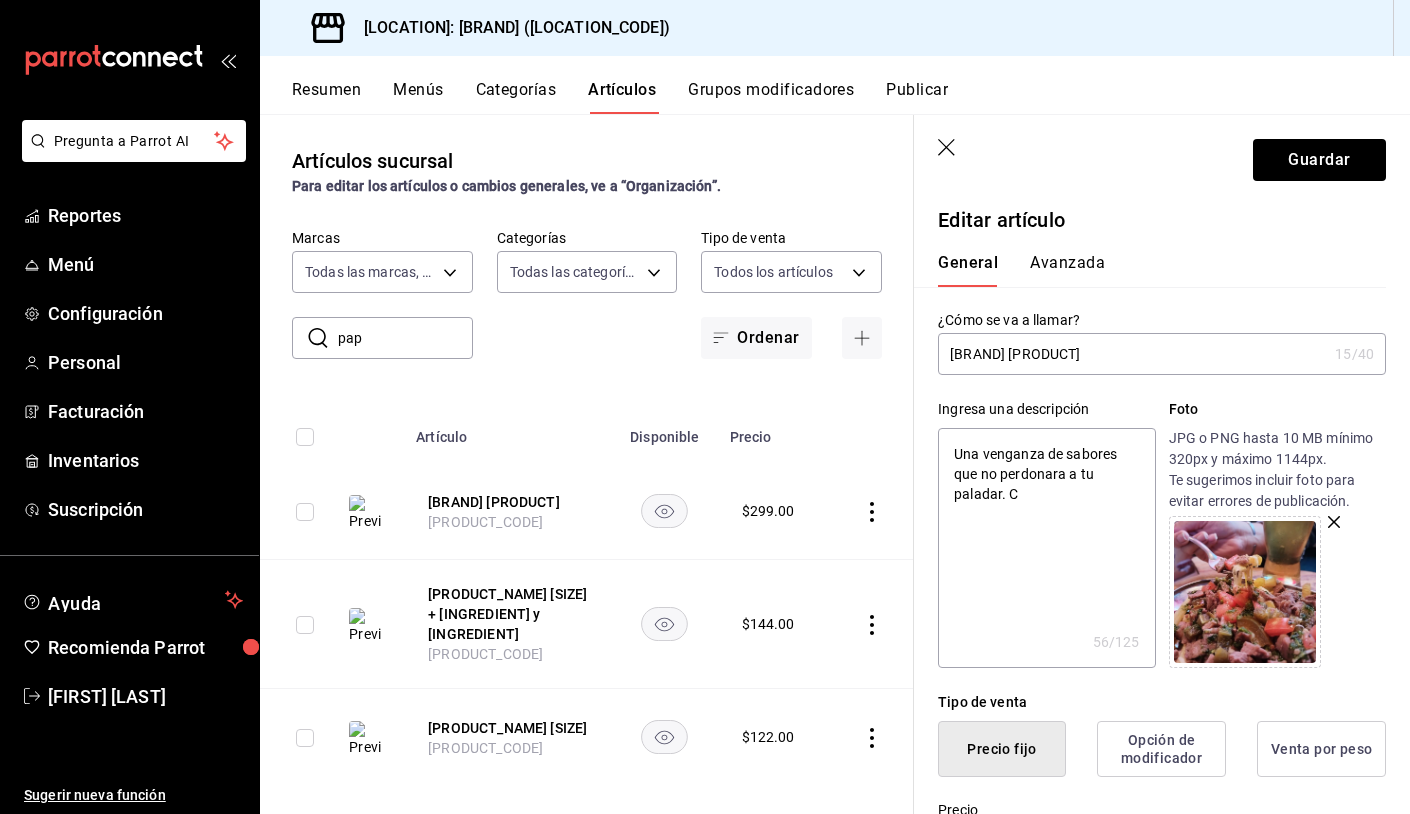 type on "Una venganza de sabores que no perdonara a tu paladar. Cr" 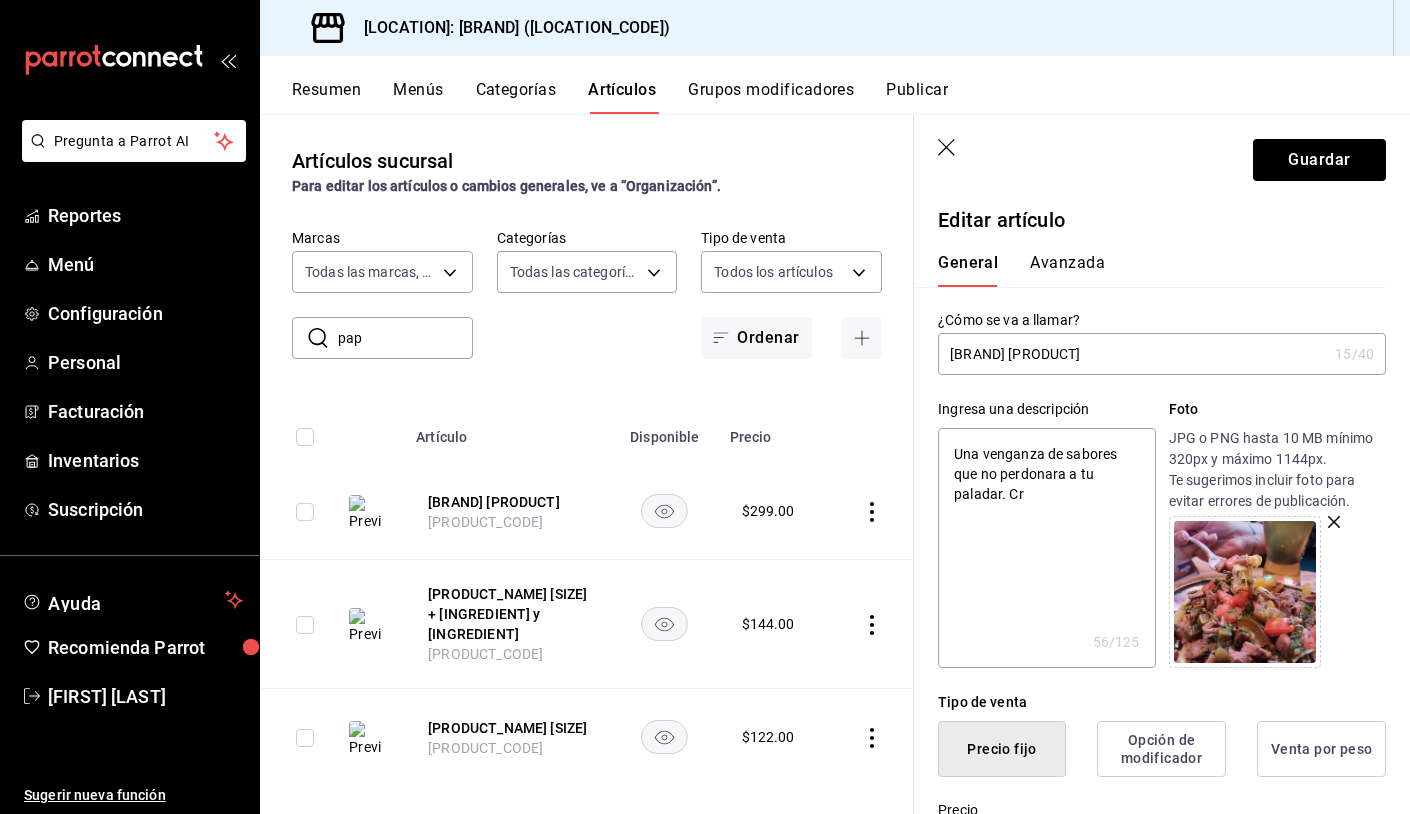 type on "x" 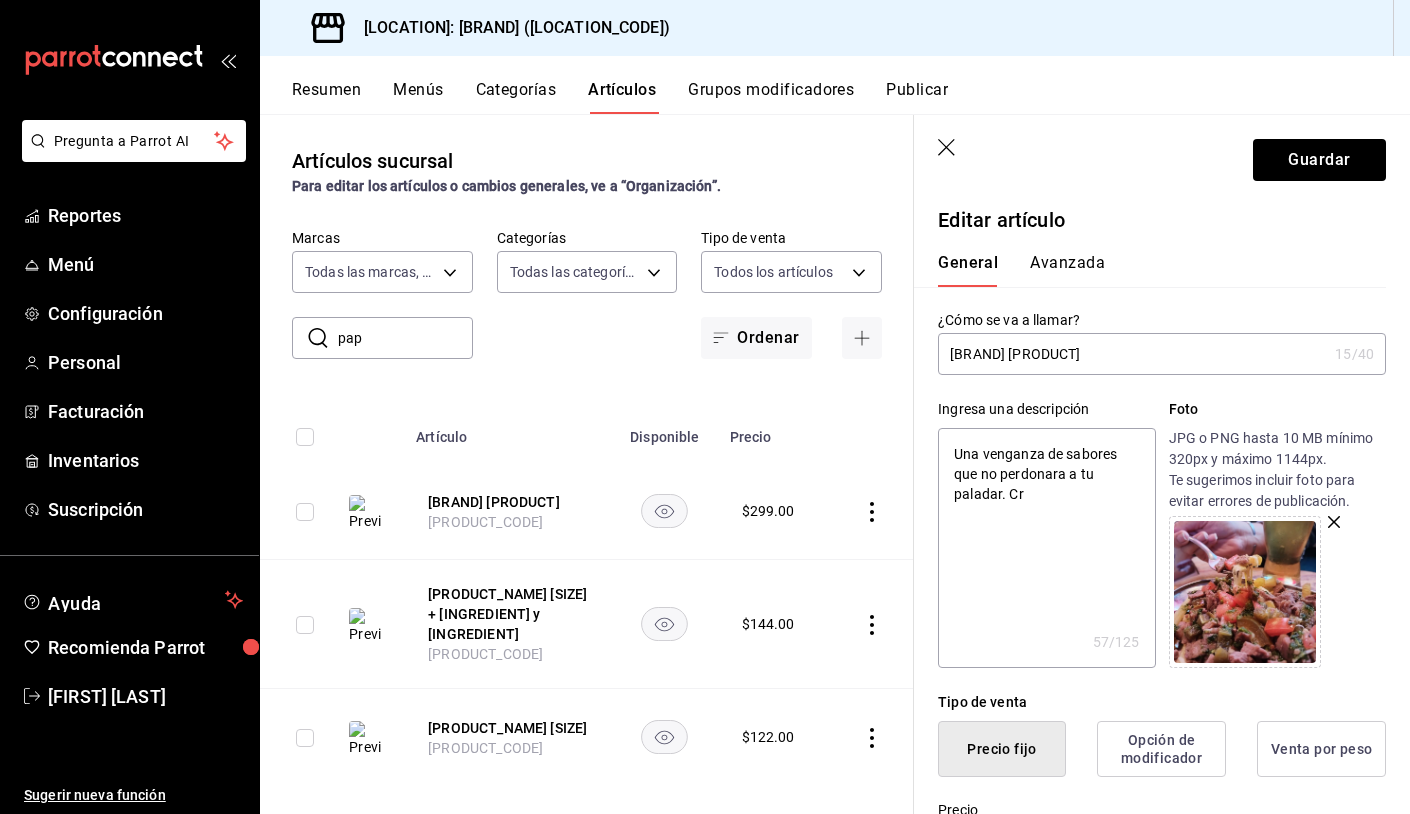 type on "Una venganza de sabores que no perdonara a tu paladar. Cru" 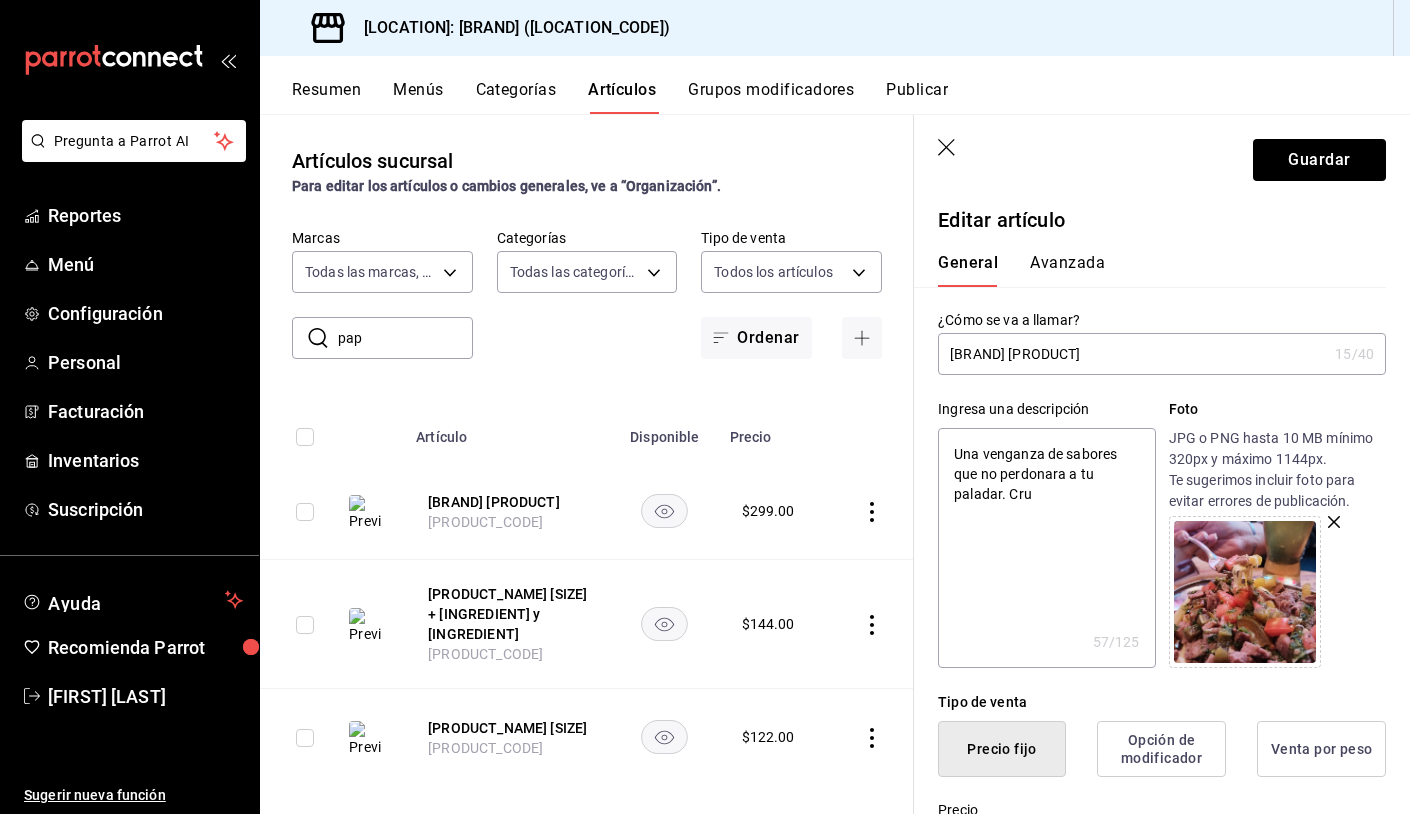 type on "x" 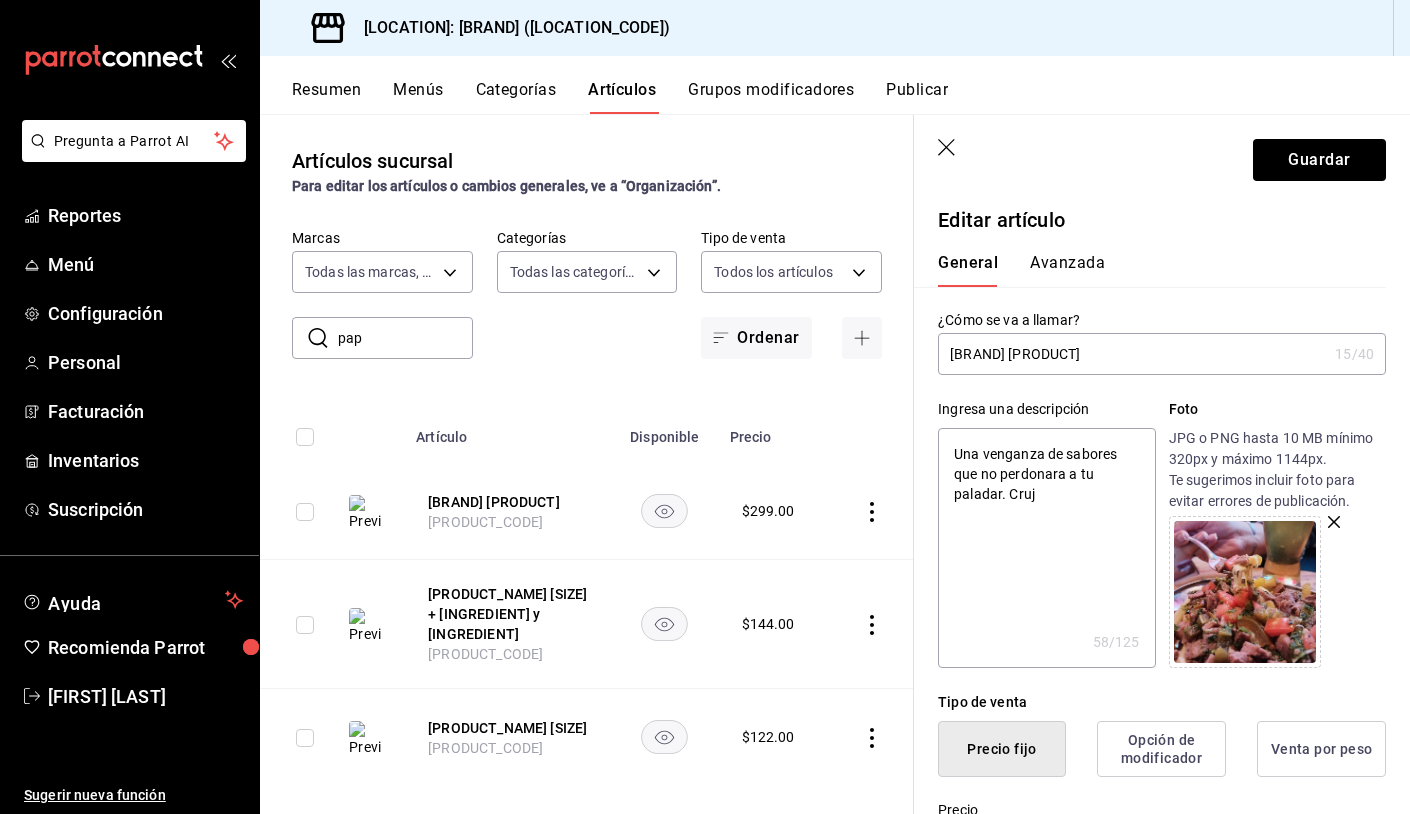 type on "Una venganza de sabores que no perdonara a tu paladar. Cruji" 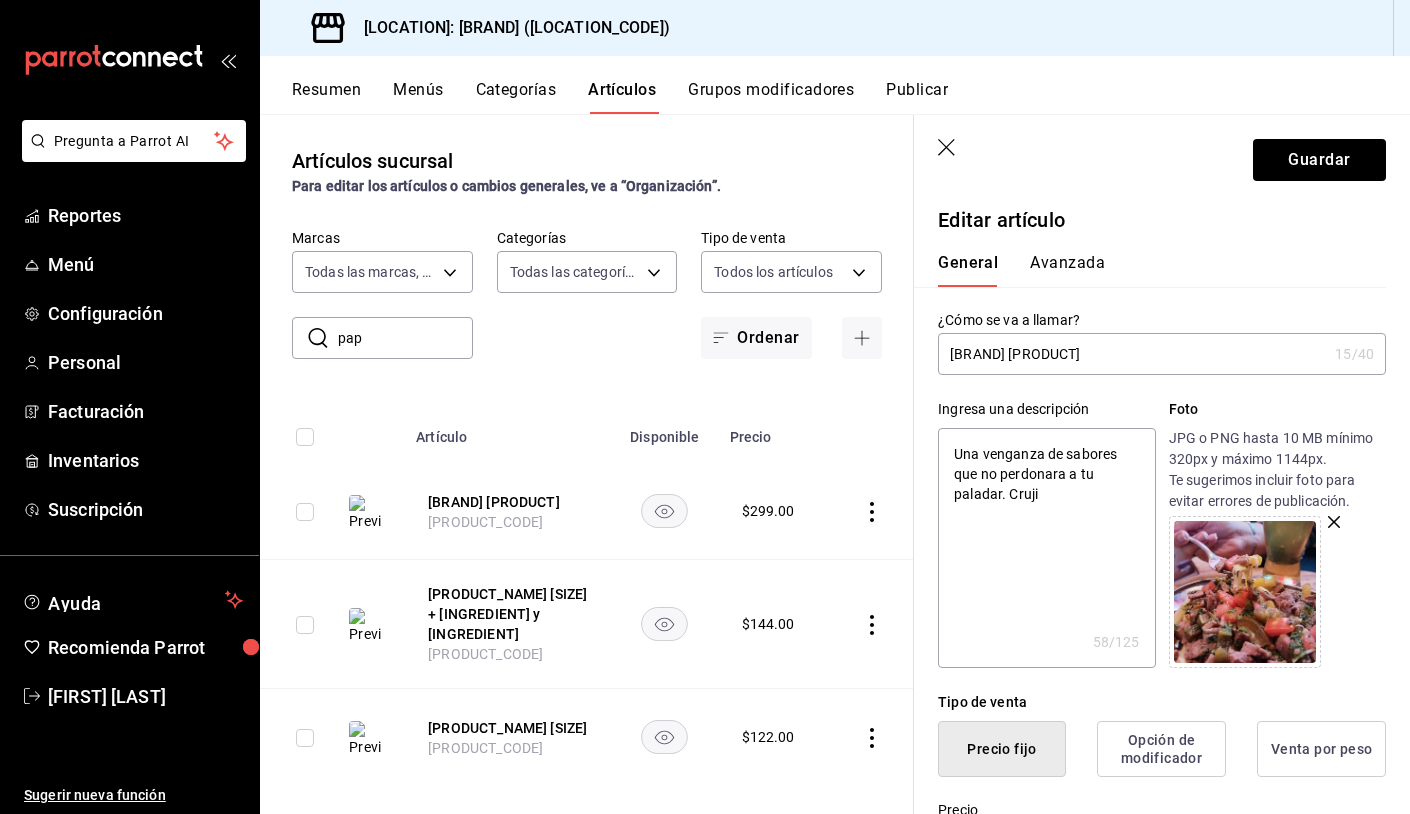 type on "x" 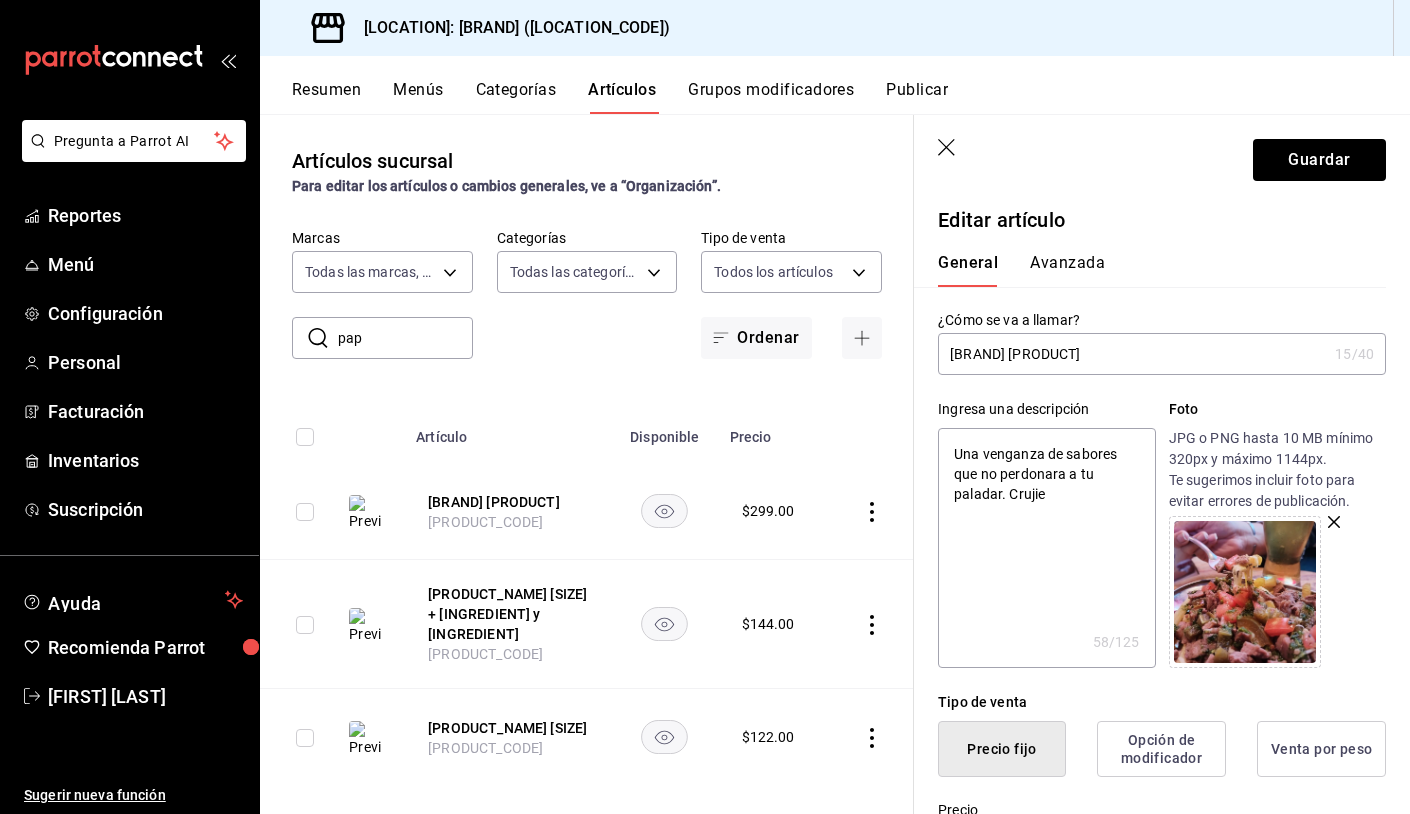 type on "Una venganza de sabores que no perdonara a tu paladar. Crujien" 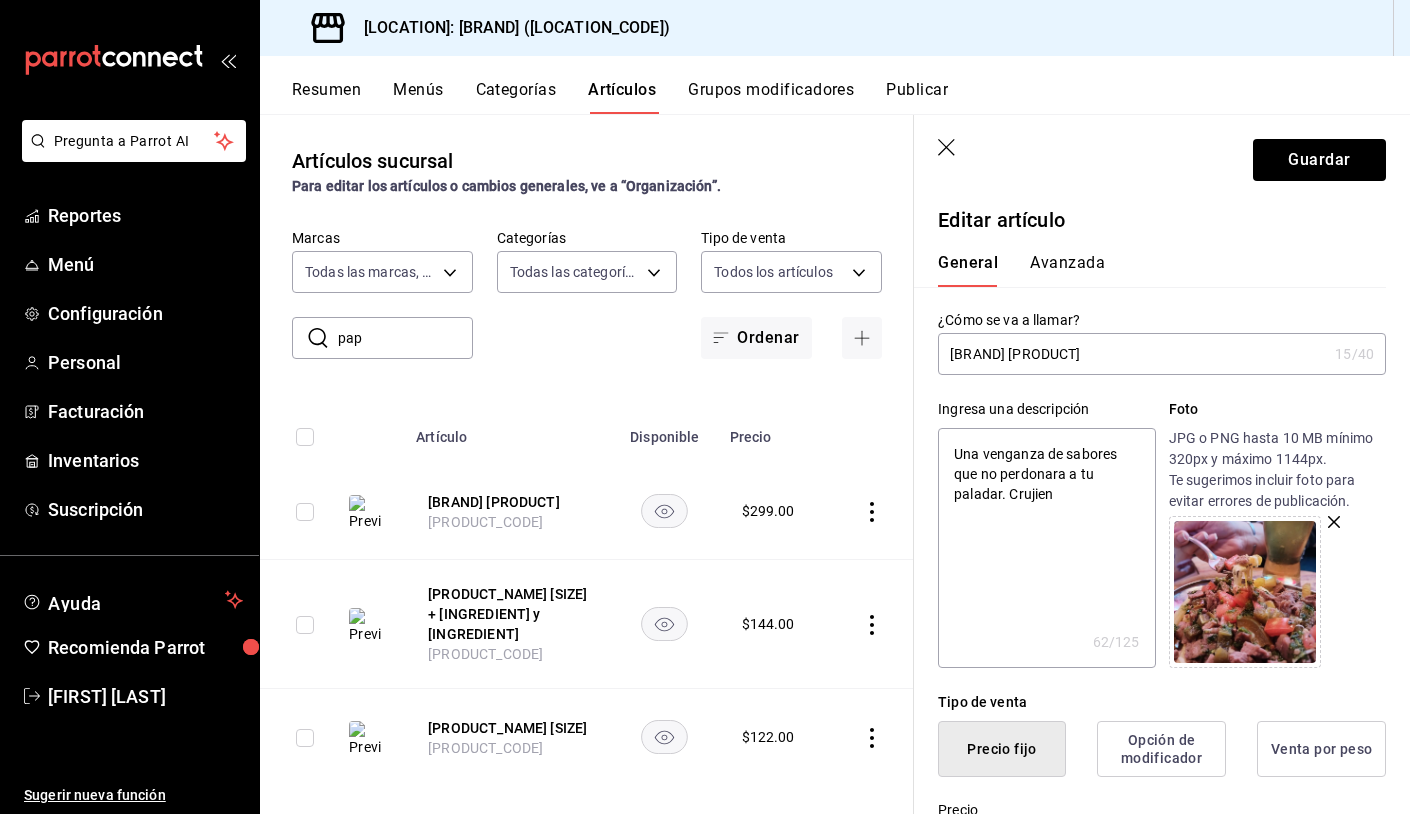type on "x" 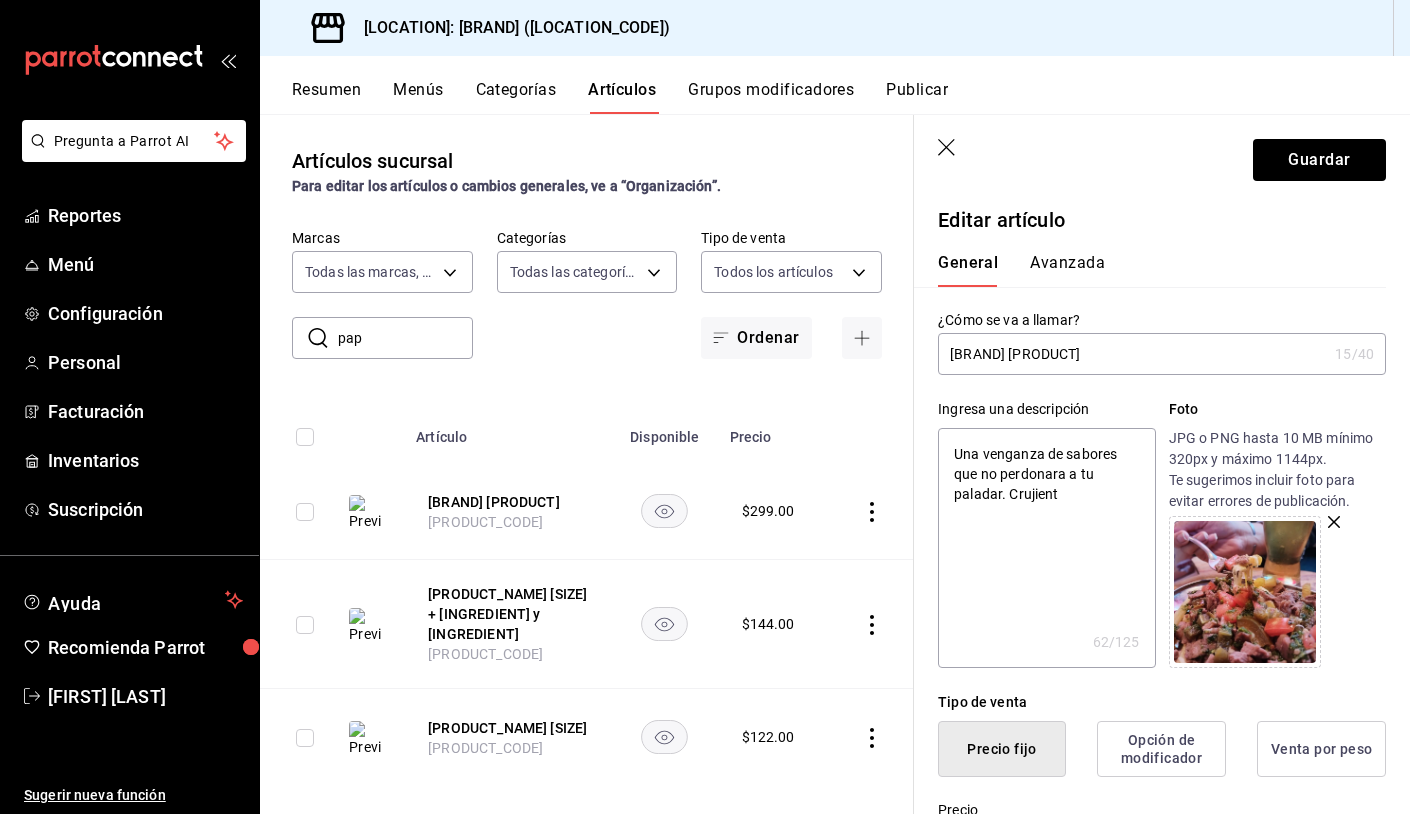 type on "Una venganza de sabores que no perdonara a tu paladar. Crujiente" 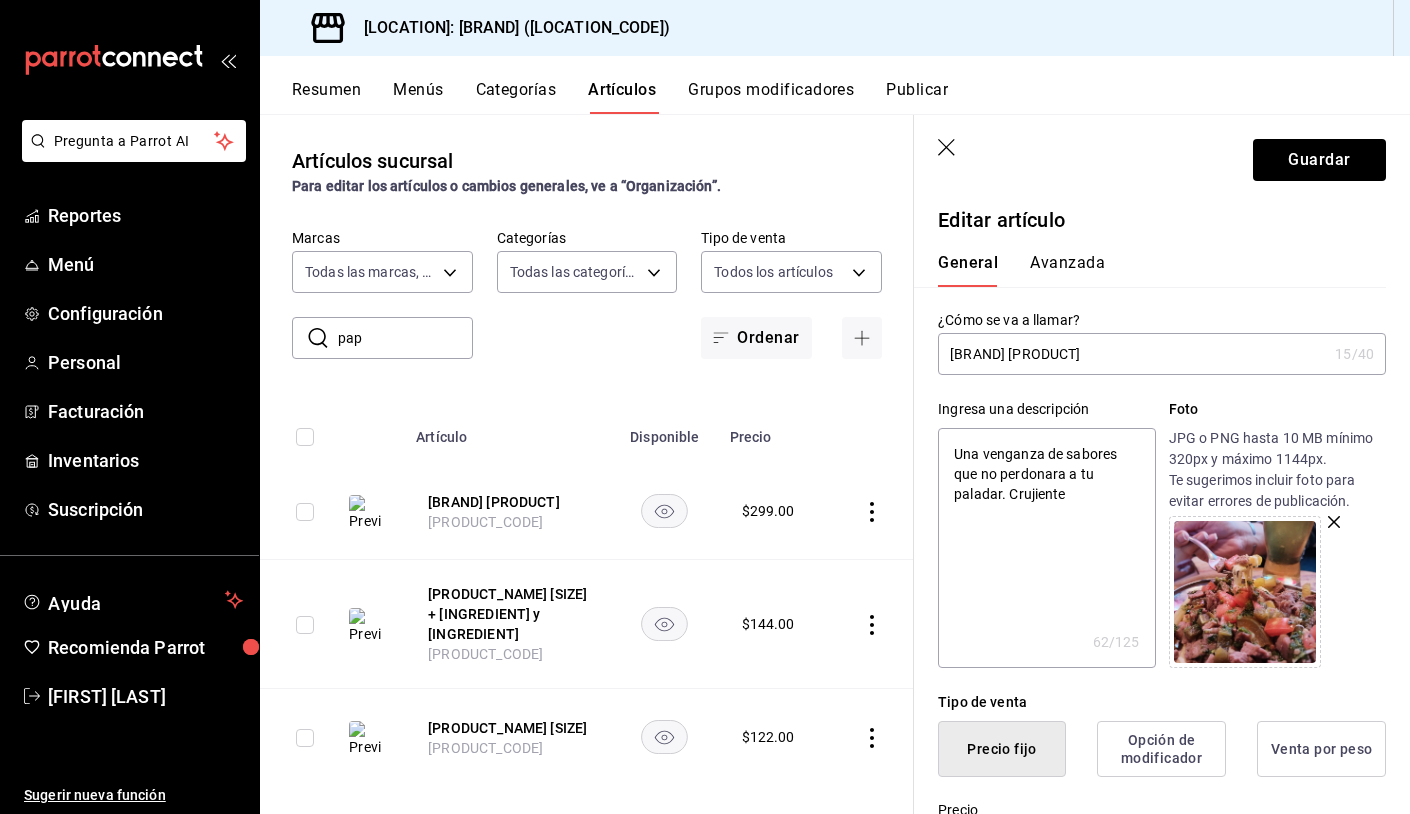 type on "x" 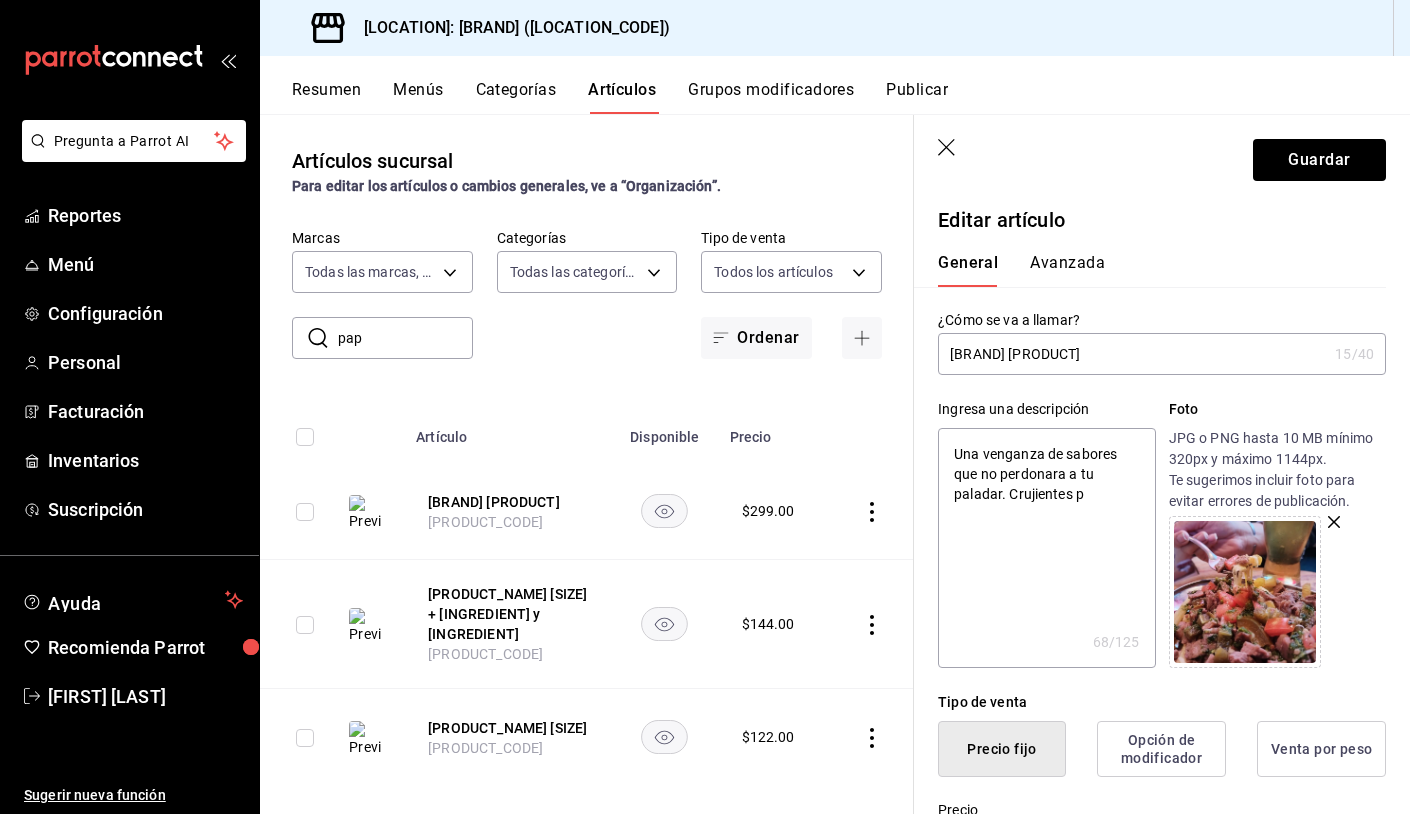 type on "Una venganza de sabores que no perdonara a tu paladar. Crujientes pa" 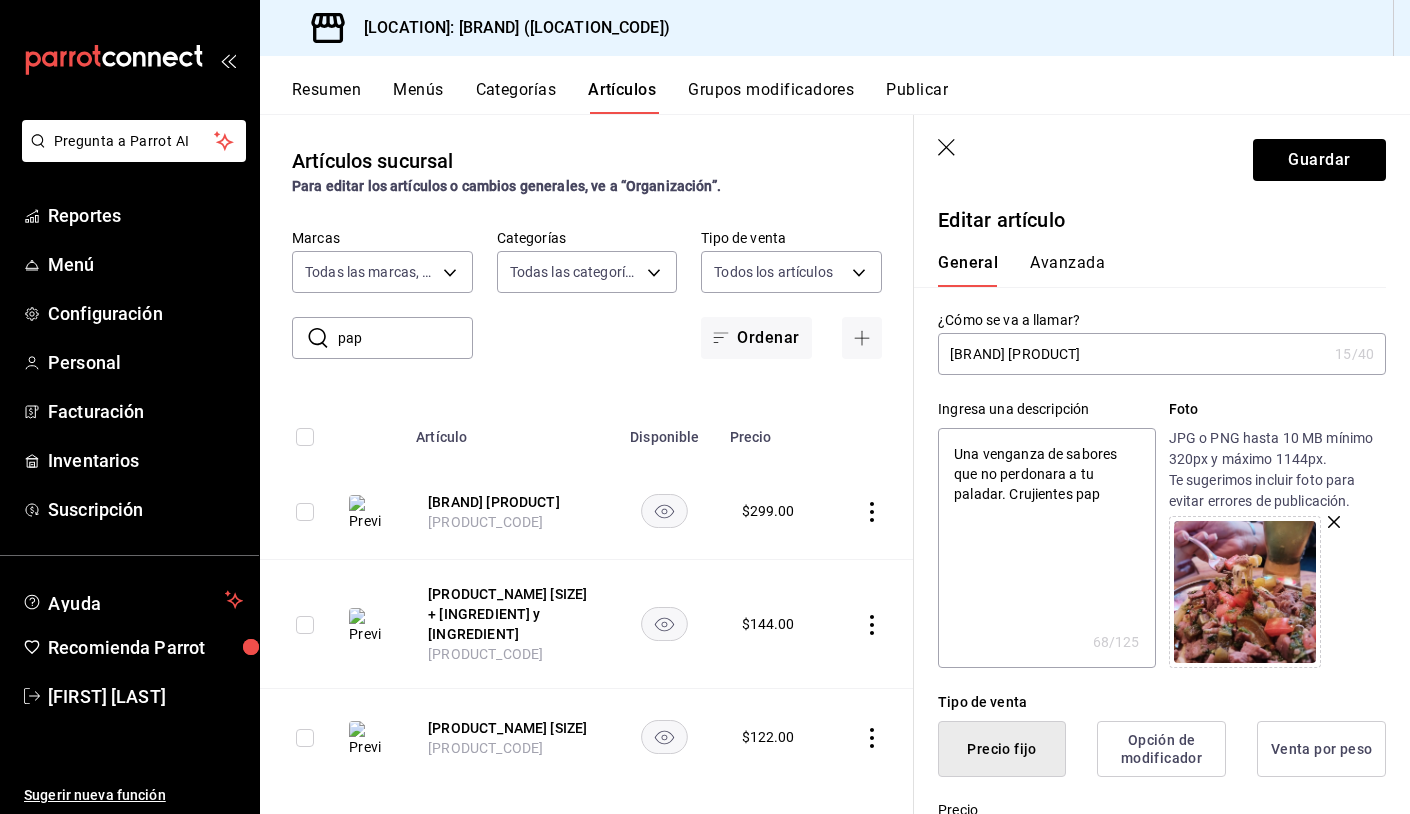 type on "Una venganza de sabores que no perdonara a tu paladar. Crujientes papa" 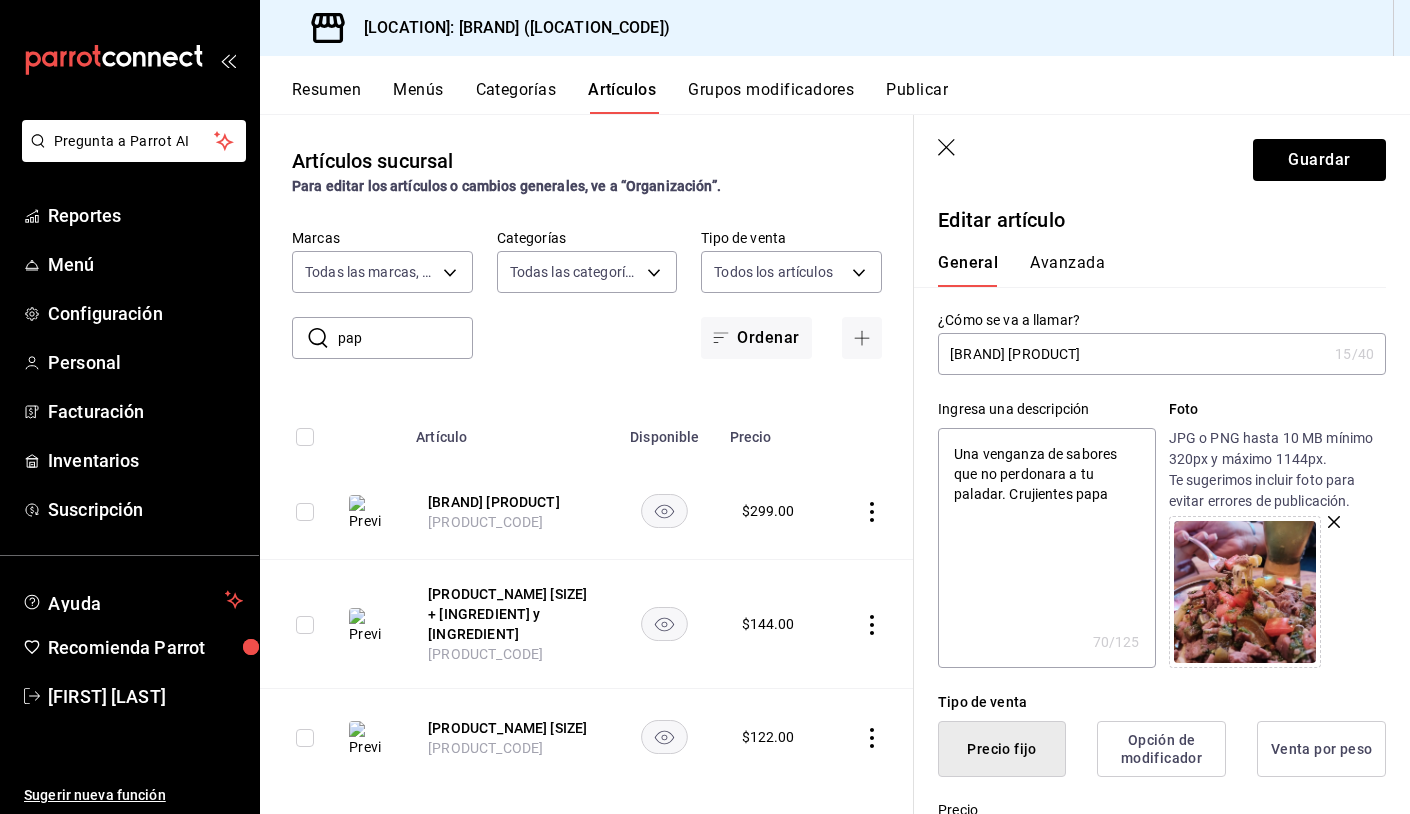 type on "Una venganza de sabores que no perdonara a tu paladar. Crujientes papas" 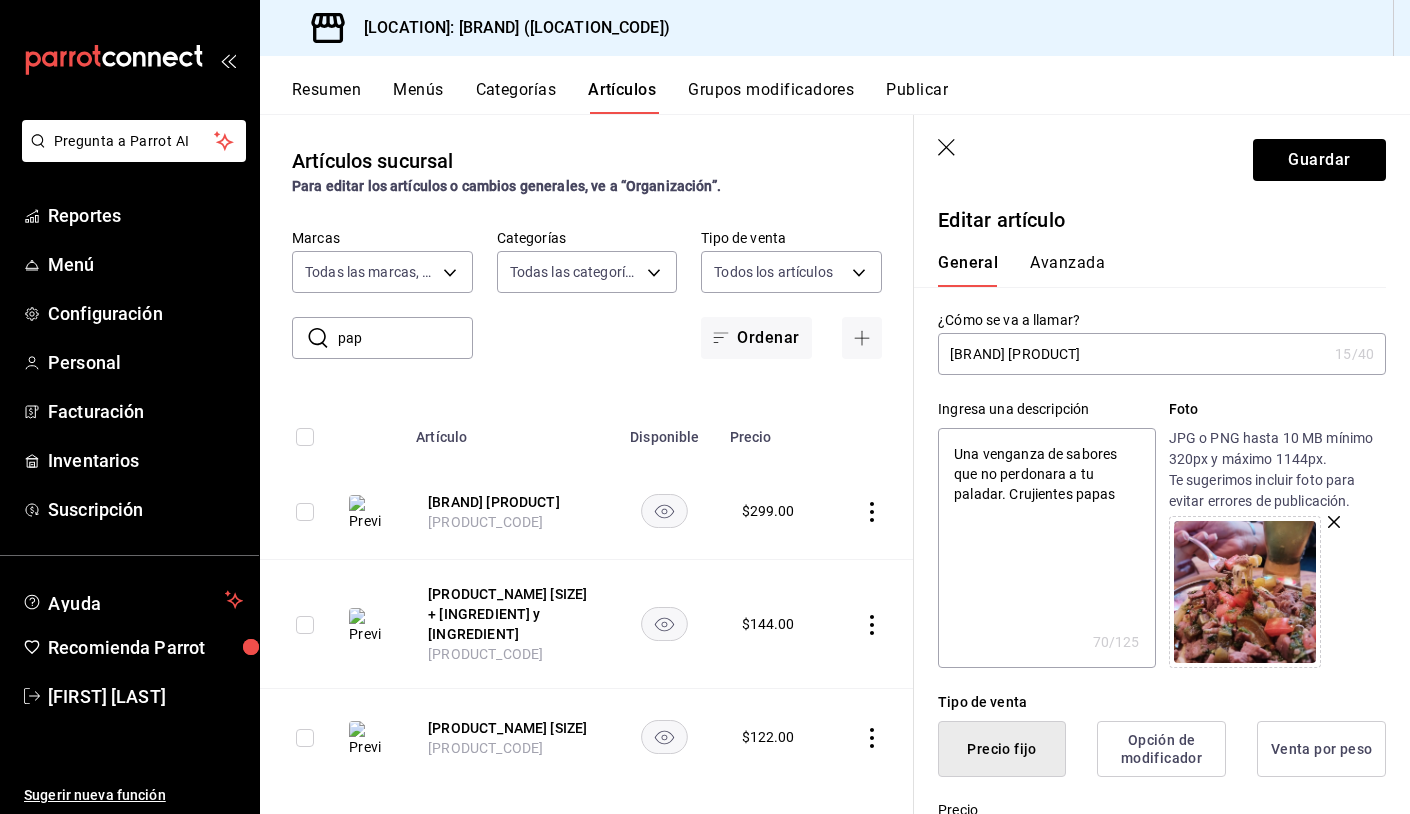 type on "x" 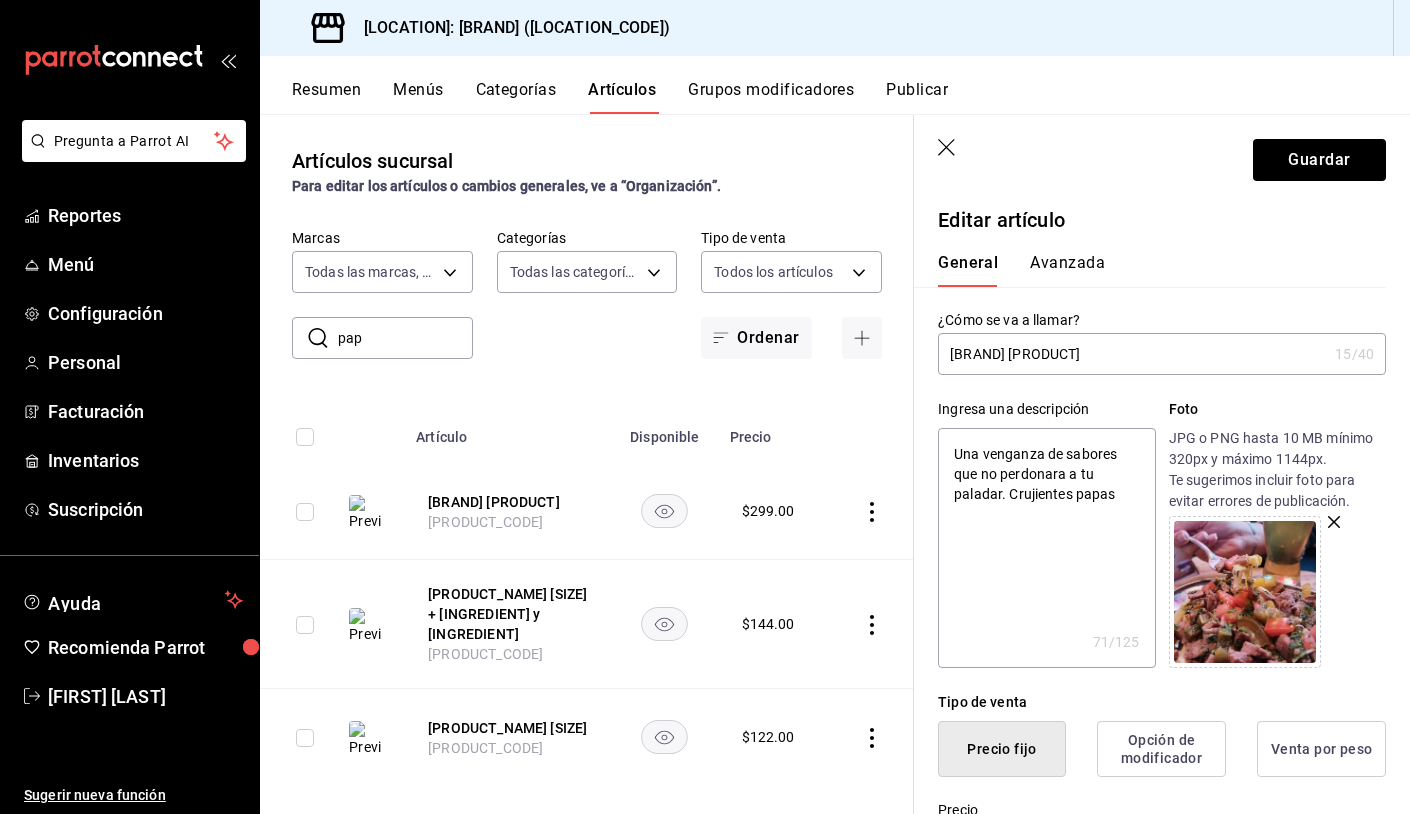 type on "Una venganza de sabores que no perdonara a tu paladar. Crujientes papas" 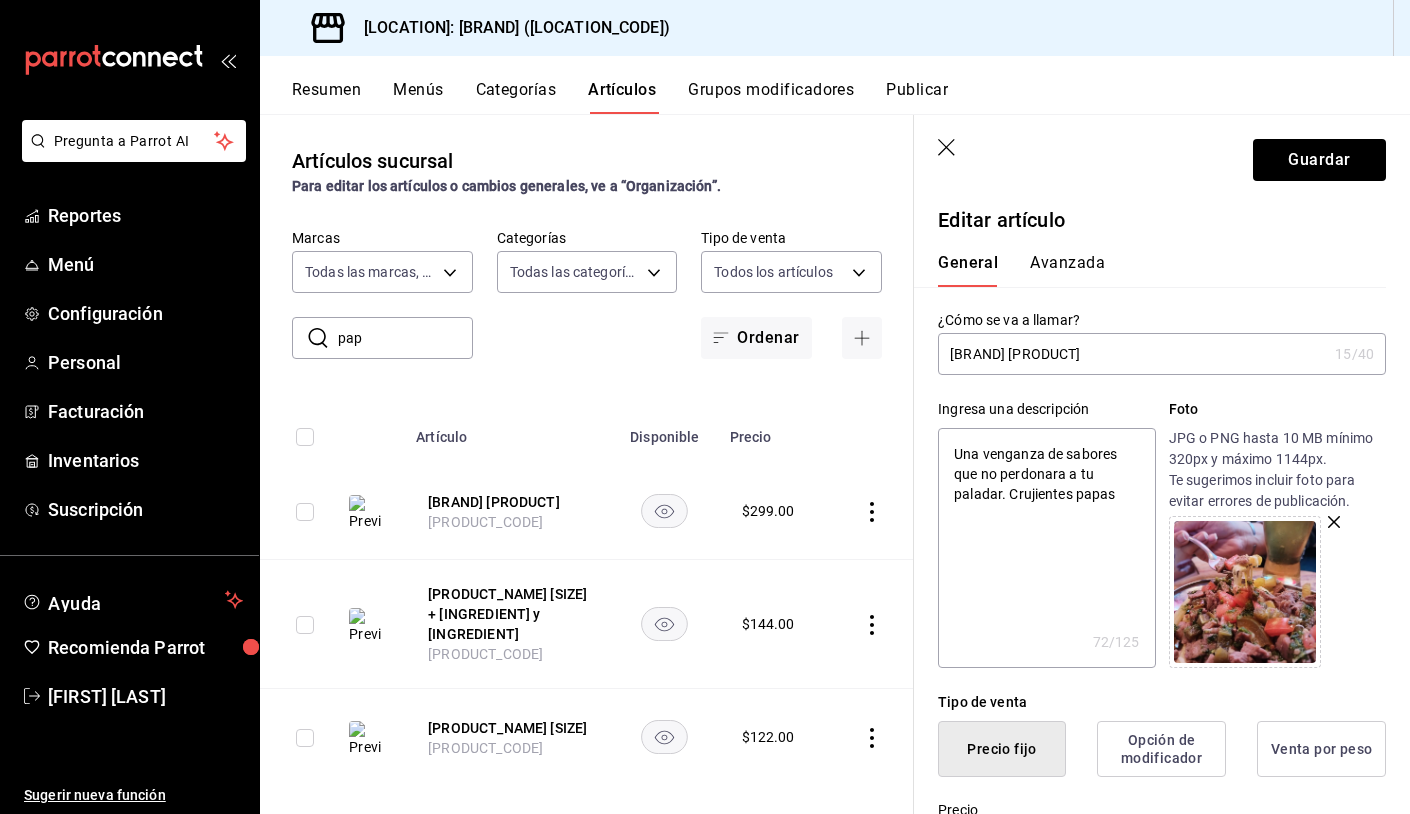 type on "Una venganza de sabores que no perdonara a tu paladar. Crujientes papas f" 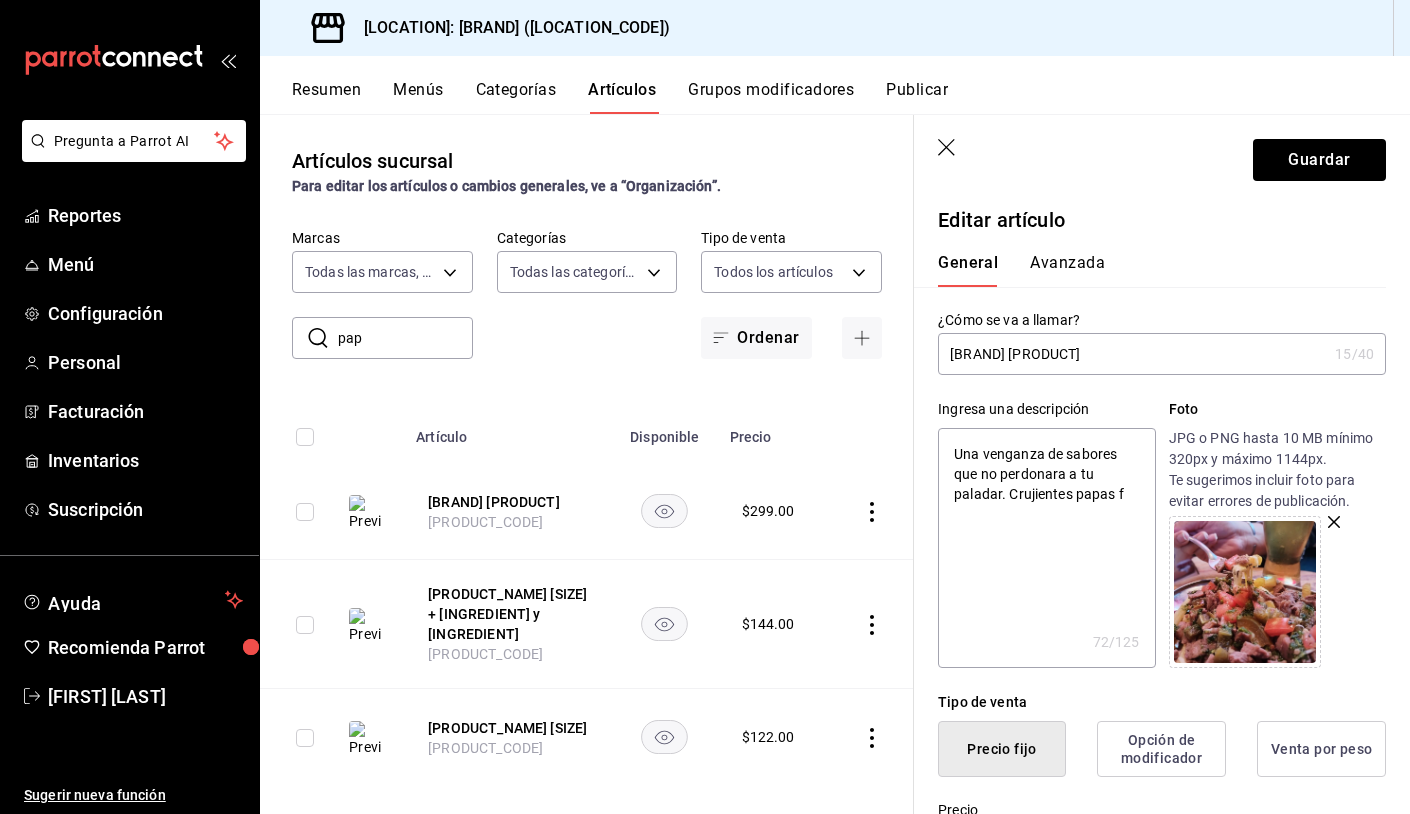 type on "x" 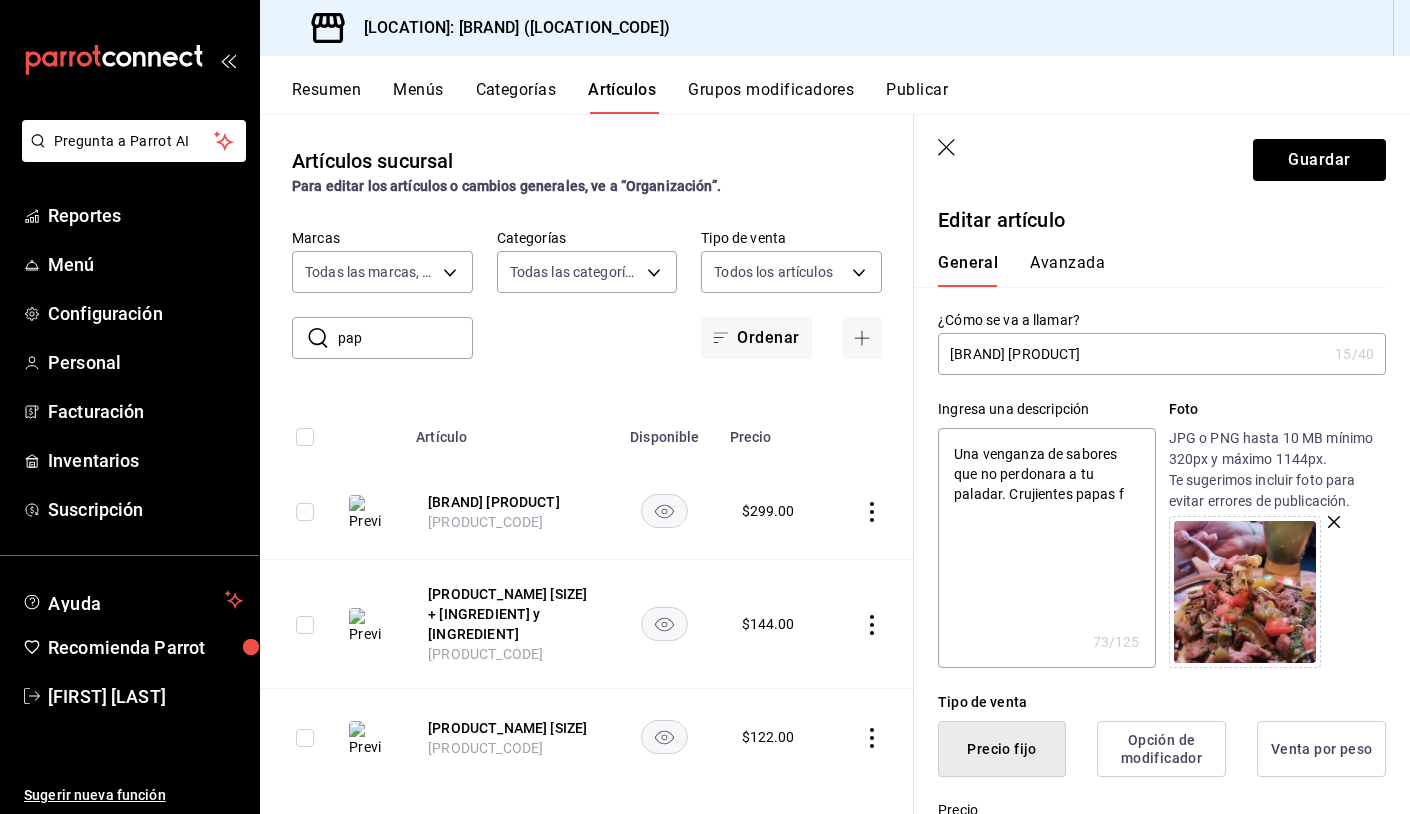 type on "Una venganza de sabores que no perdonara a tu paladar. Crujientes papas fr" 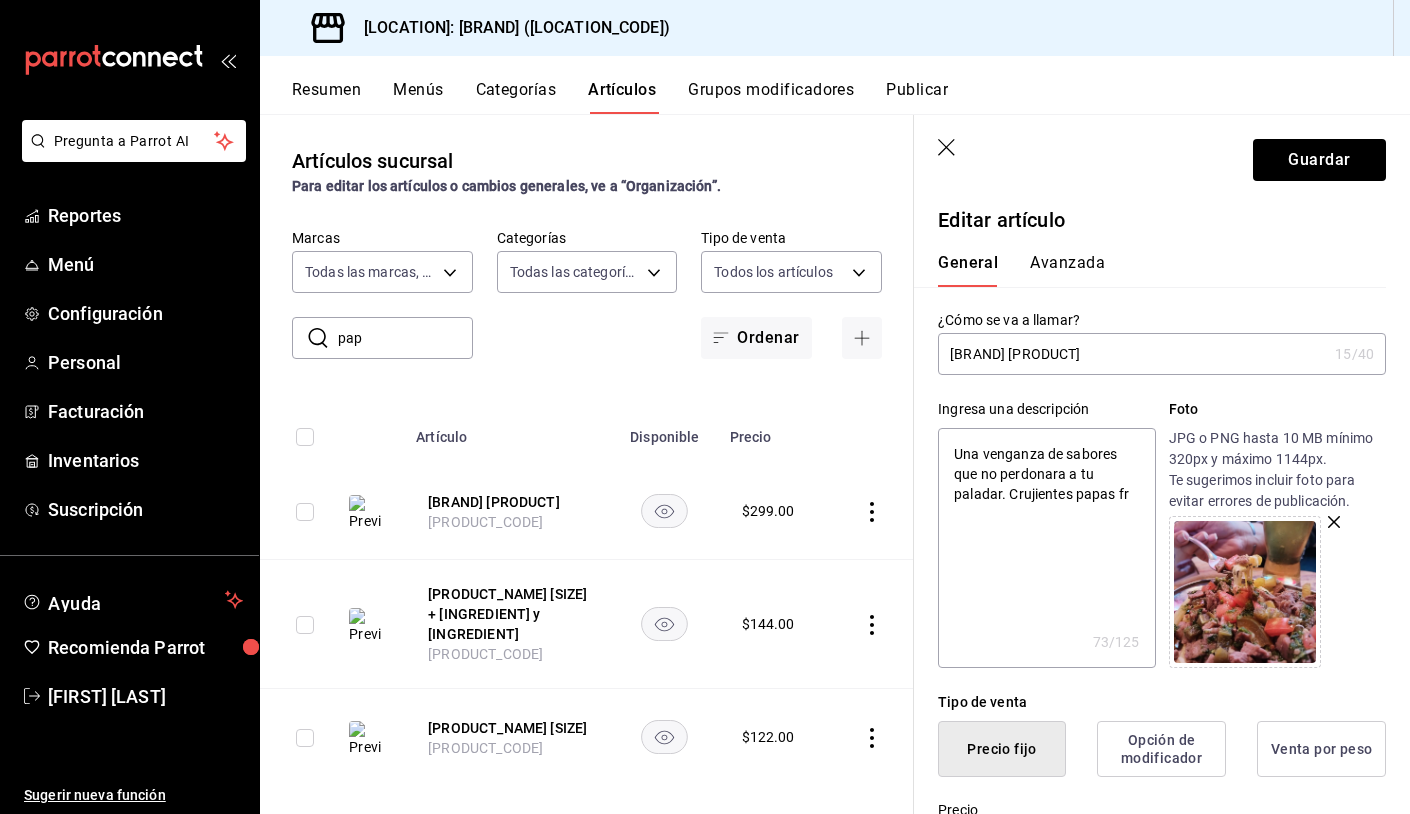 type on "x" 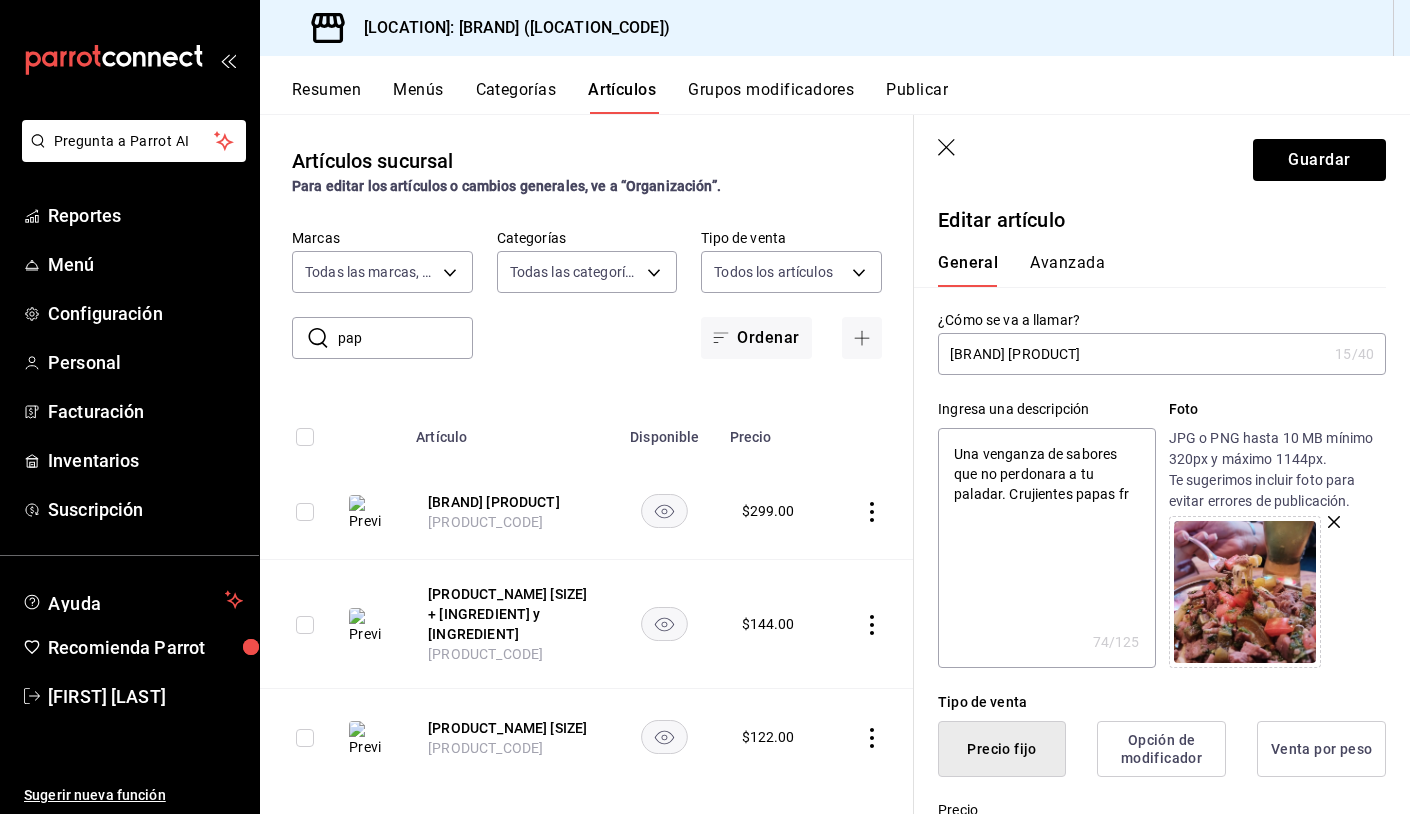 type on "Una venganza de sabores que no perdonara a tu paladar. Crujientes papas fri" 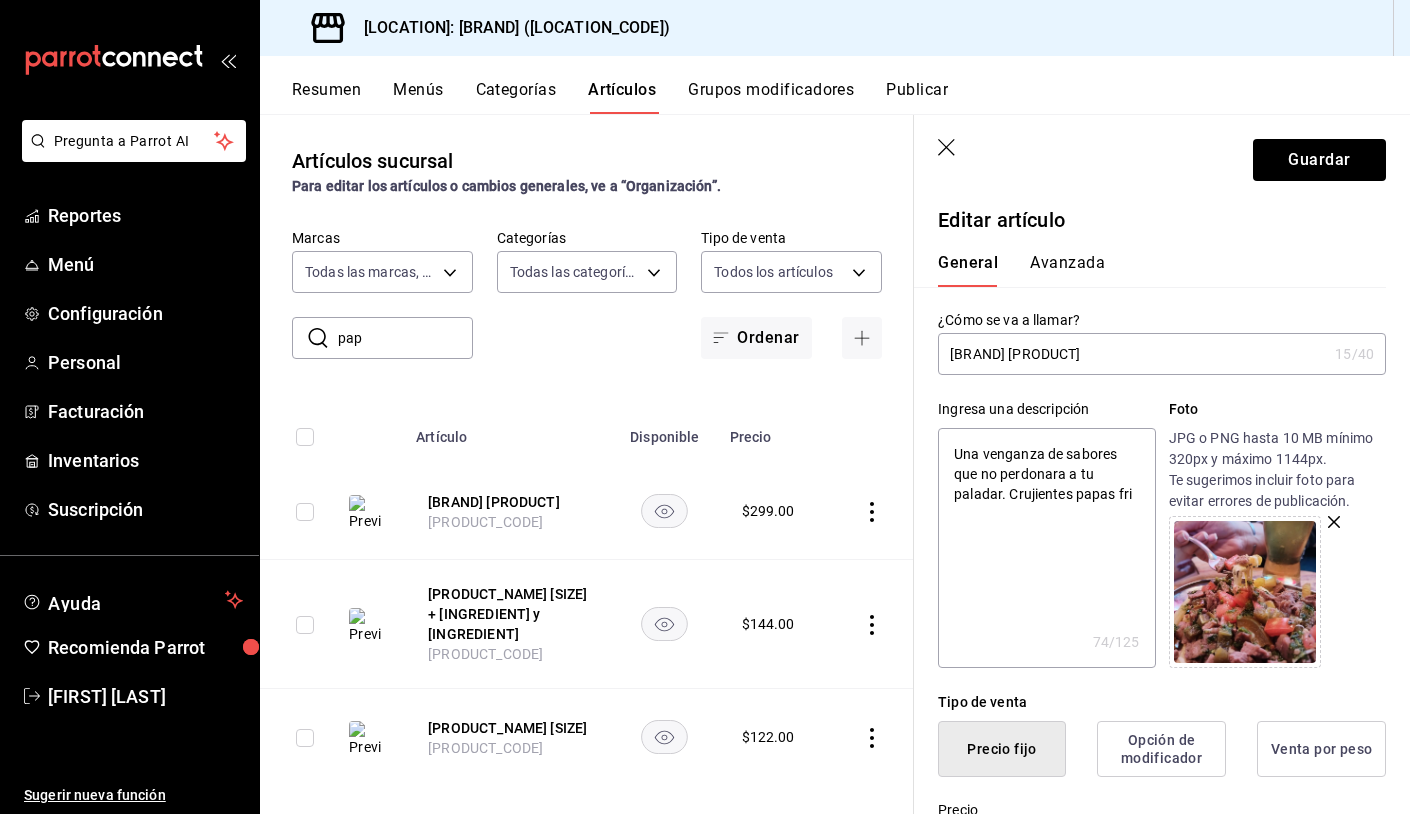 type on "x" 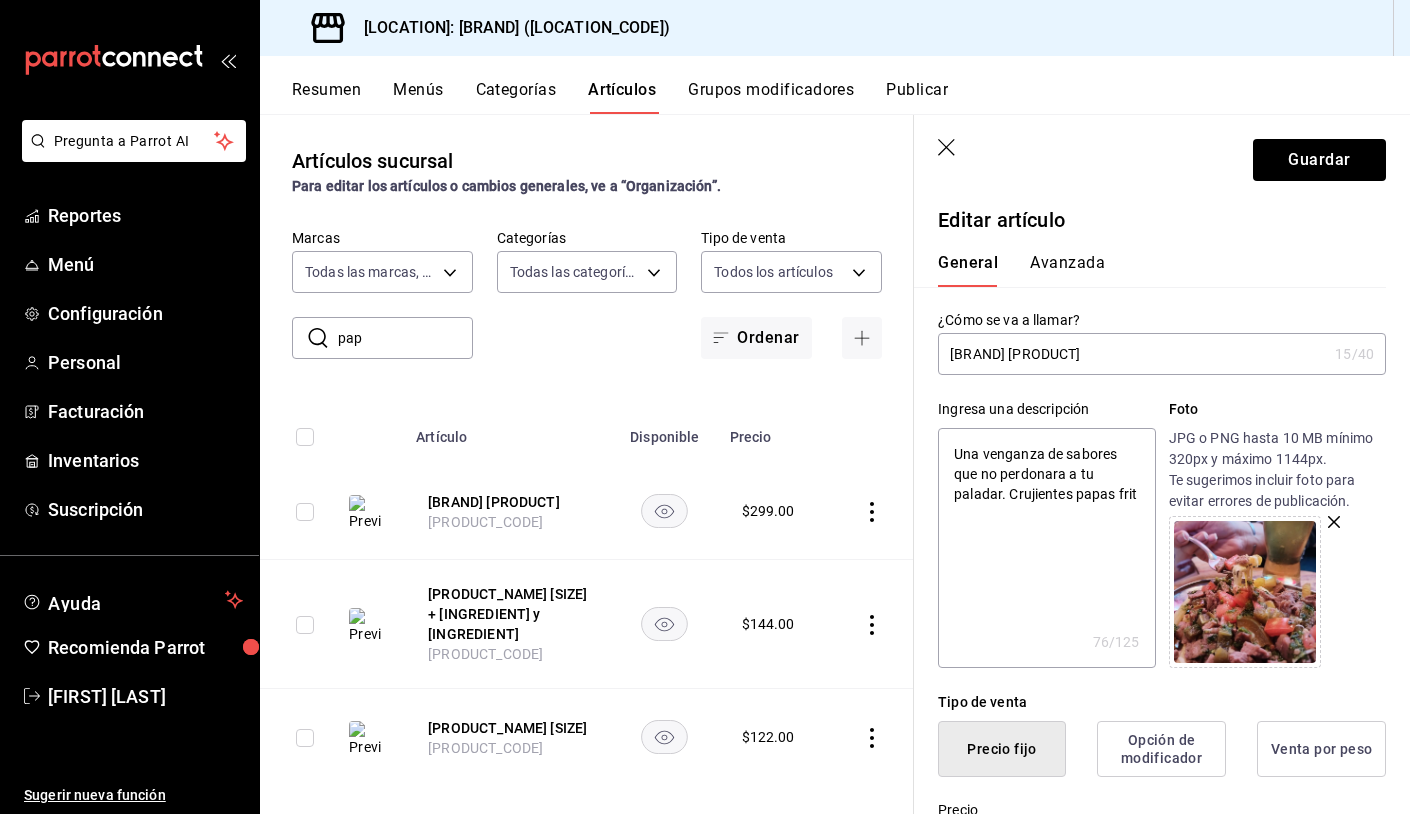 type on "x" 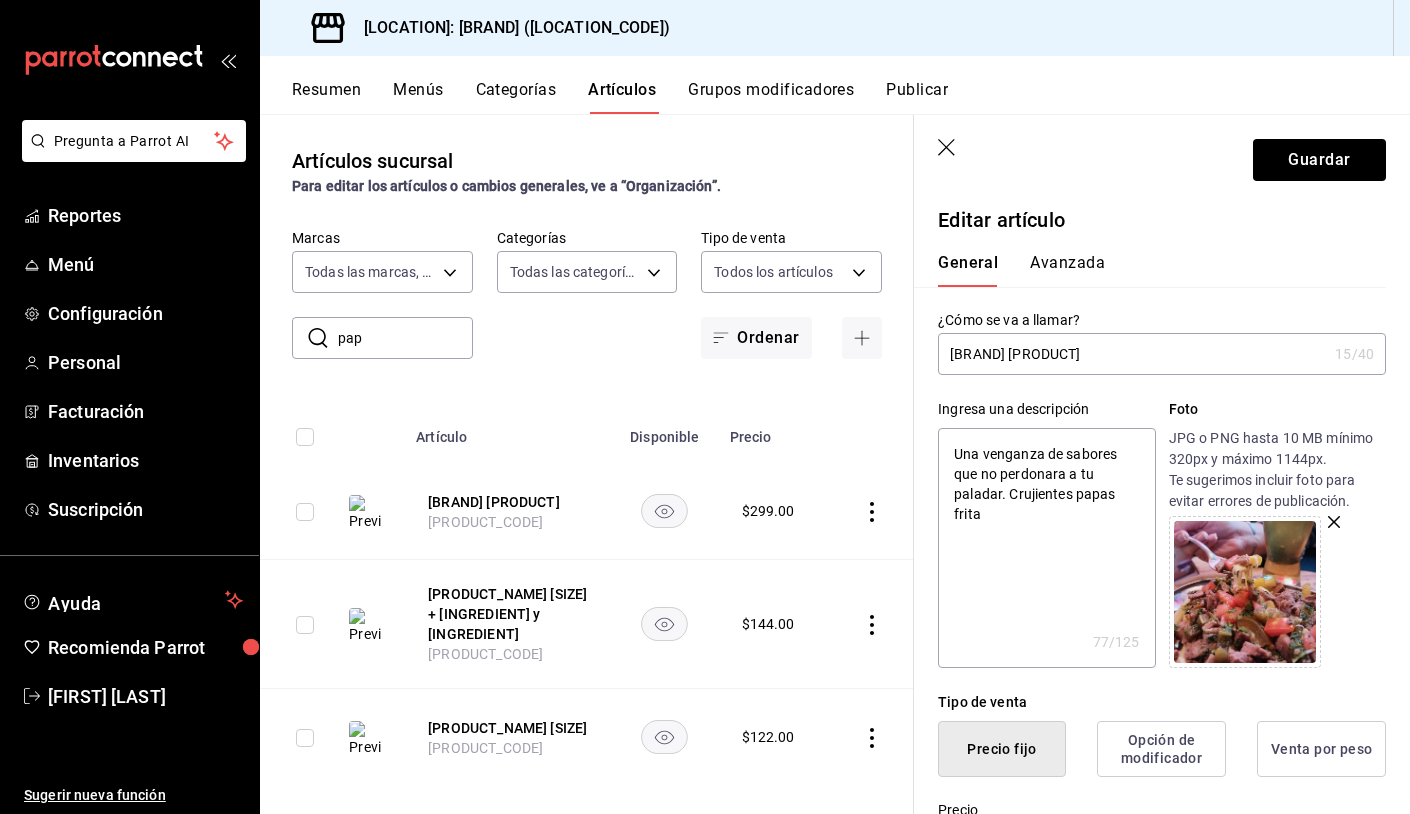 type on "Una venganza de sabores que no perdonara a tu paladar. Crujientes papas fritas" 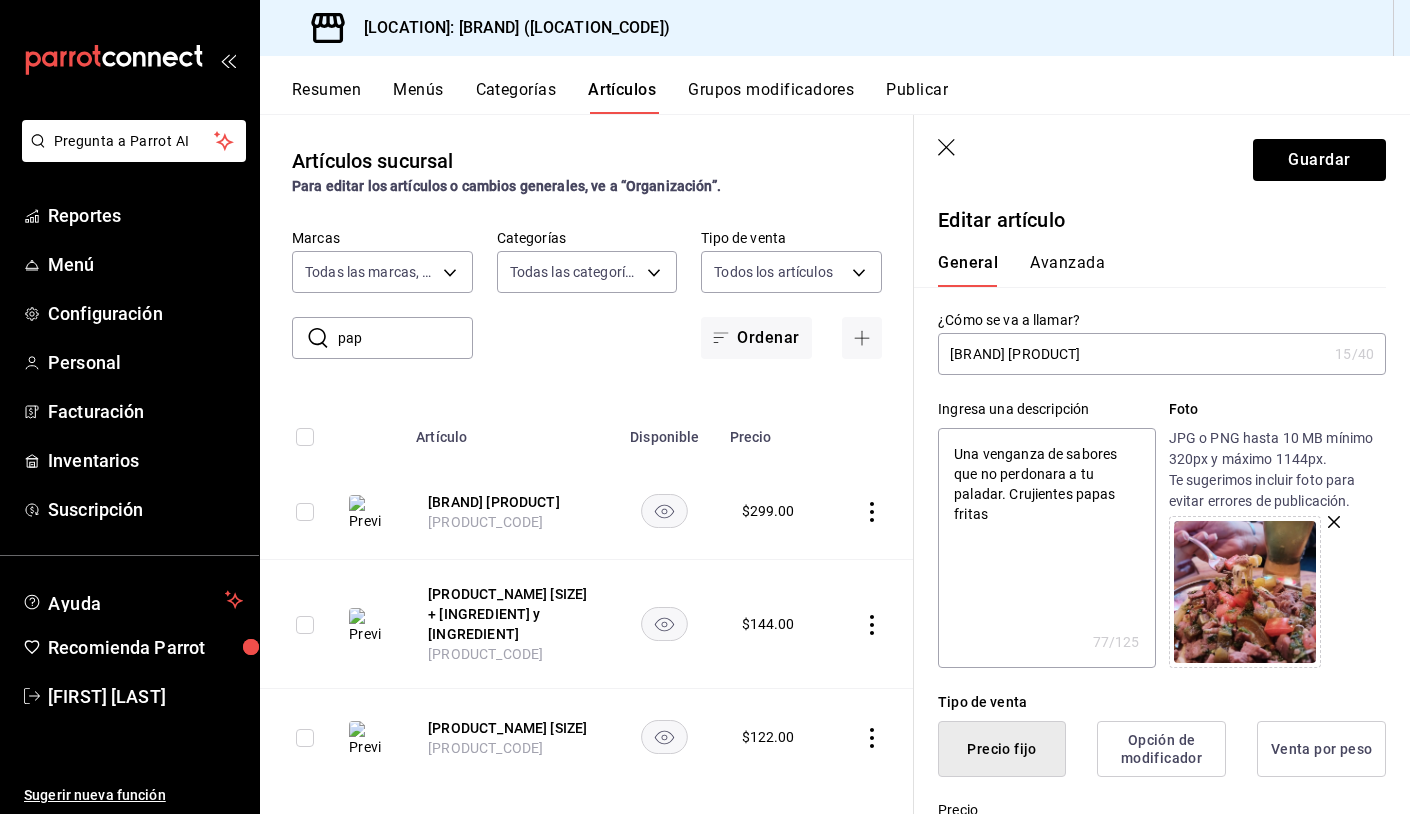 type on "x" 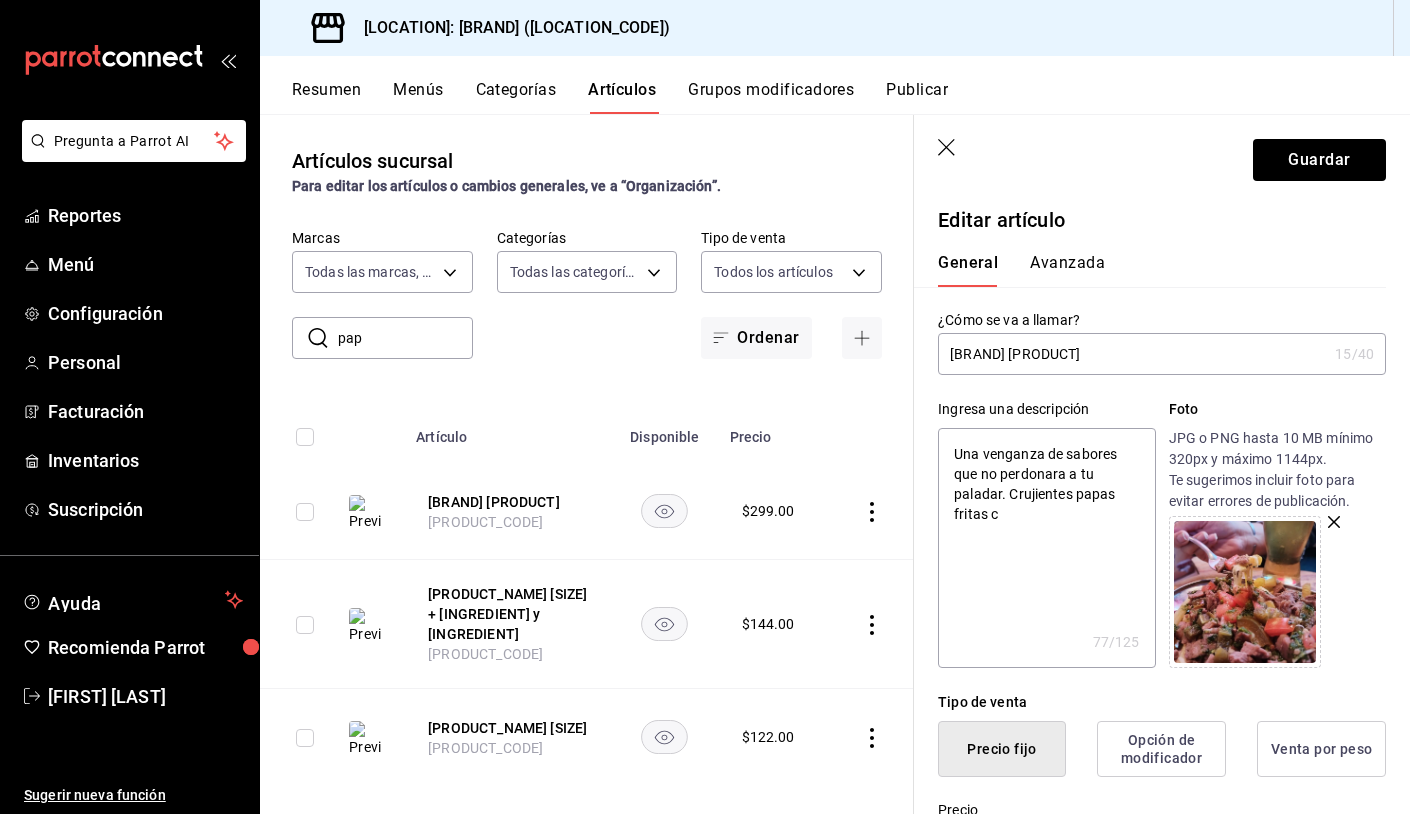 type on "x" 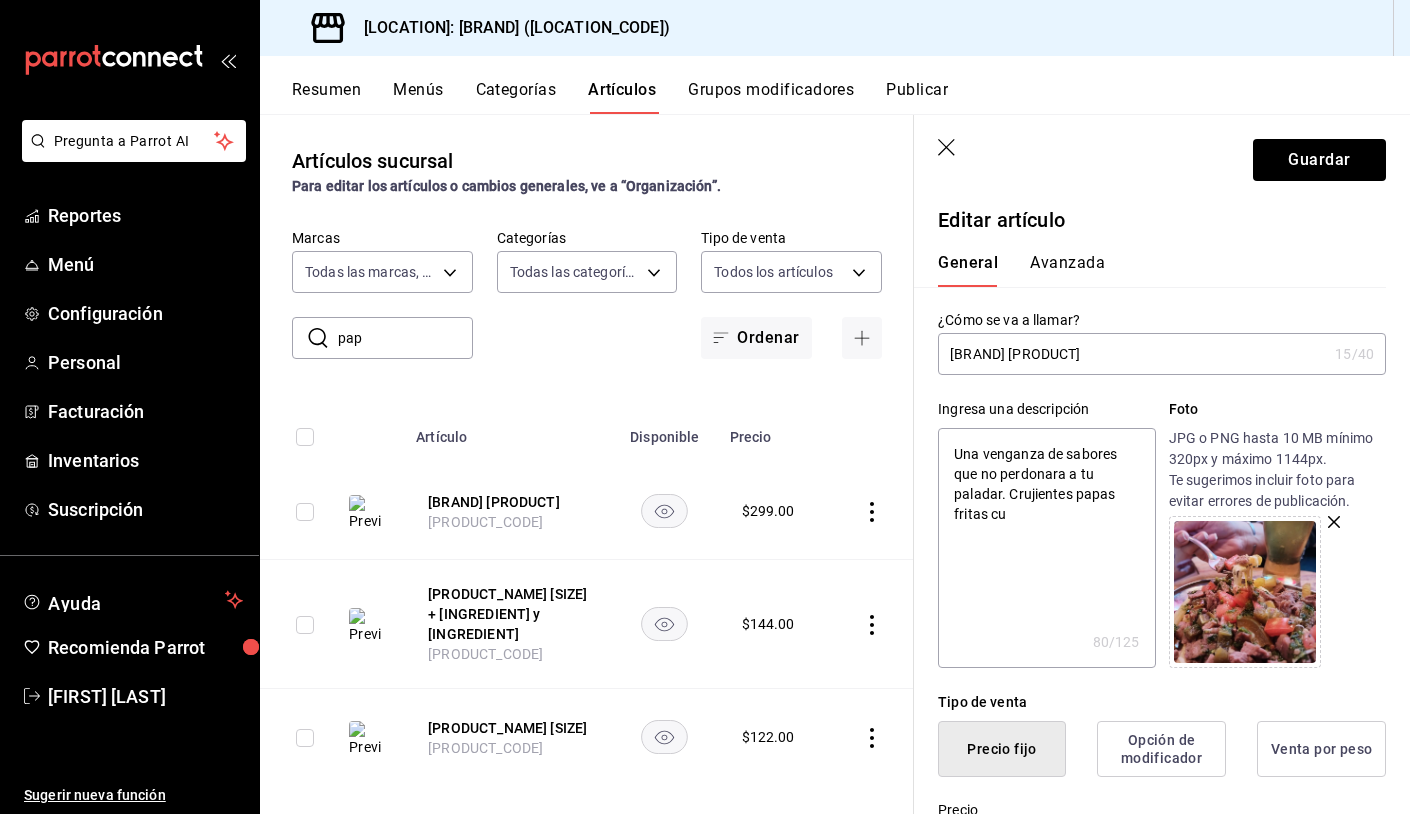 type on "Una venganza de sabores que no perdonara a tu paladar. Crujientes papas fritas cub" 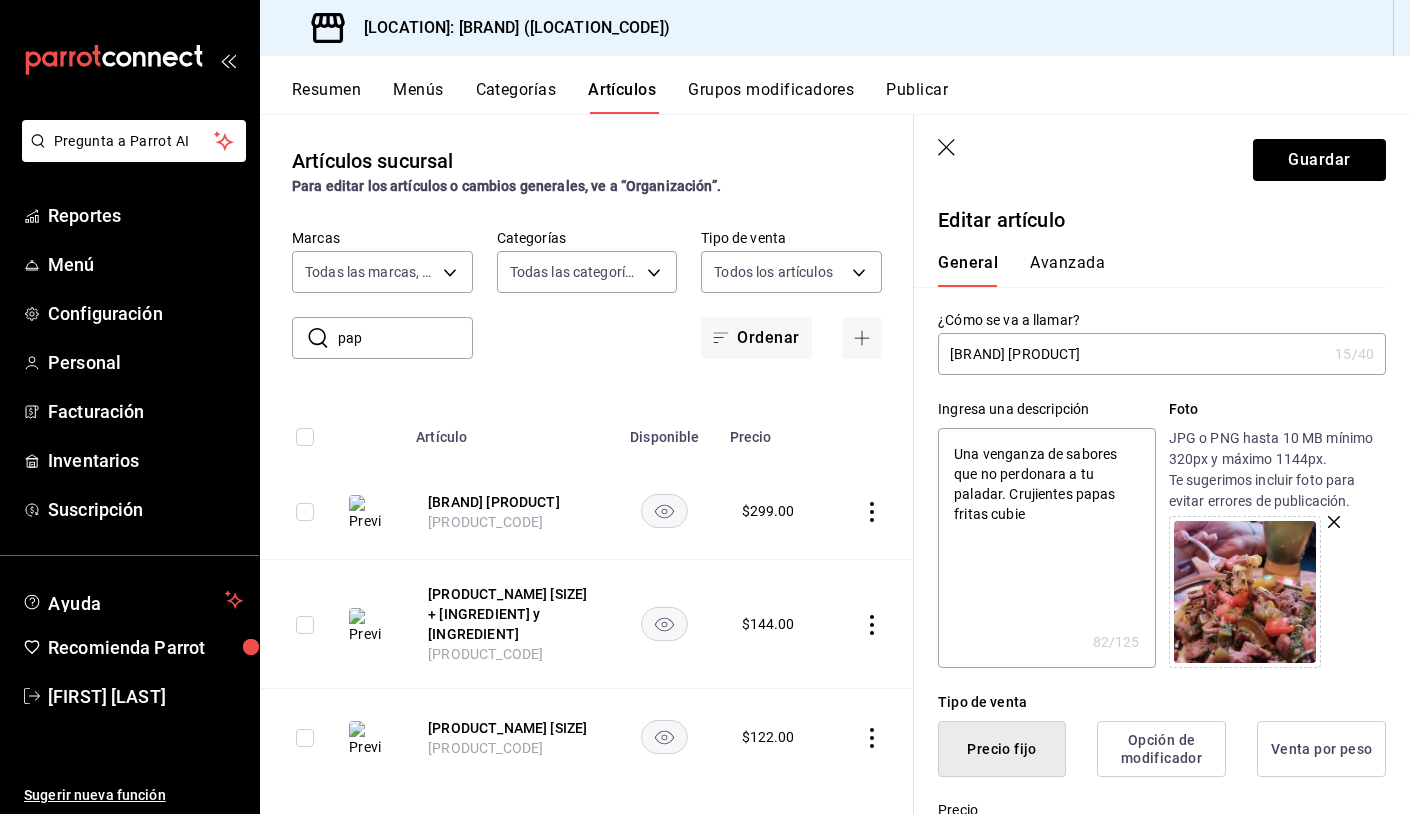 type on "Una venganza de sabores que no perdonara a tu paladar. Crujientes papas fritas cubier" 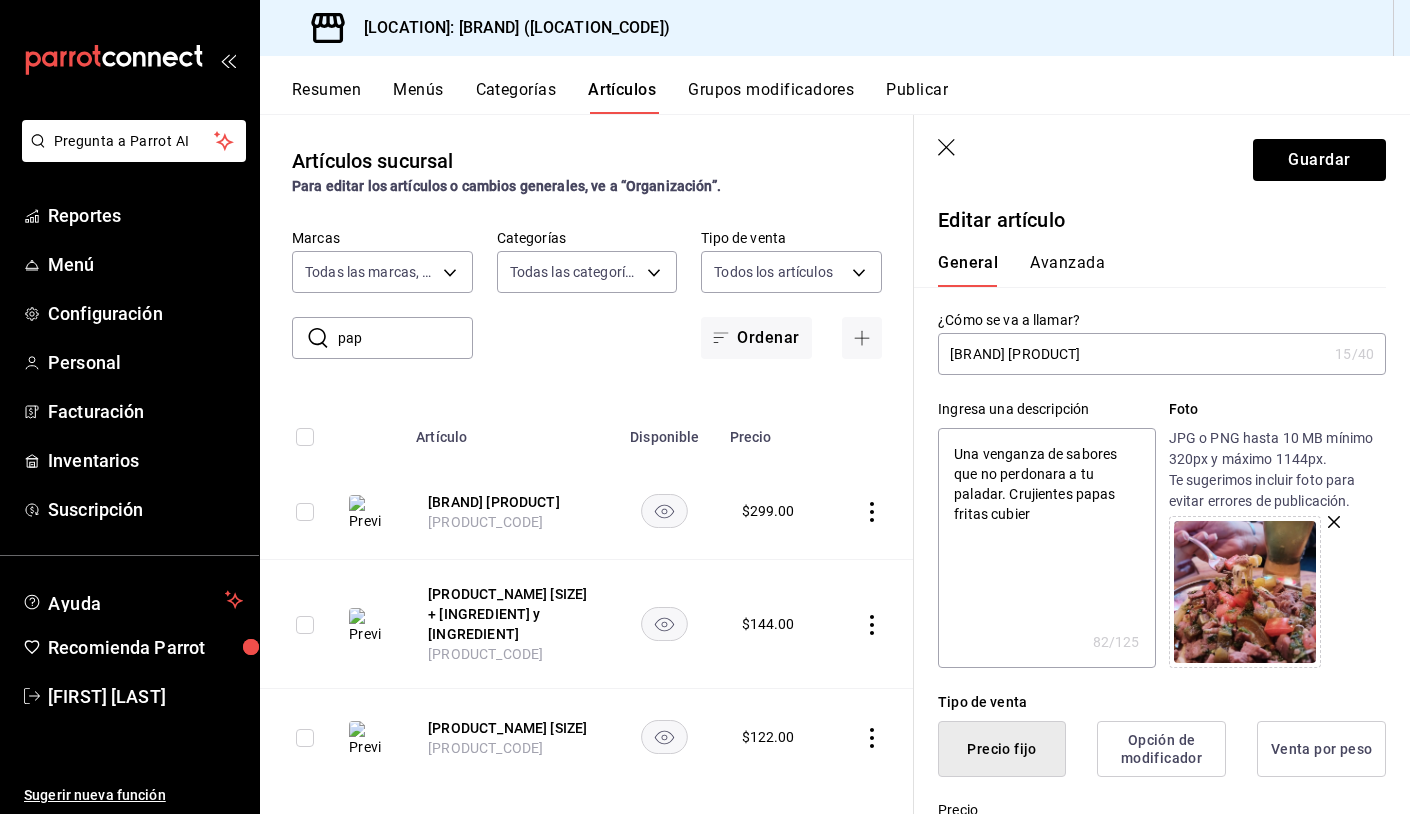 type on "x" 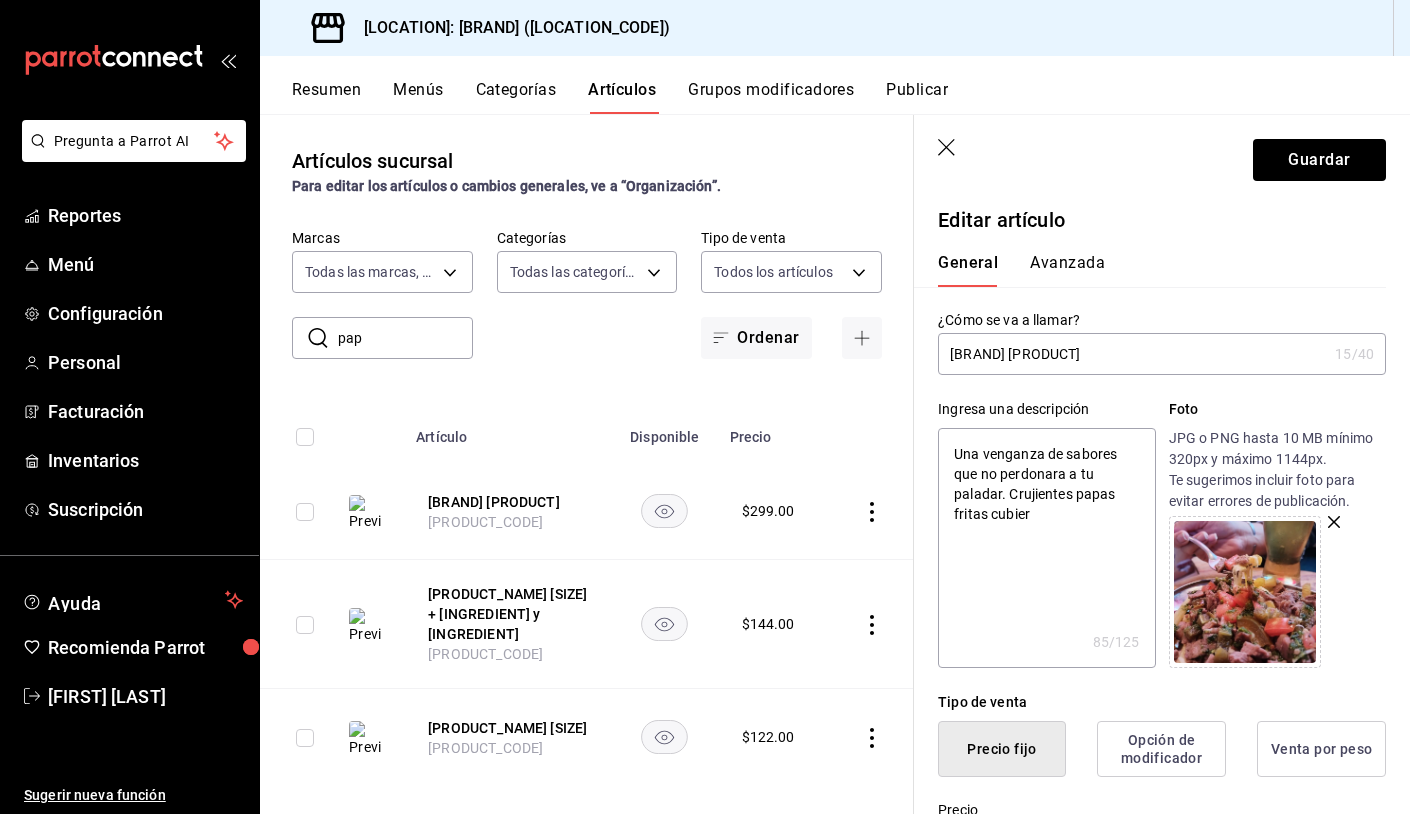 type on "Una venganza de sabores que no perdonara a tu paladar. Crujientes papas fritas cubiert" 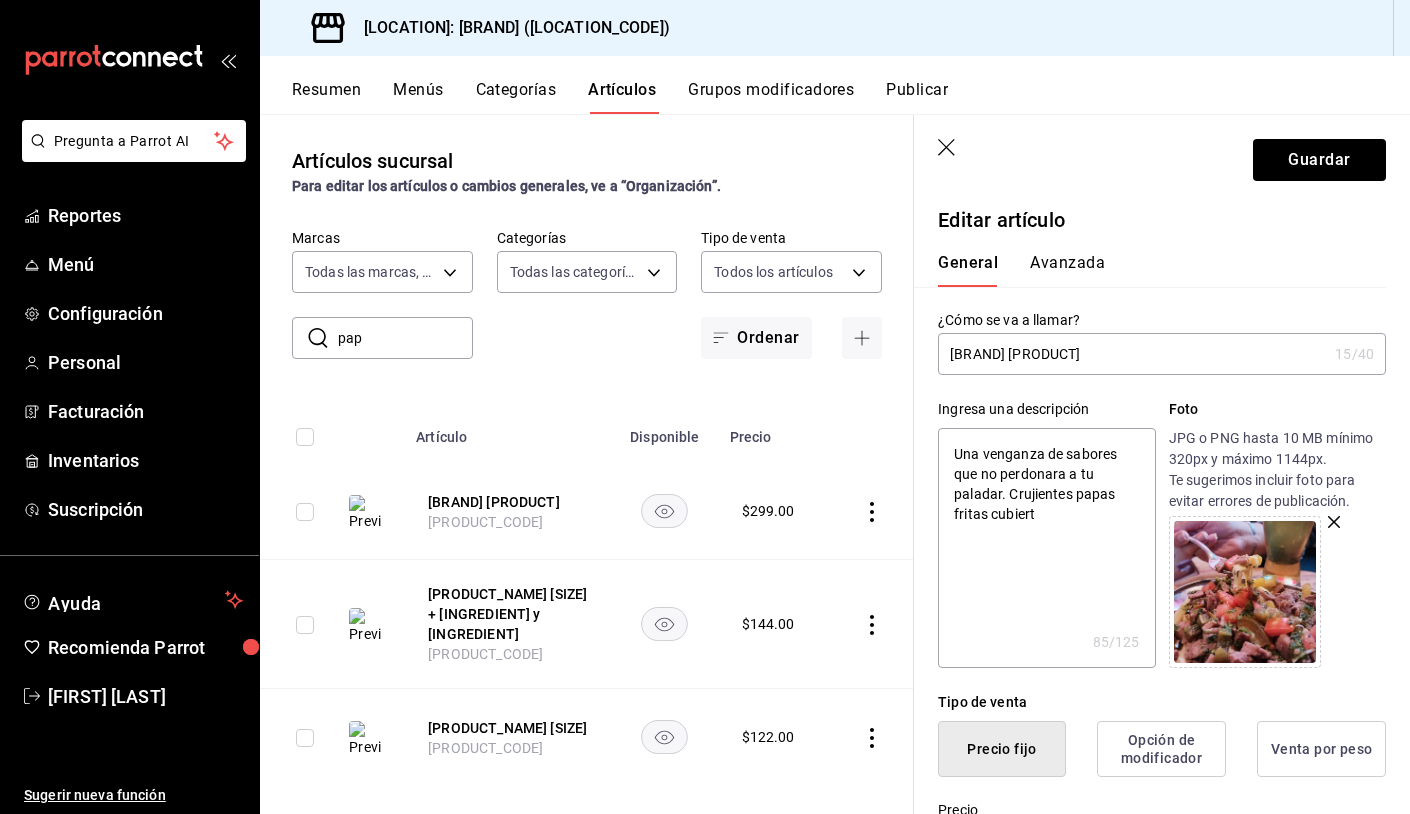 type on "x" 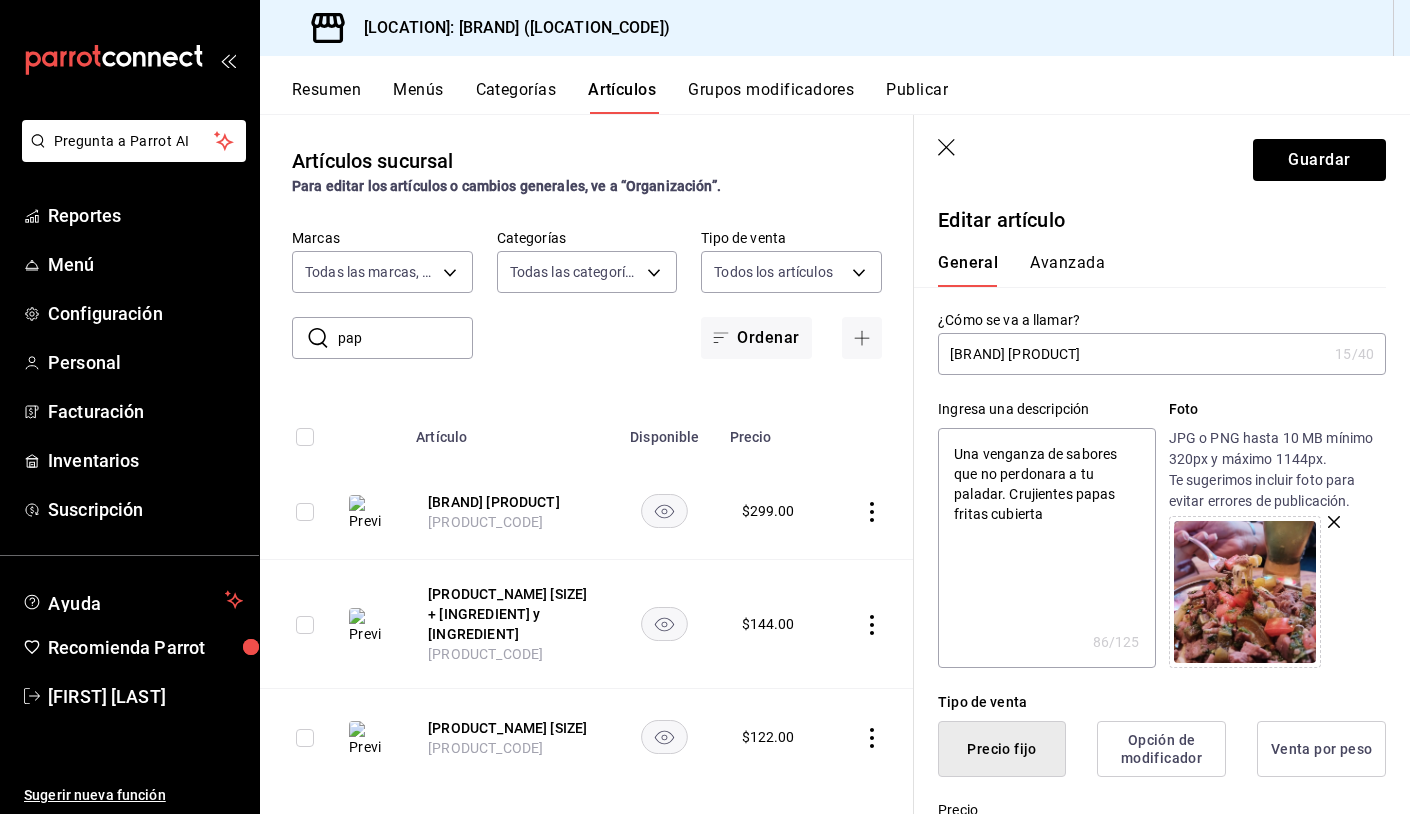 type on "Una venganza de sabores que no perdonara a tu paladar. Crujientes papas fritas cubiertas" 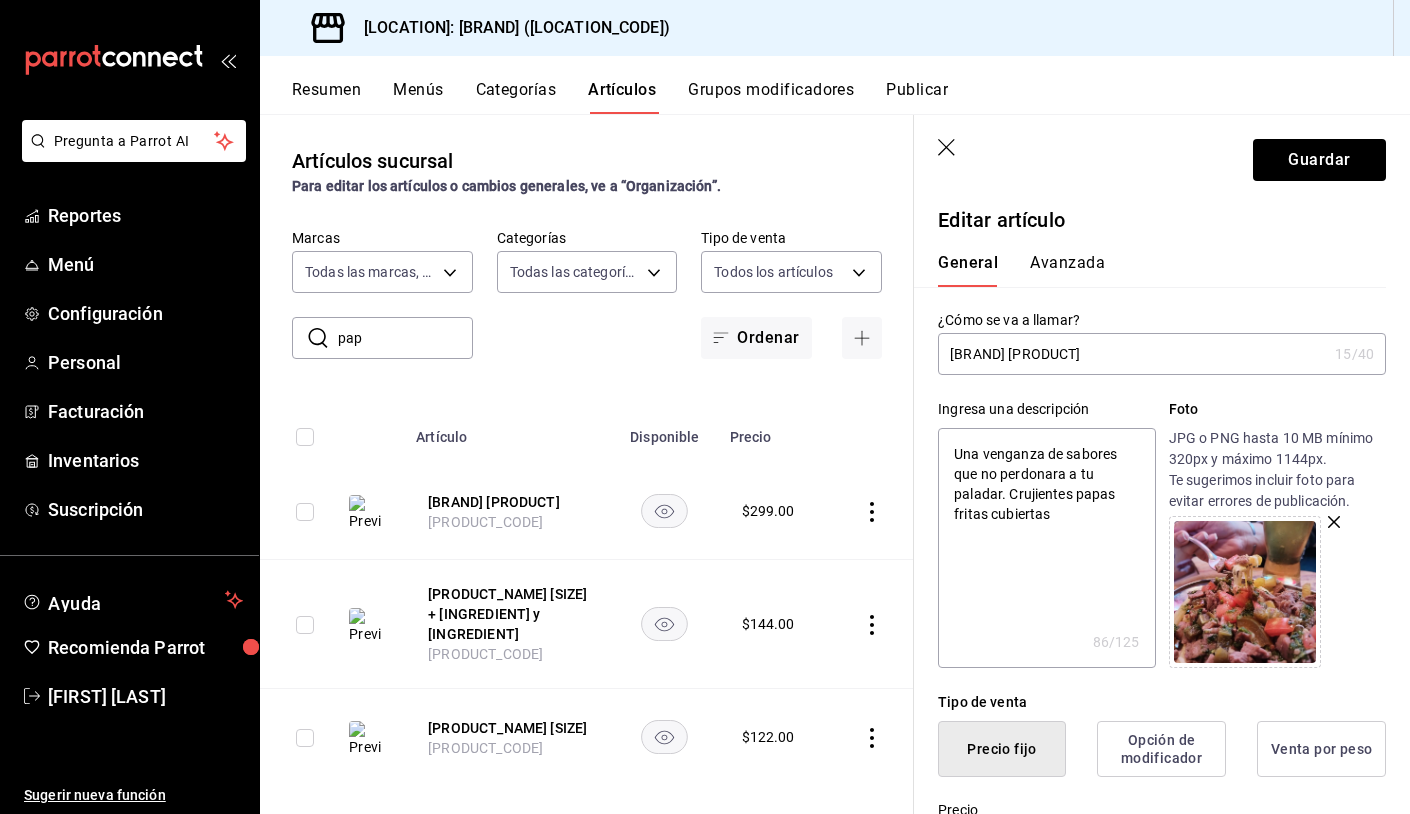 type on "x" 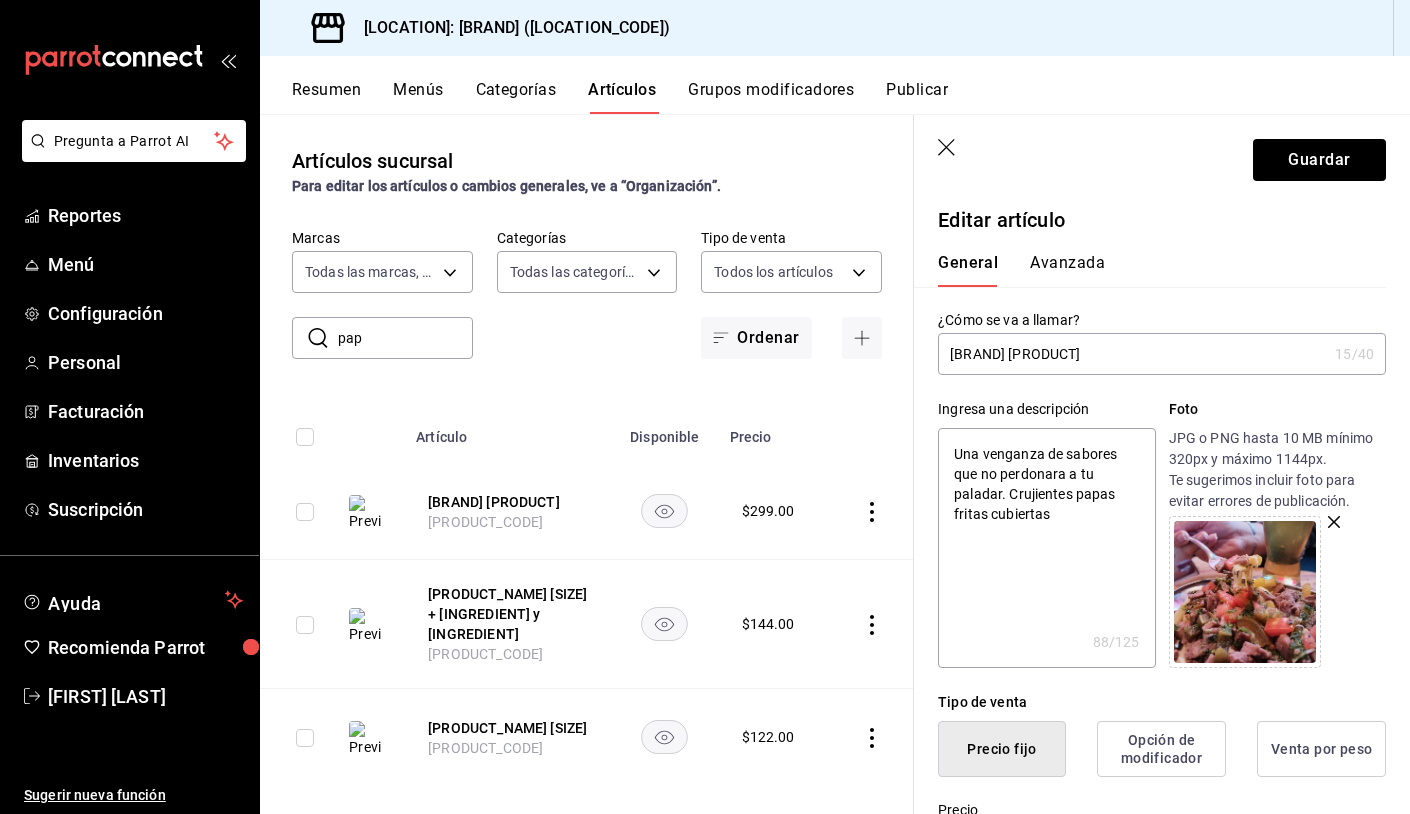 type on "Una venganza de sabores que no perdonara a tu paladar. Crujientes papas fritas cubiertas" 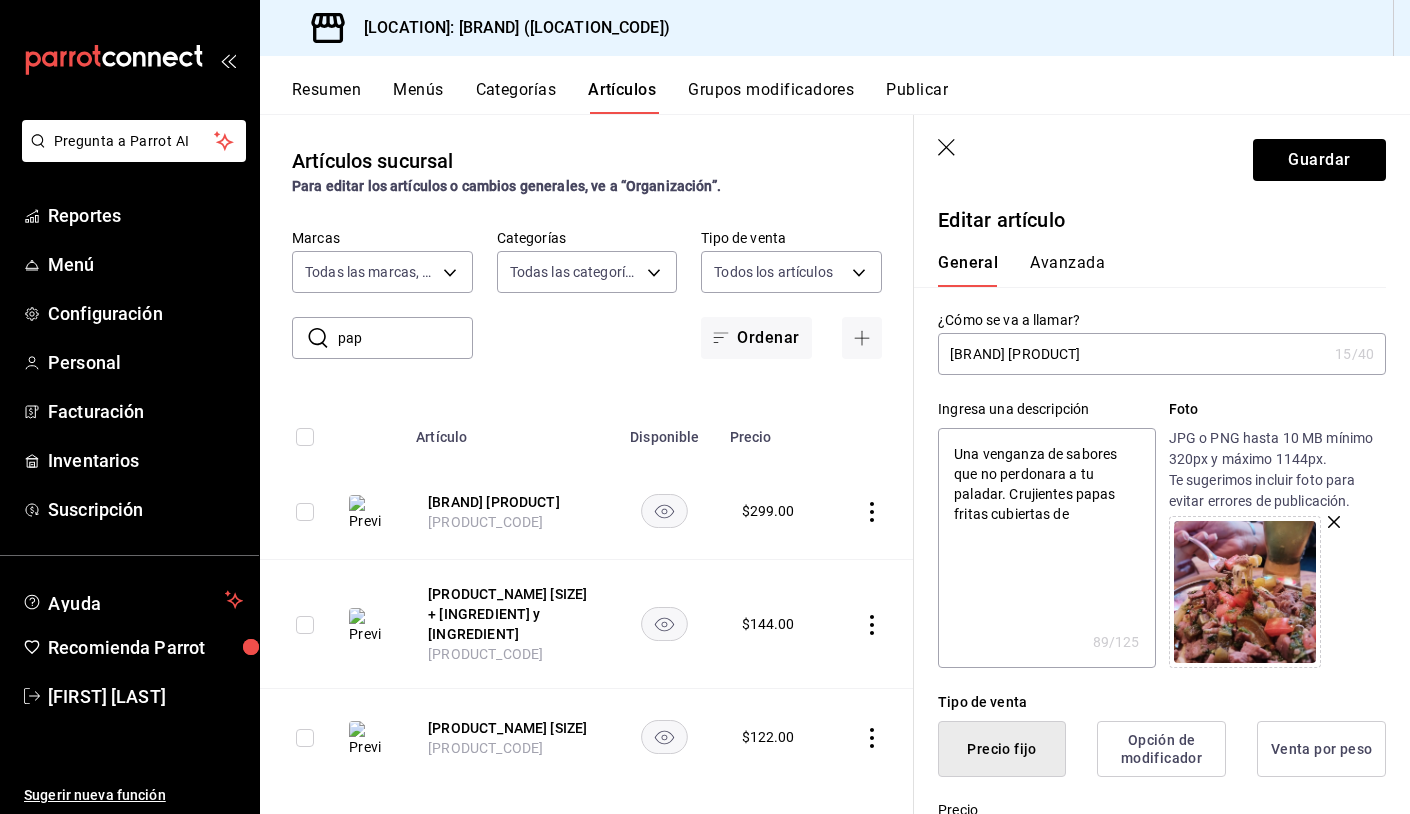 type on "Una venganza de sabores que no perdonara a tu paladar. Crujientes papas fritas cubiertas de" 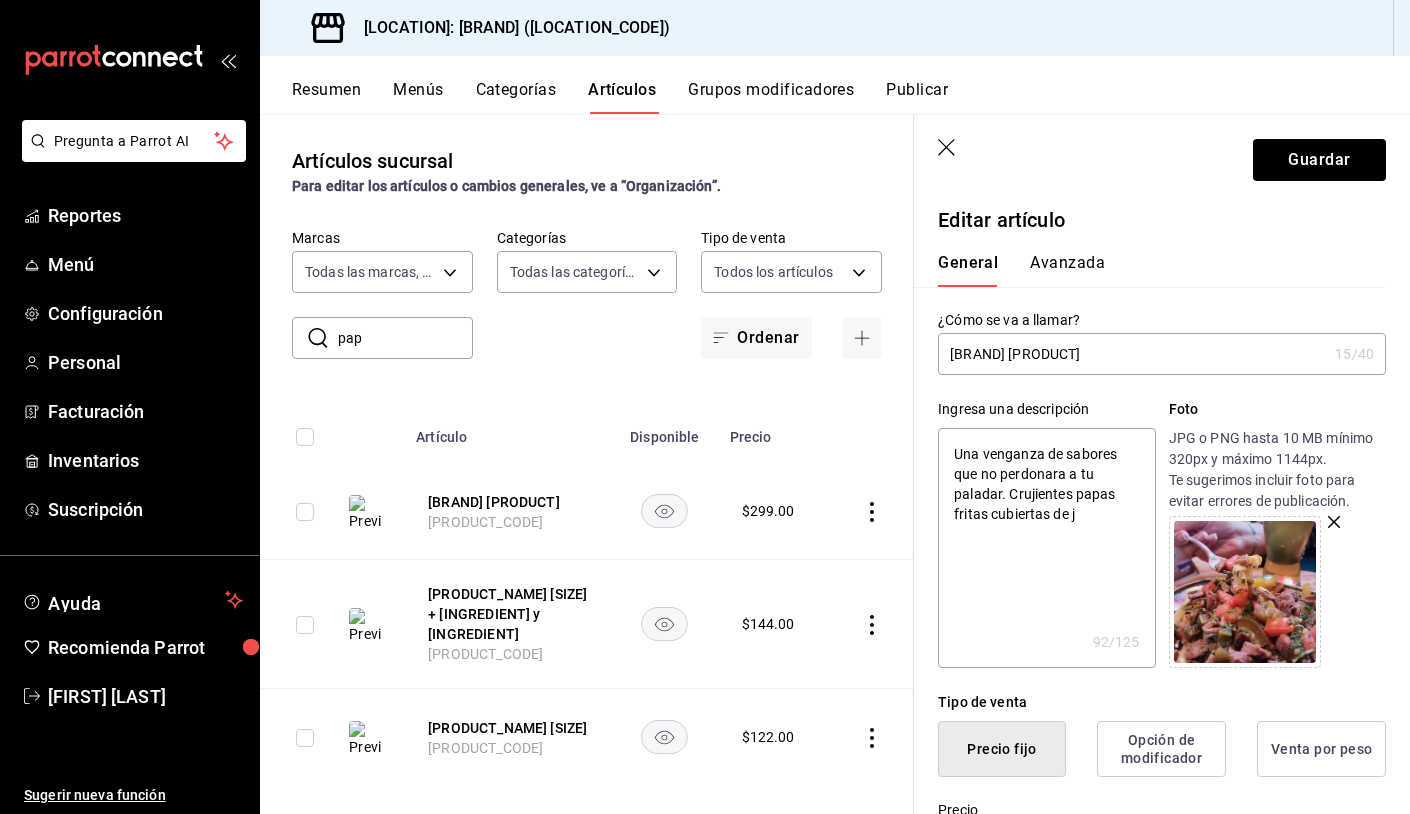 type on "Una venganza de sabores que no perdonara a tu paladar. Crujientes papas fritas cubiertas de ju" 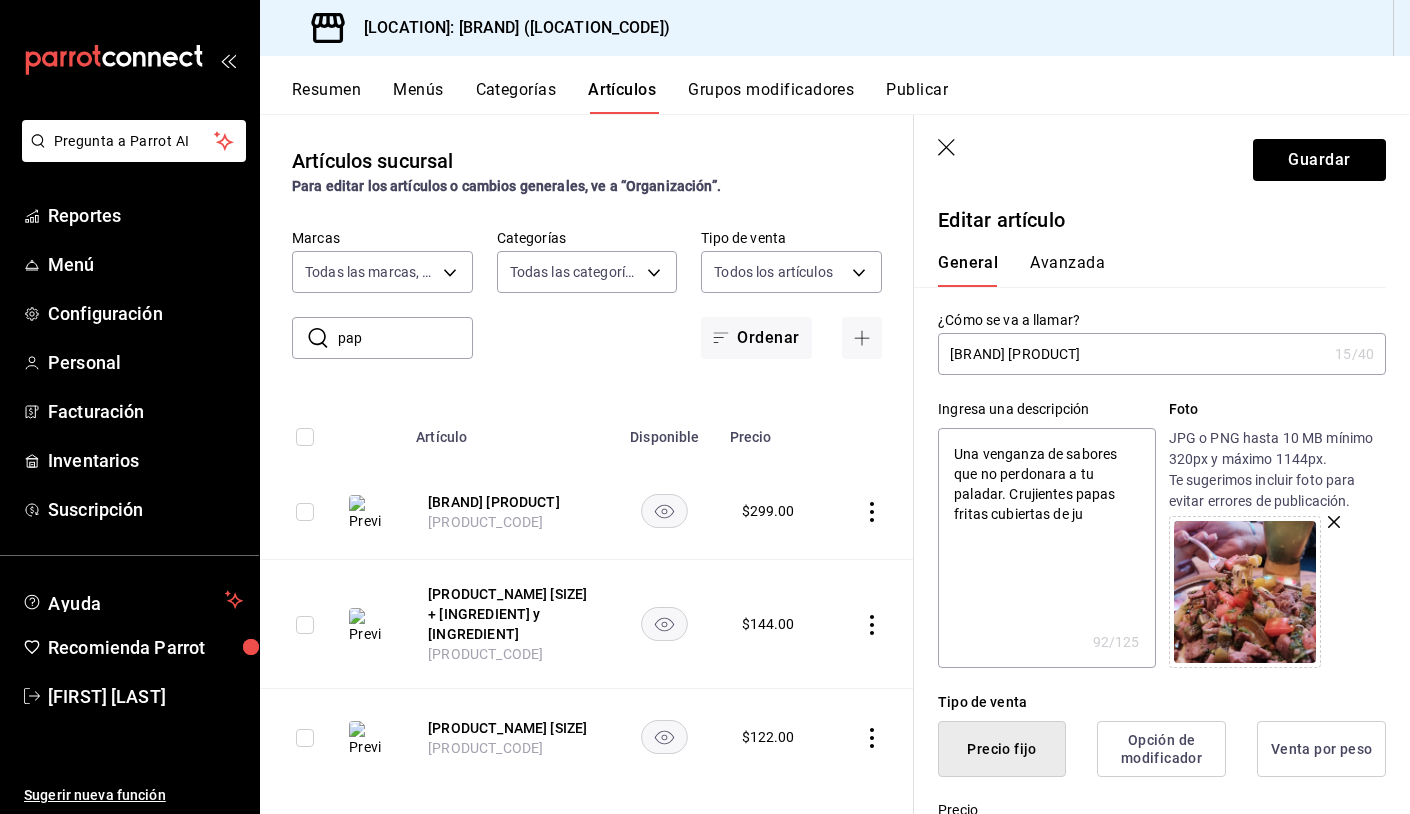 type on "x" 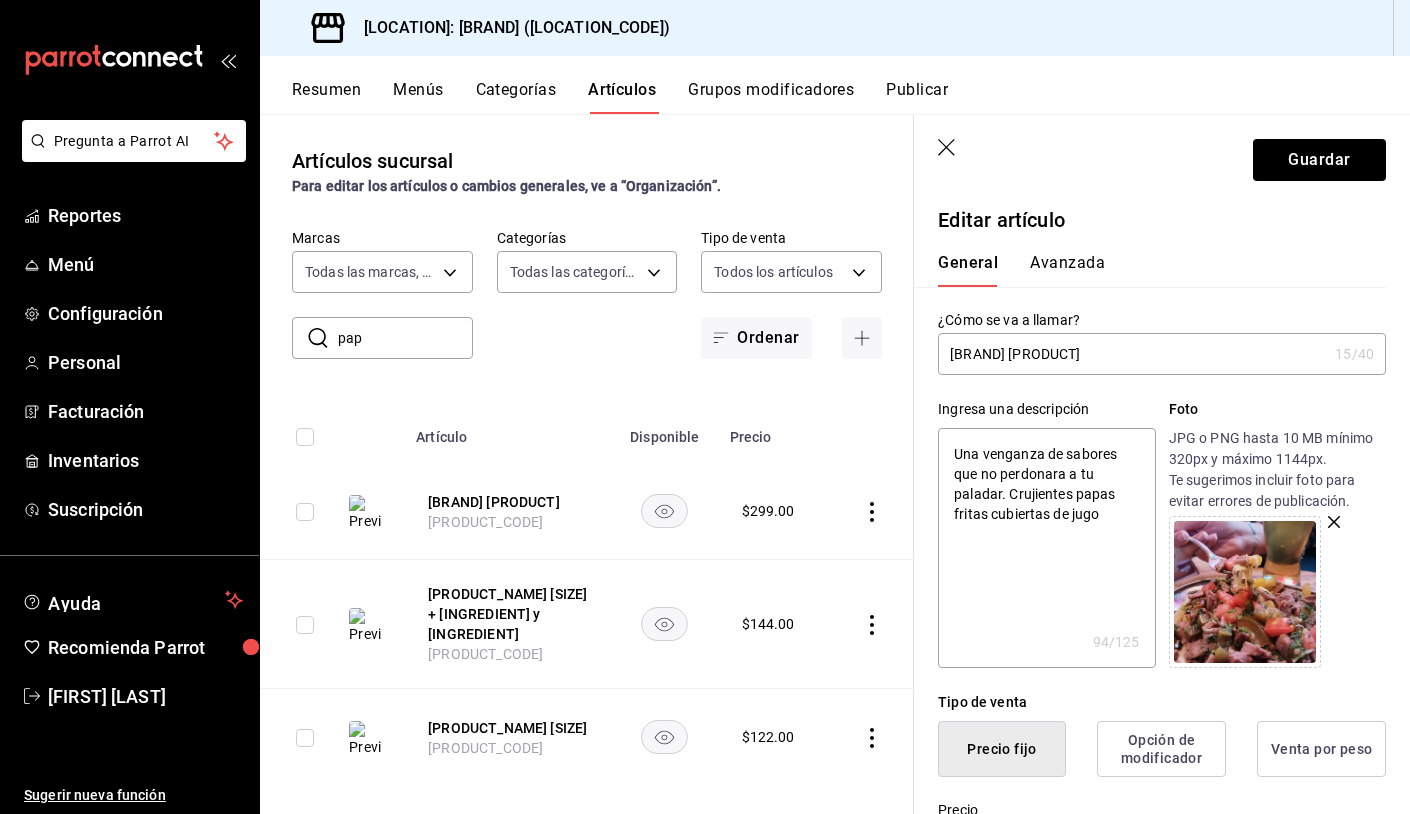type on "Una venganza de sabores que no perdonara a tu paladar. Crujientes papas fritas cubiertas de jugos" 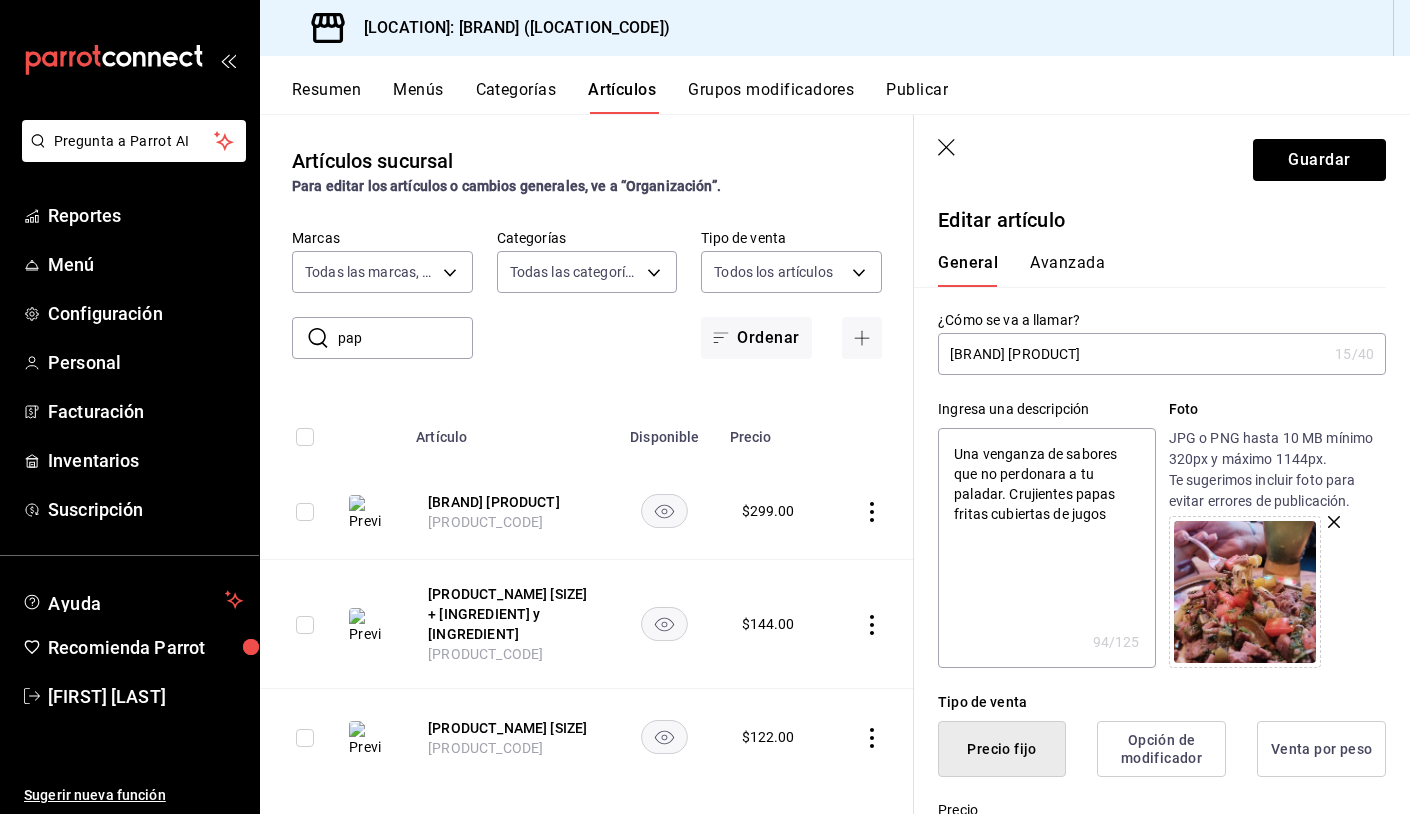 type on "x" 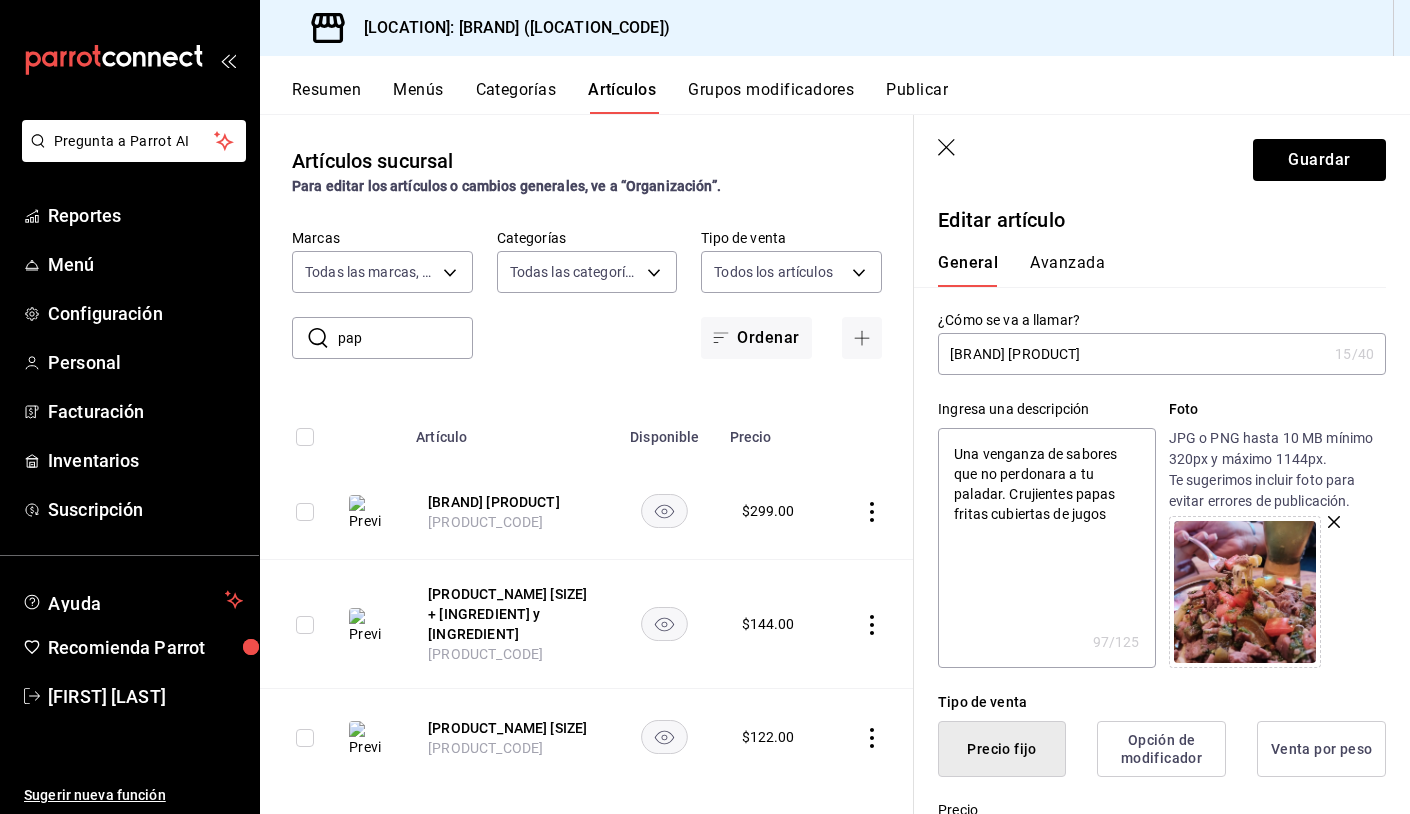 type on "Una venganza de sabores que no perdonara a tu paladar. Crujientes papas fritas cubiertas de jugoso" 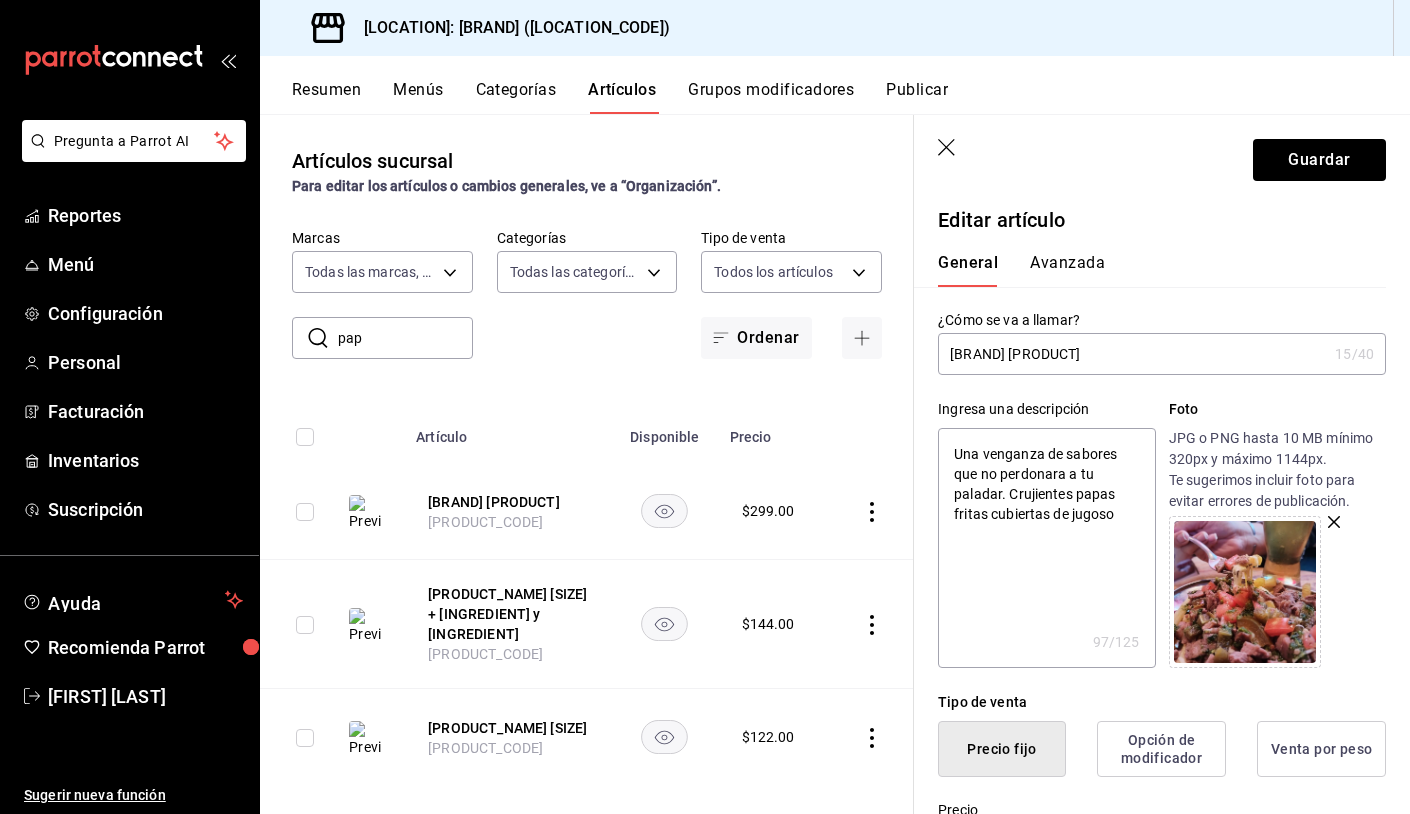 type on "x" 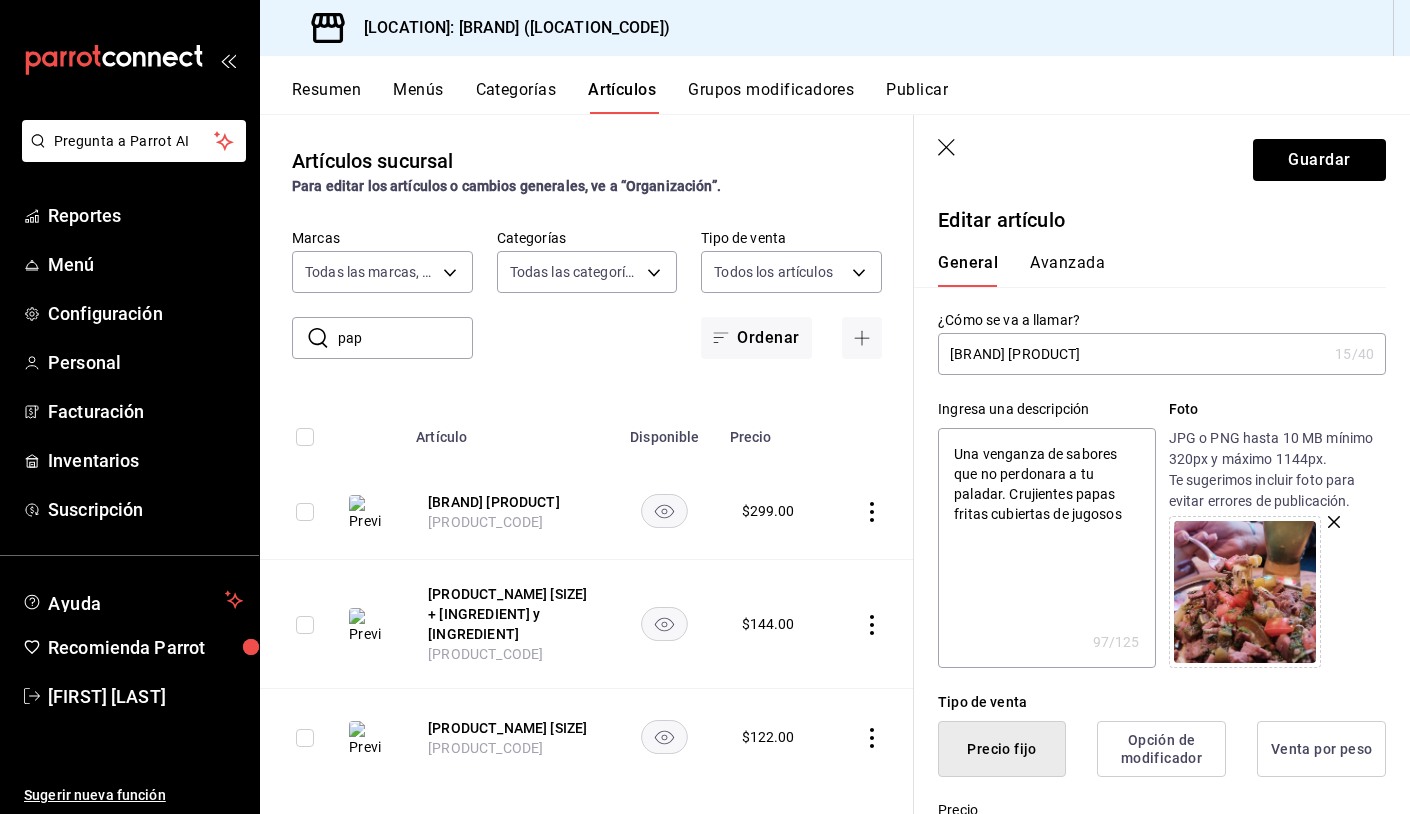 type on "x" 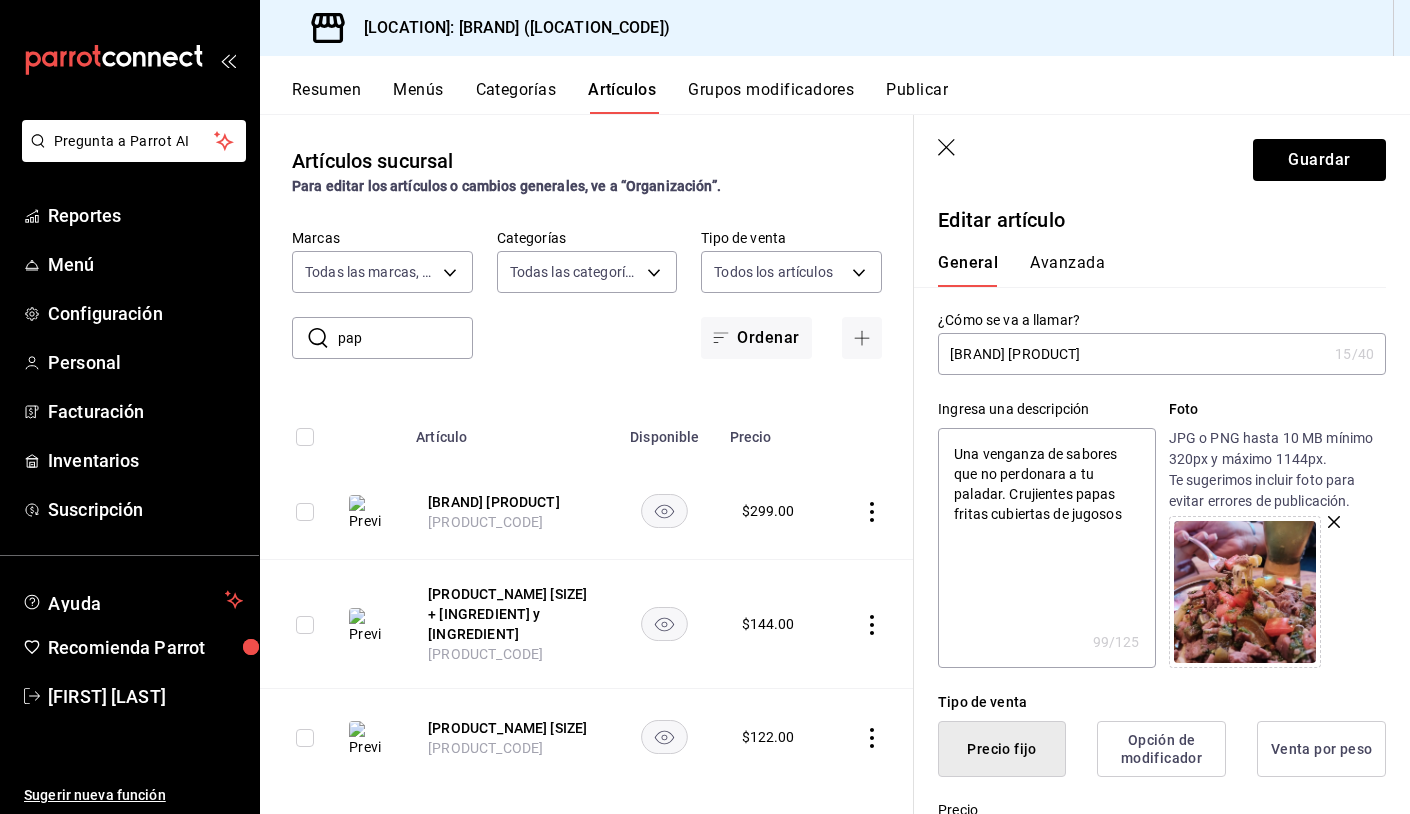 type on "Una venganza de sabores que no perdonara a tu paladar. Crujientes papas fritas cubiertas de jugosos" 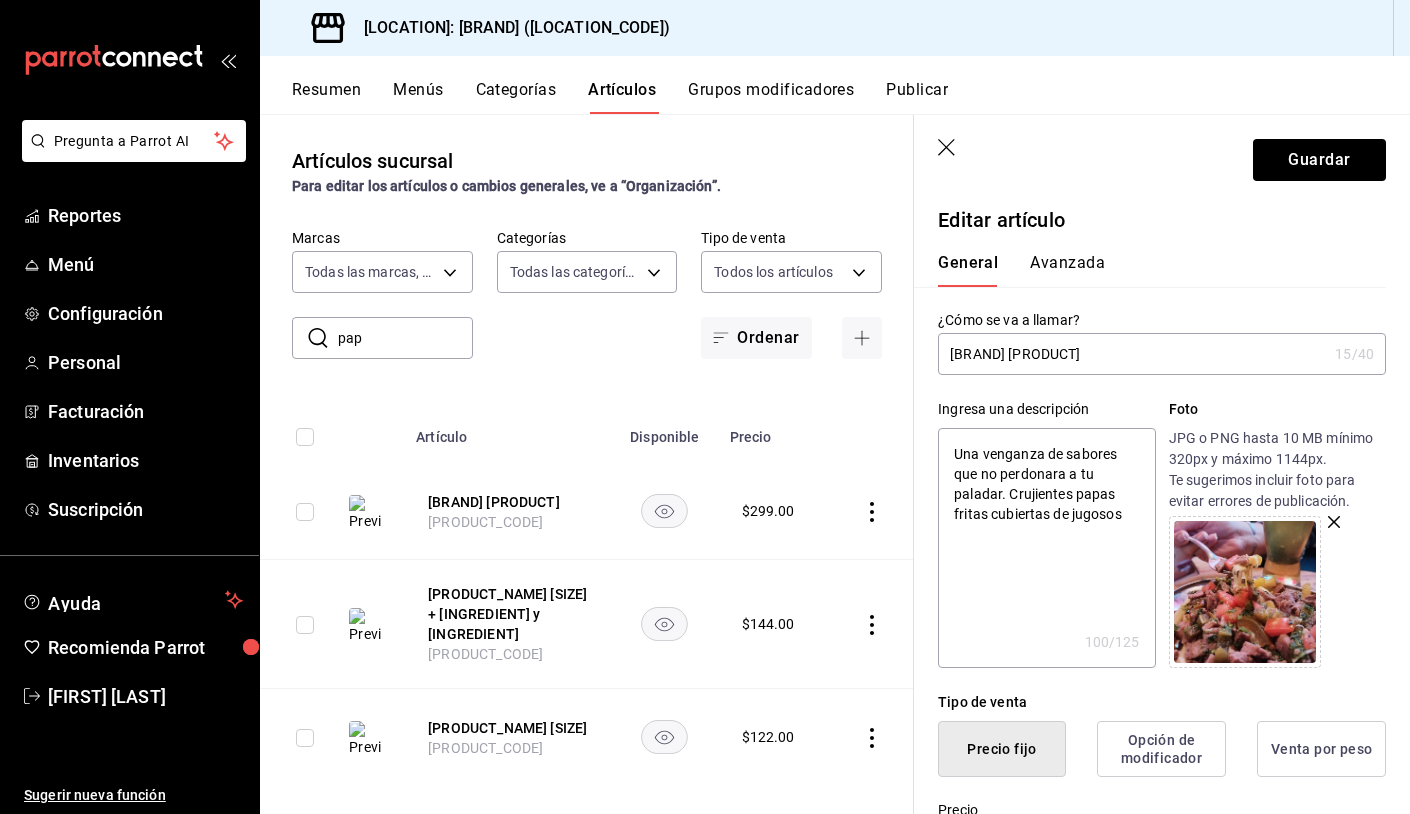 type on "Una venganza de sabores que no perdonara a tu paladar. Crujientes papas fritas cubiertas de jugosos t" 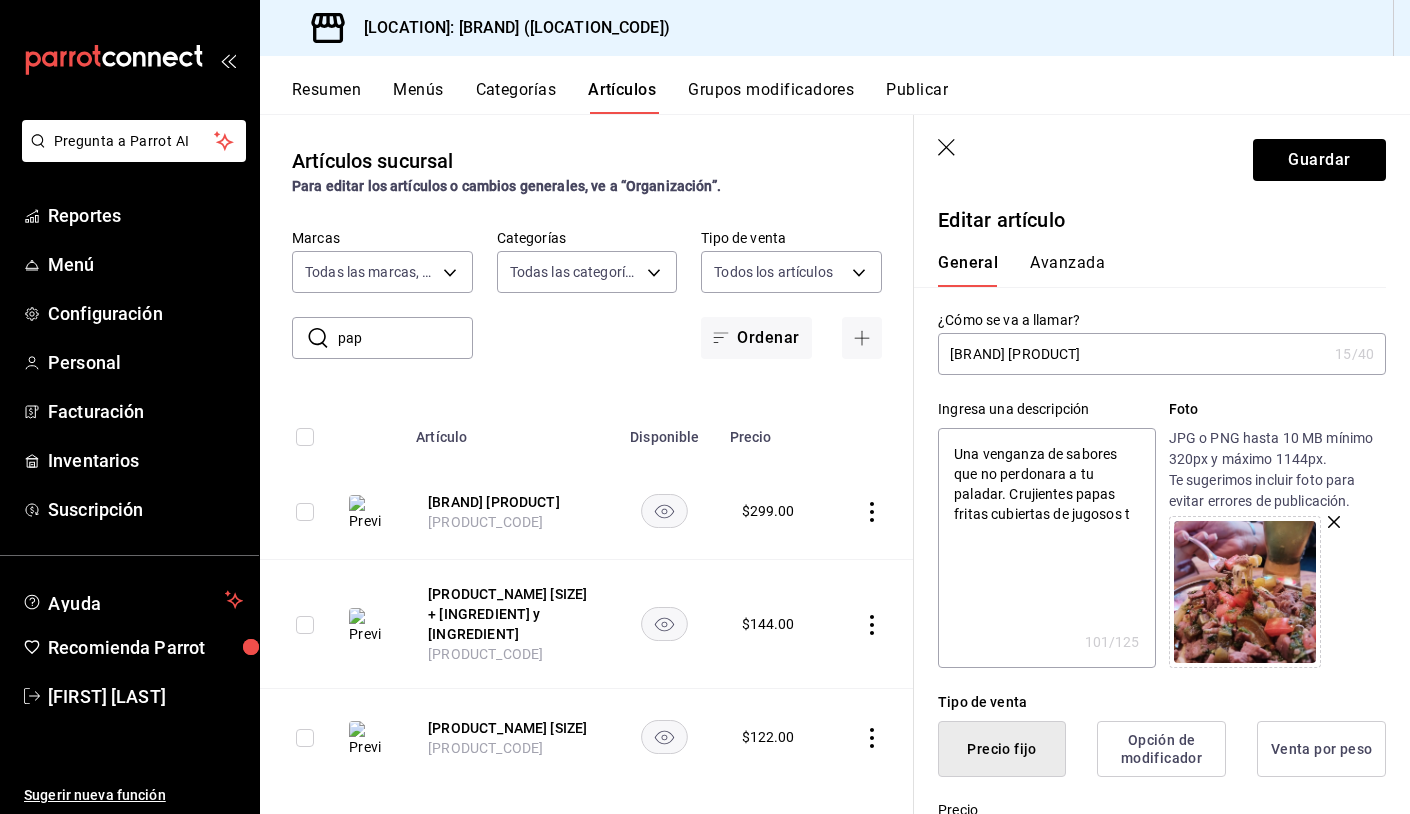 type on "x" 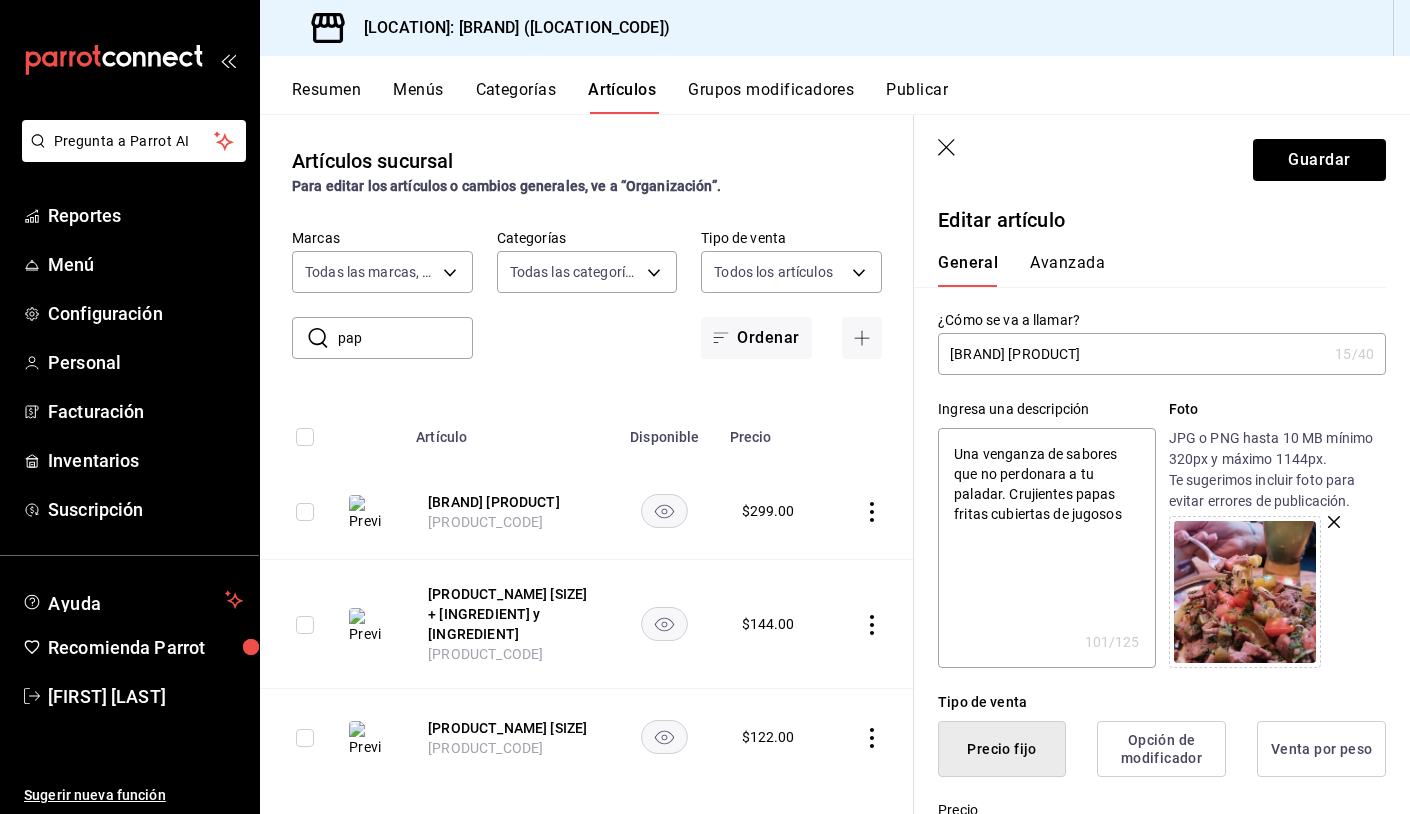 type on "x" 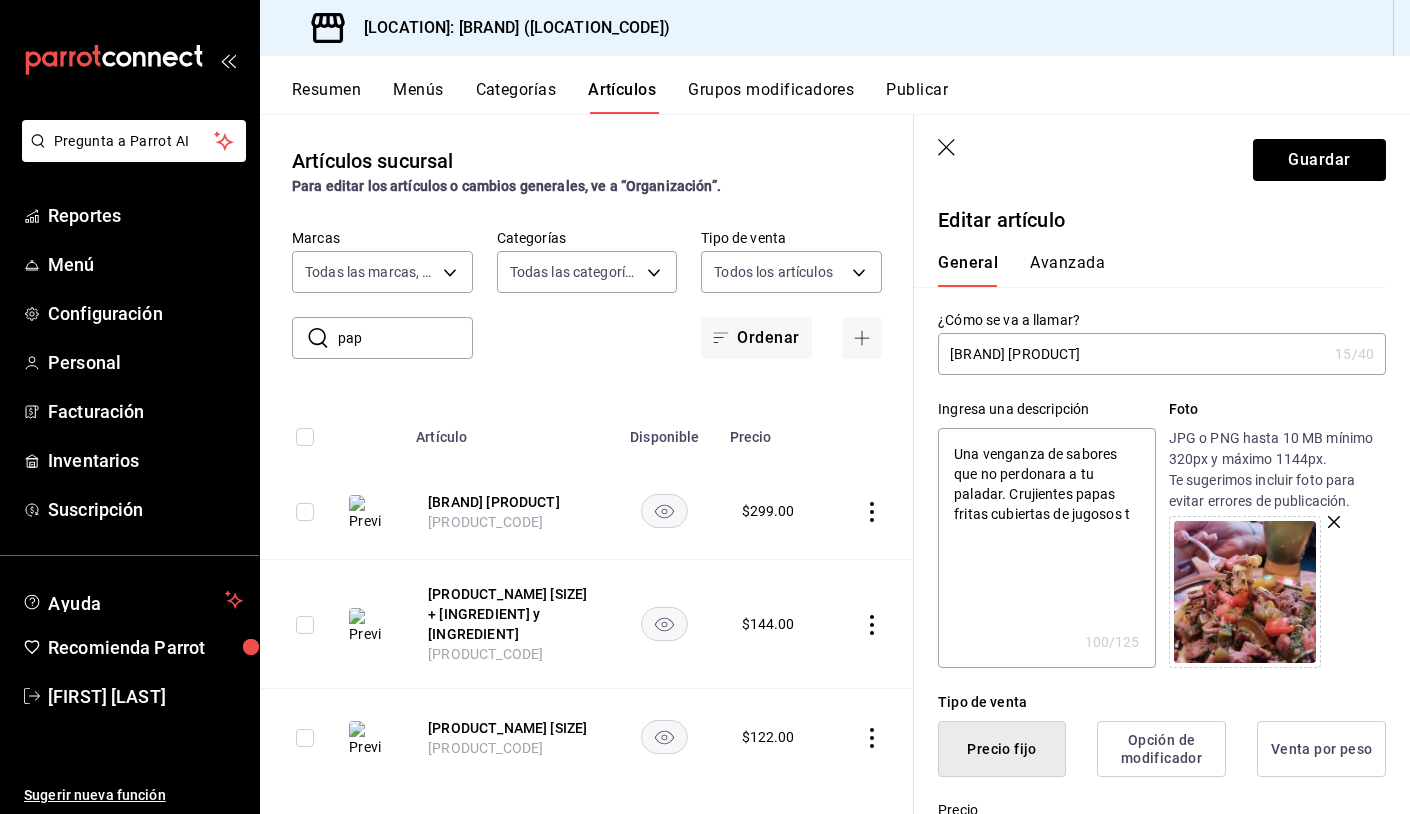 type on "Una venganza de sabores que no perdonara a tu paladar. Crujientes papas fritas cubiertas de jugosos tr" 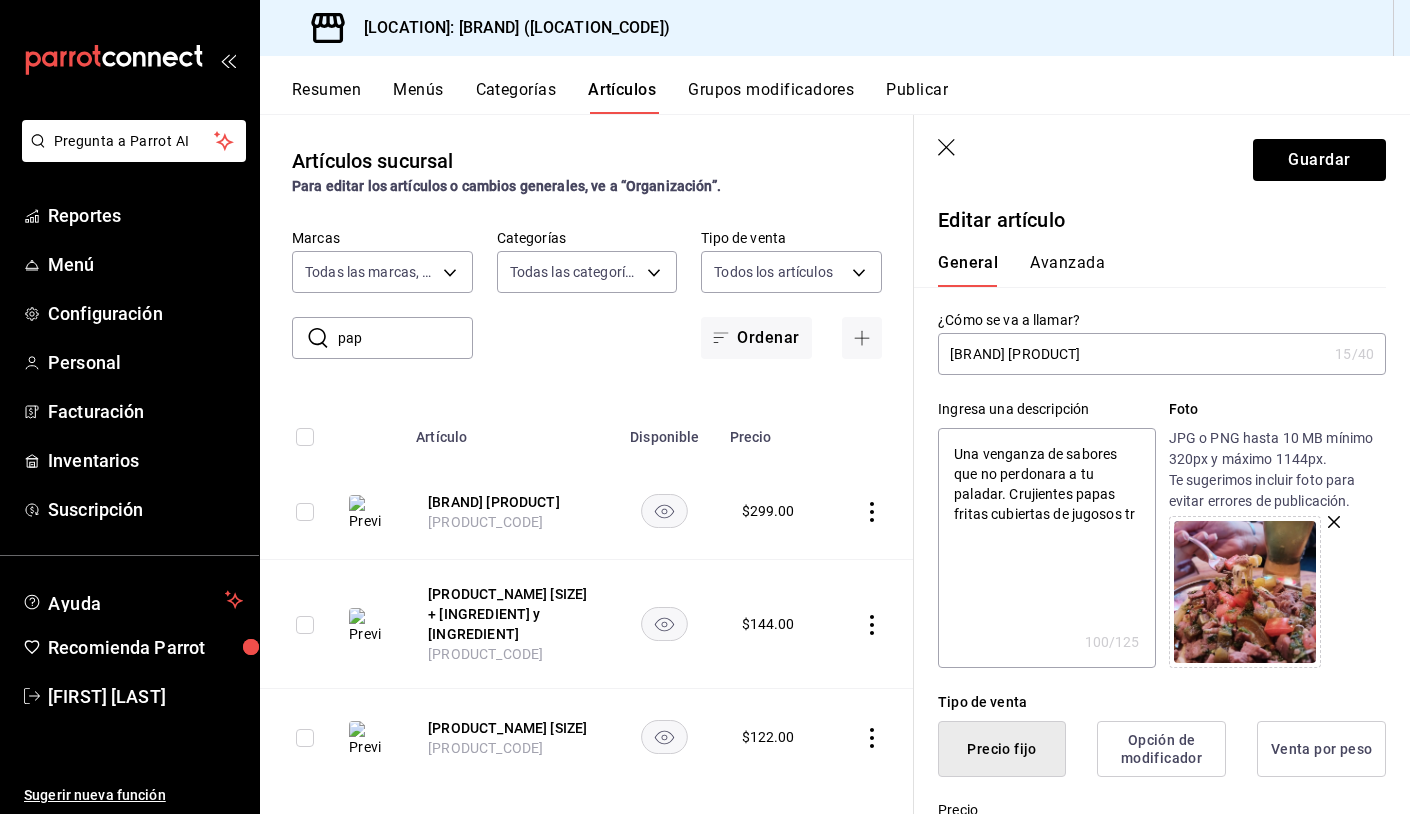 type on "Una venganza de sabores que no perdonara a tu paladar. Crujientes papas fritas cubiertas de jugosos tro" 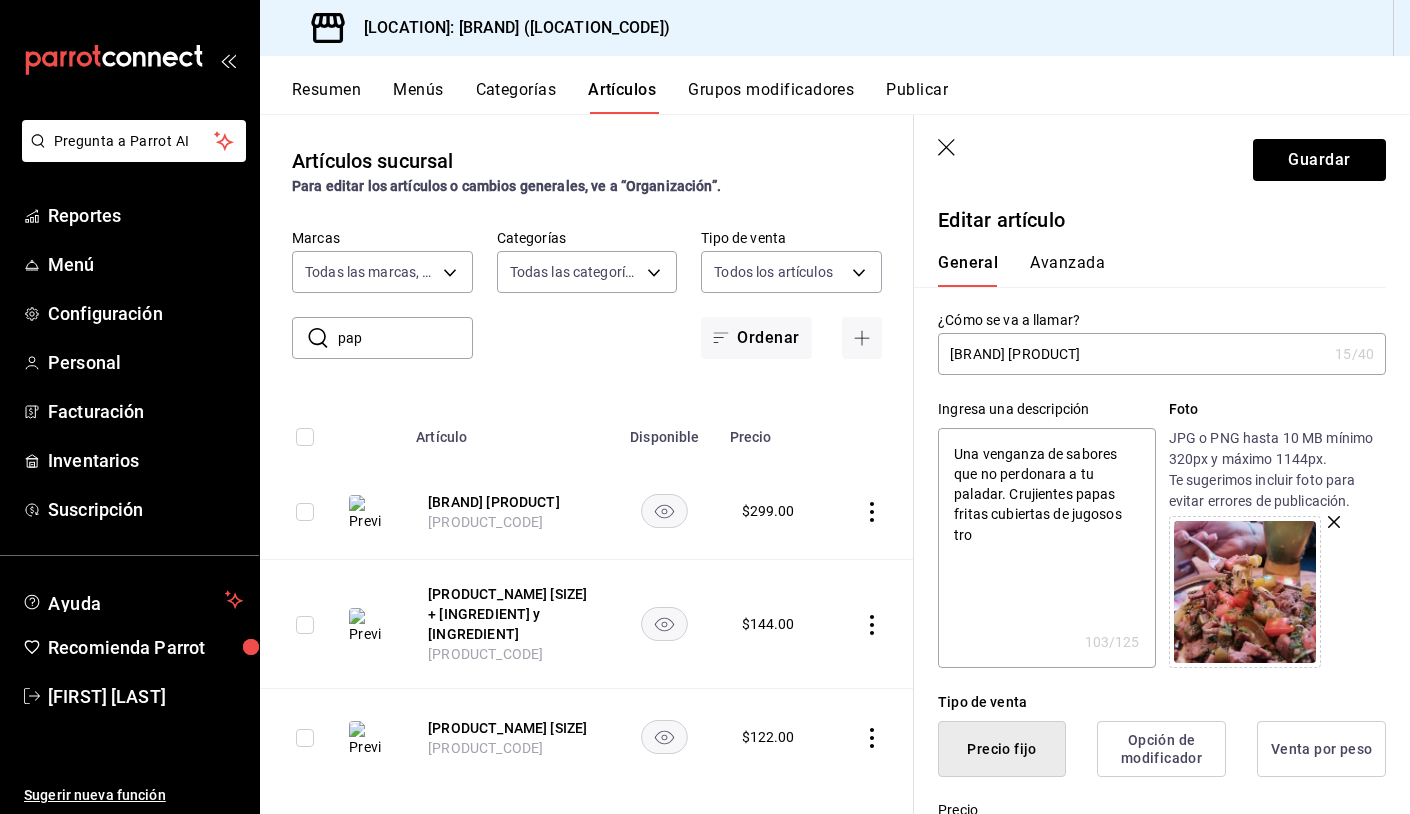 type on "x" 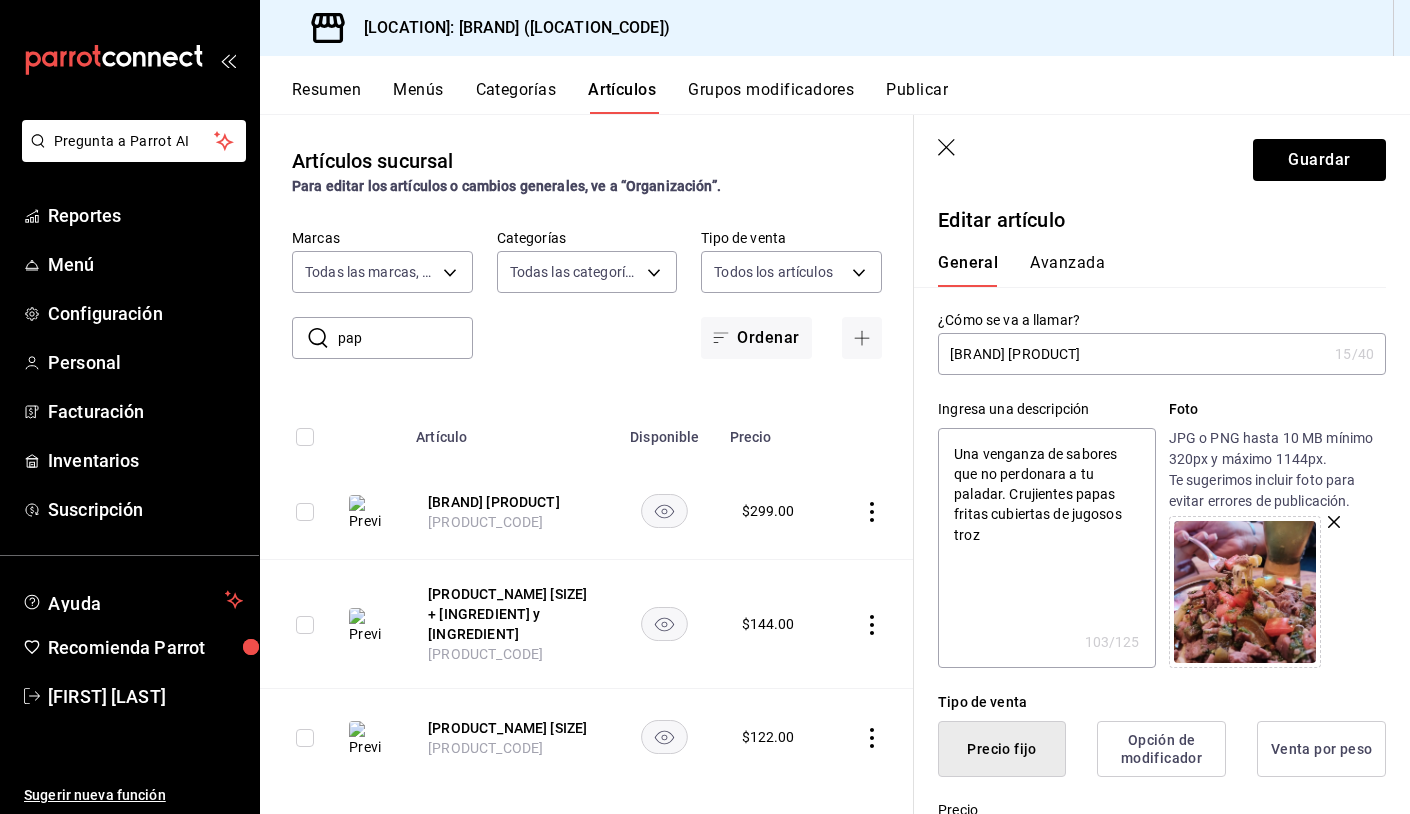 type on "Una venganza de sabores que no perdonara a tu paladar. Crujientes papas fritas cubiertas de jugosos trozo" 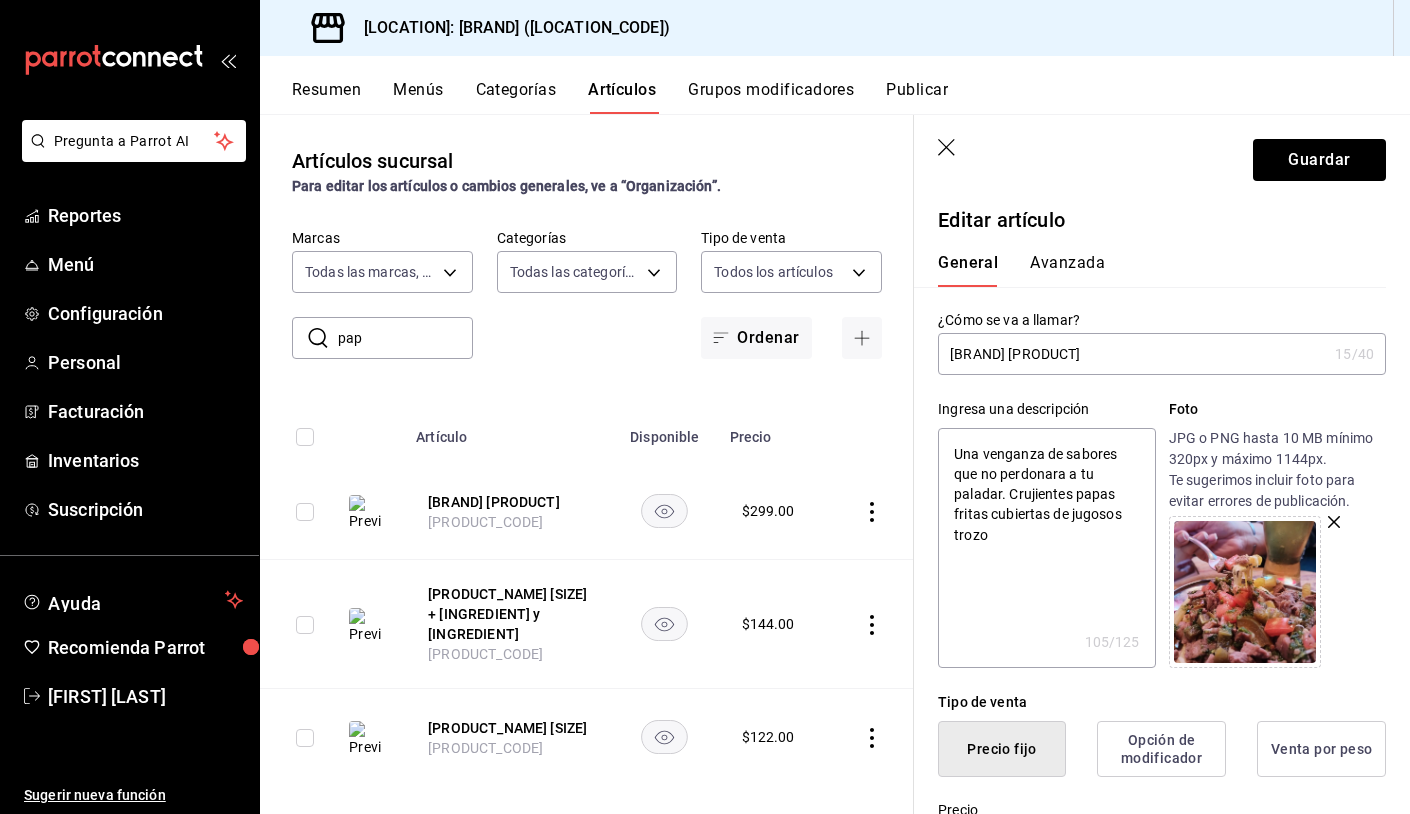 type on "Una venganza de sabores que no perdonara a tu paladar. Crujientes papas fritas cubiertas de jugosos trozos" 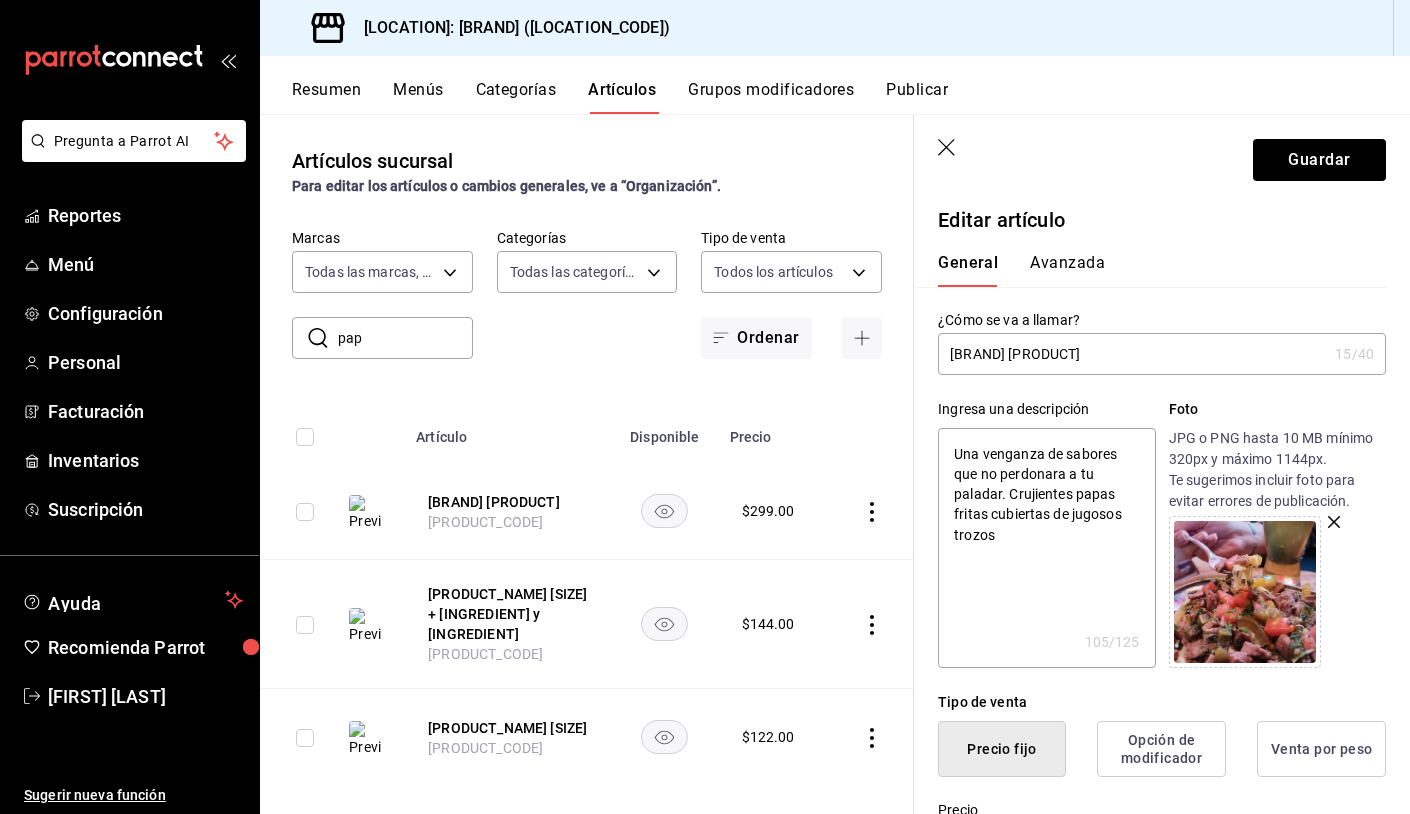 type on "x" 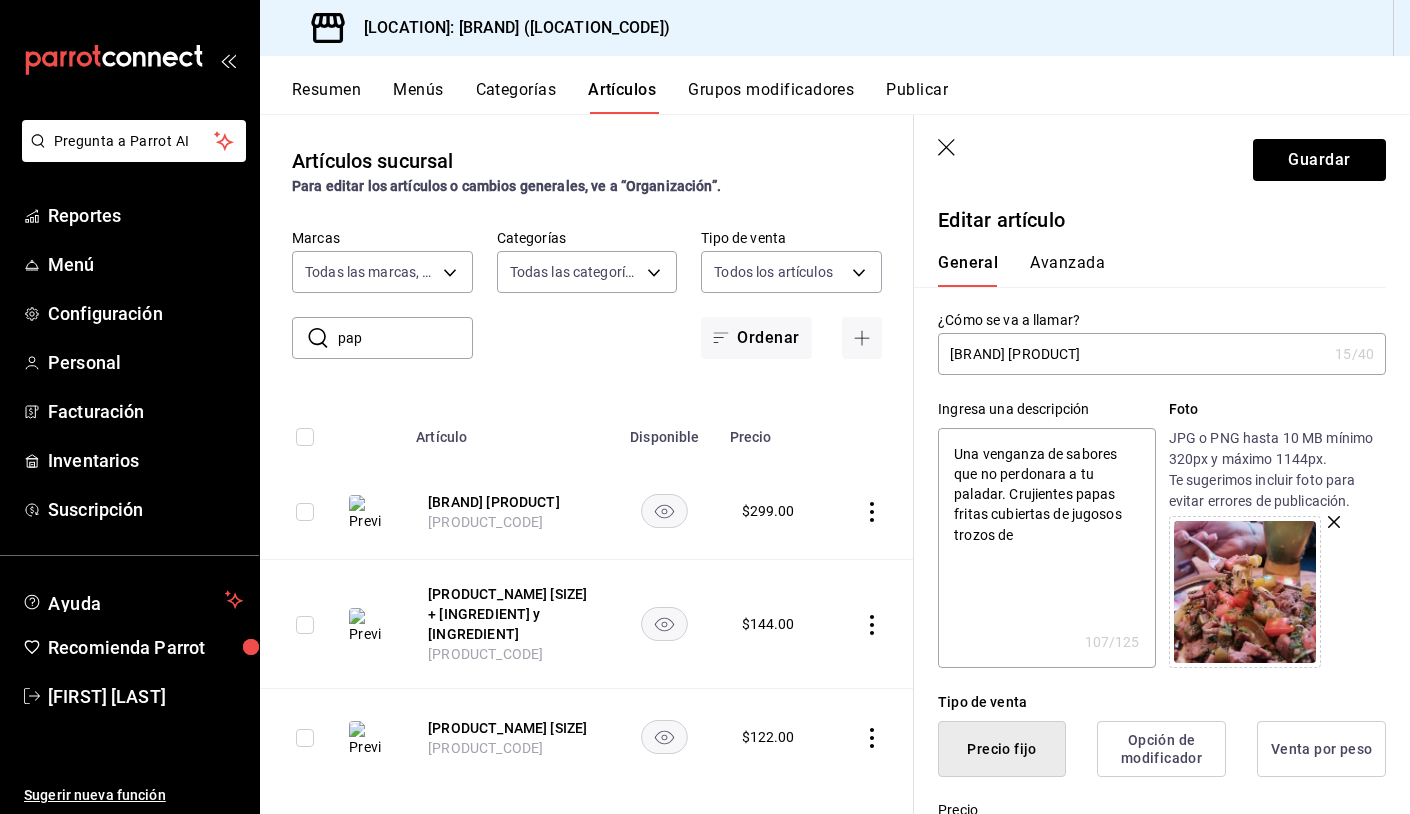 type on "Una venganza de sabores que no perdonara a tu paladar. Crujientes papas fritas cubiertas de jugosos trozos de" 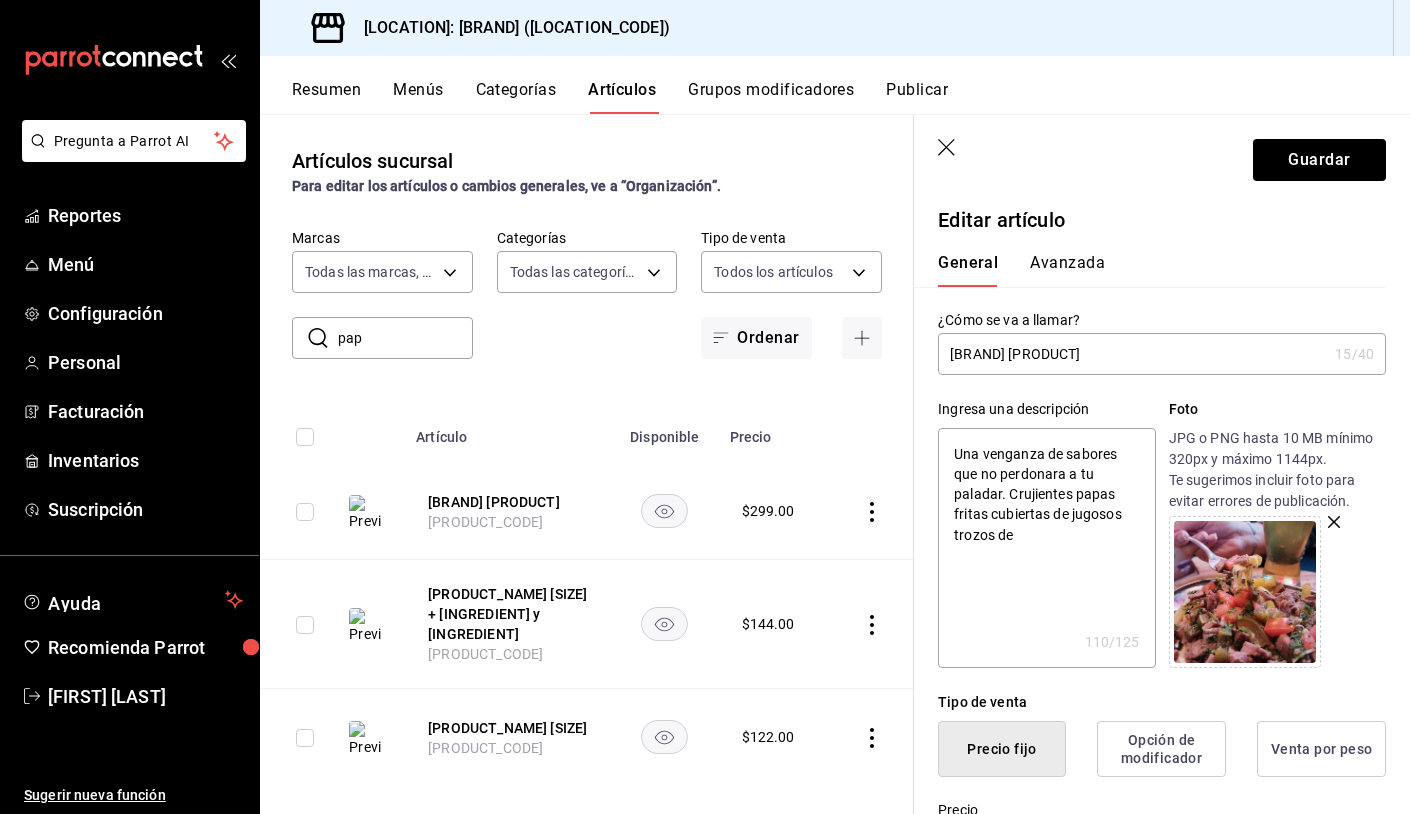 type on "Una venganza de sabores que no perdonara a tu paladar. Crujientes papas fritas cubiertas de jugosos trozos de p" 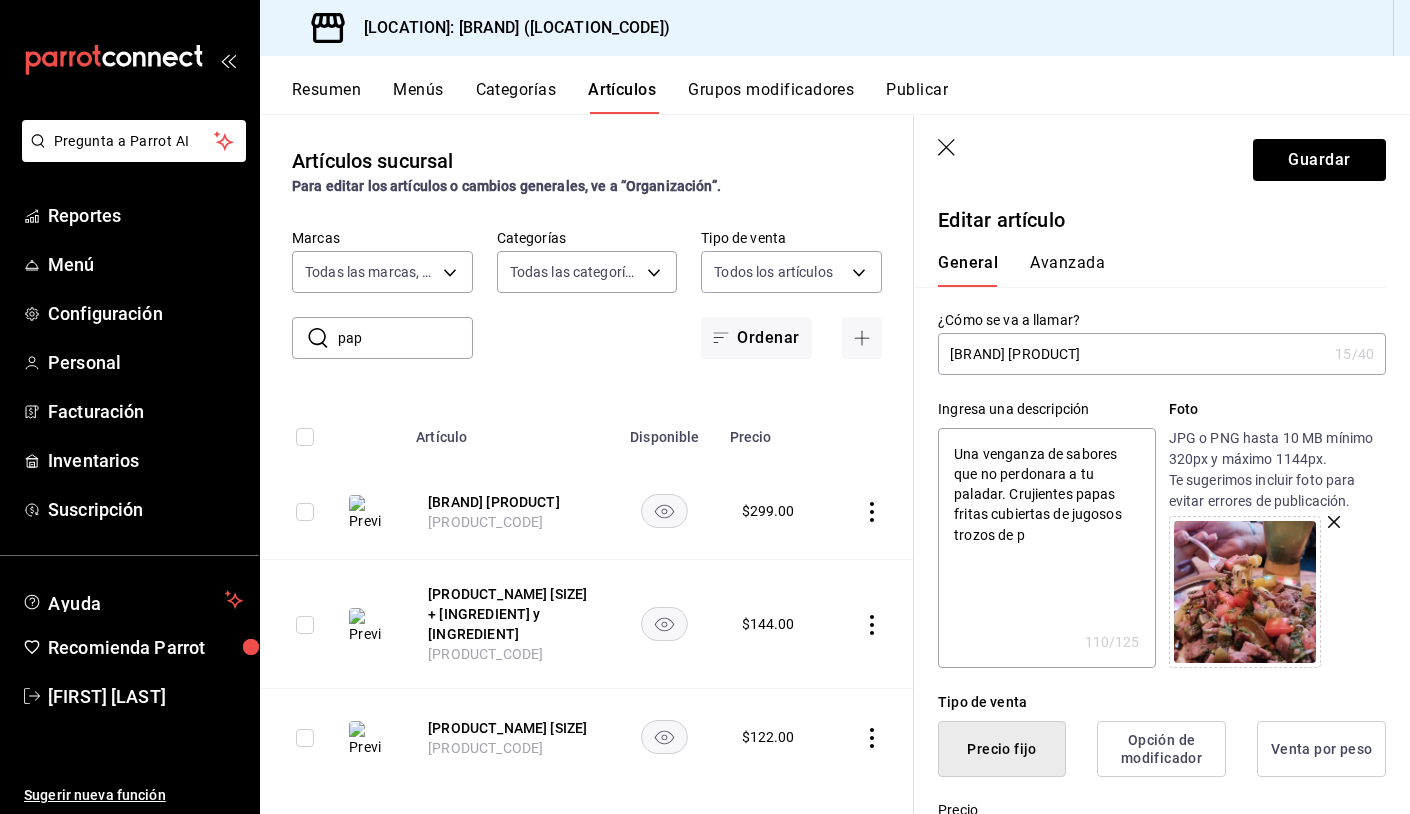 type on "x" 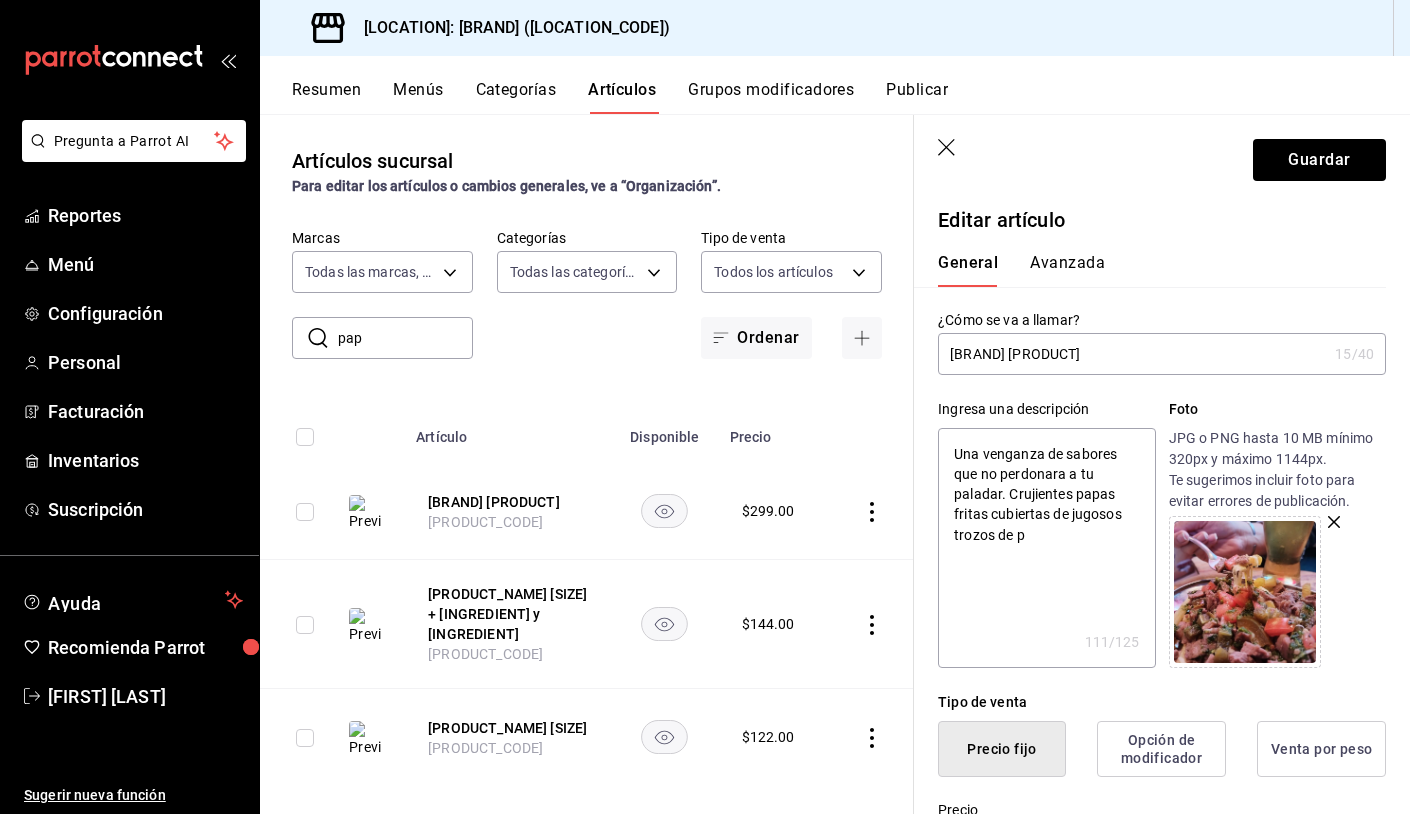 type on "Una venganza de sabores que no perdonara a tu paladar. Crujientes papas fritas cubiertas de jugosos trozos de pi" 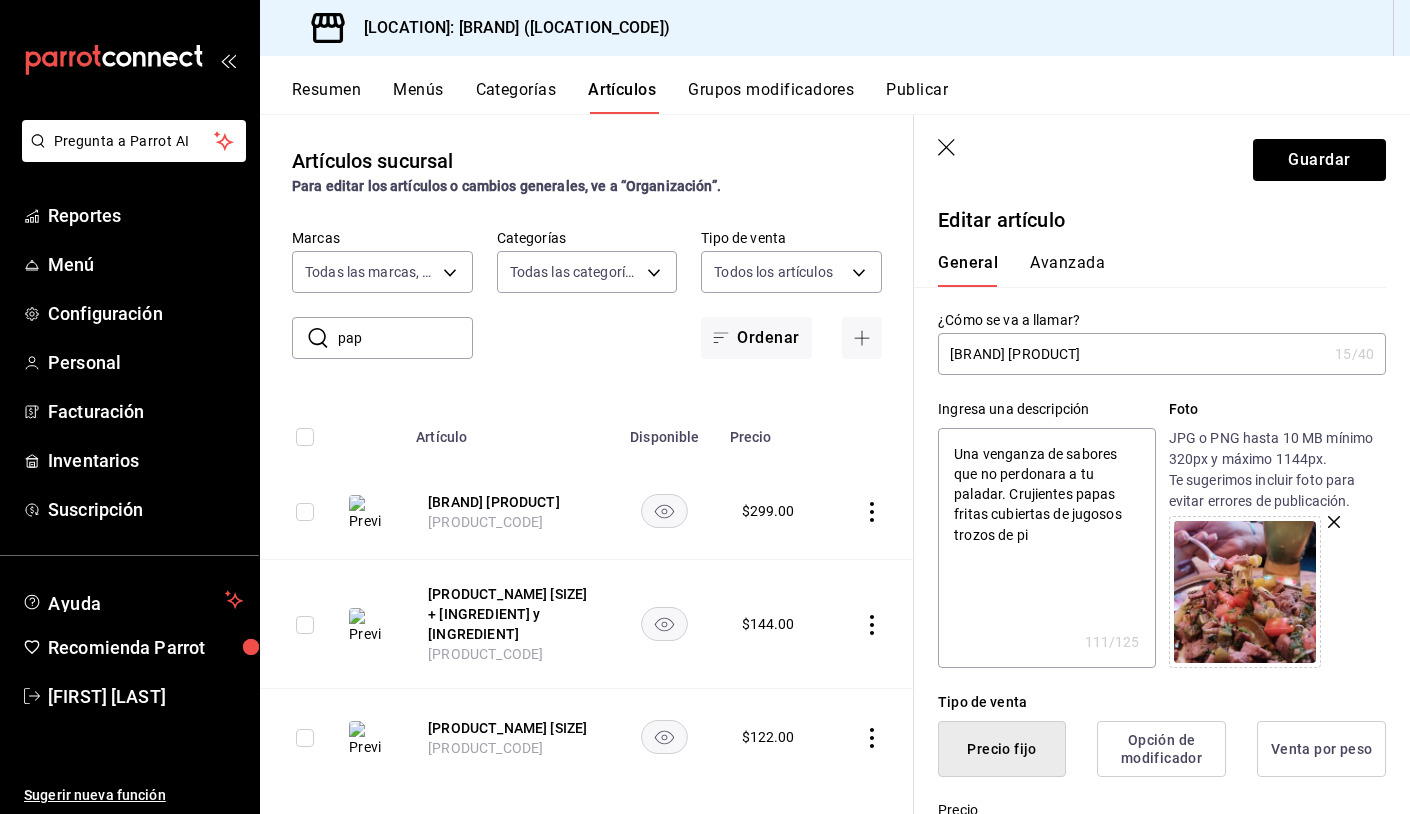 type on "x" 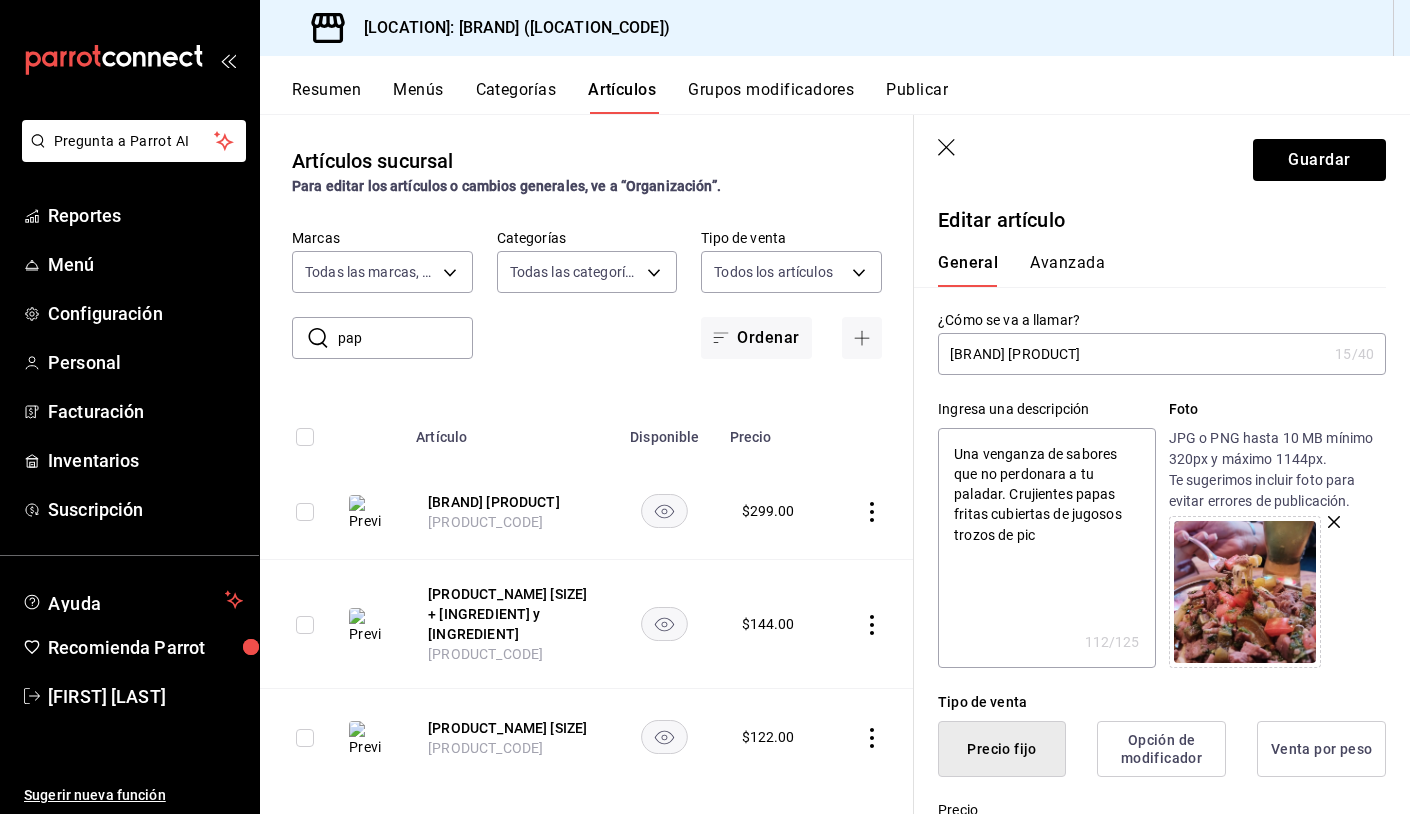 type on "Una venganza de sabores que no perdonara a tu paladar. Crujientes papas fritas cubiertas de jugosos trozos de pica" 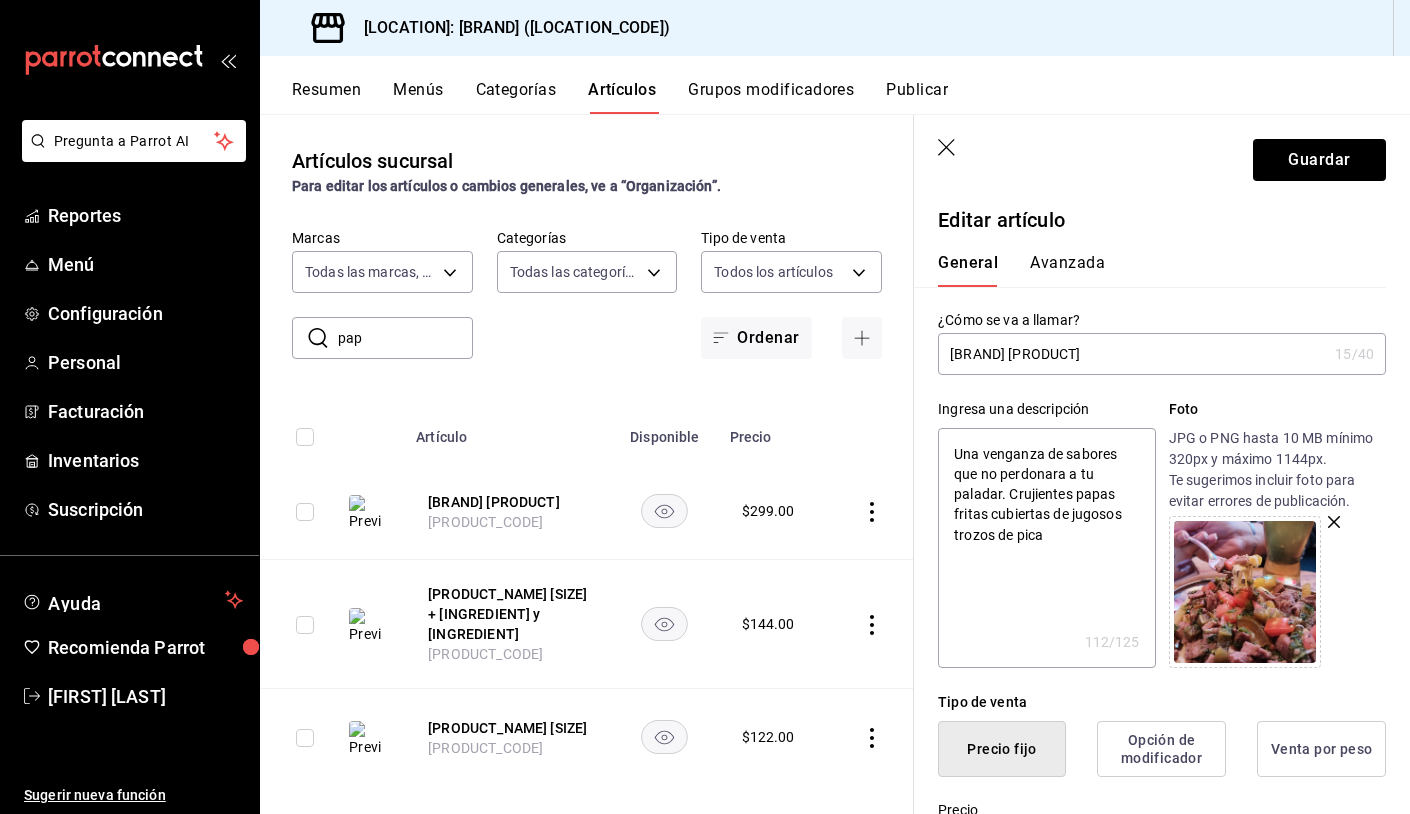 type on "x" 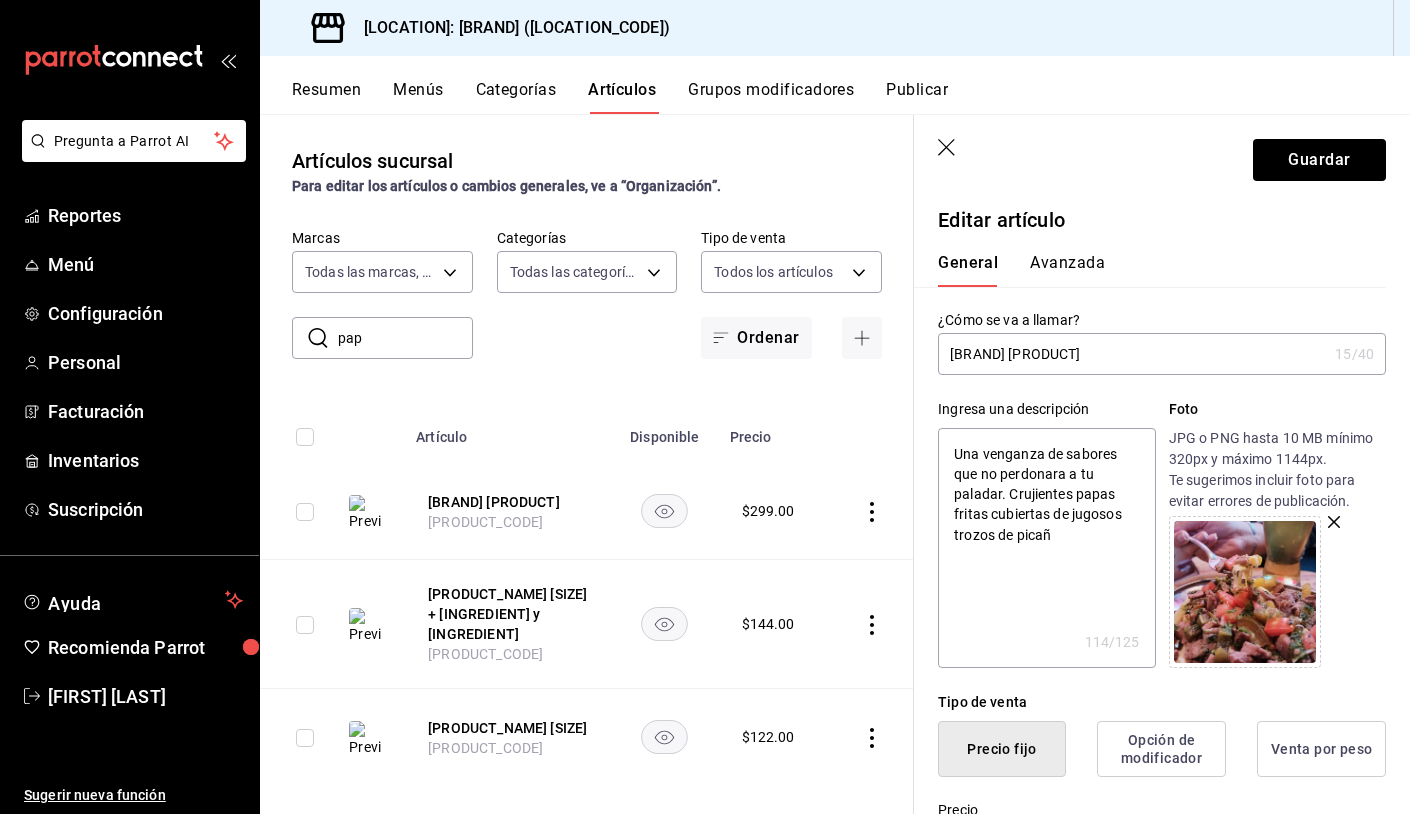 type on "Una venganza de sabores que no perdonara a tu paladar. Crujientes papas fritas cubiertas de jugosos trozos de picaña" 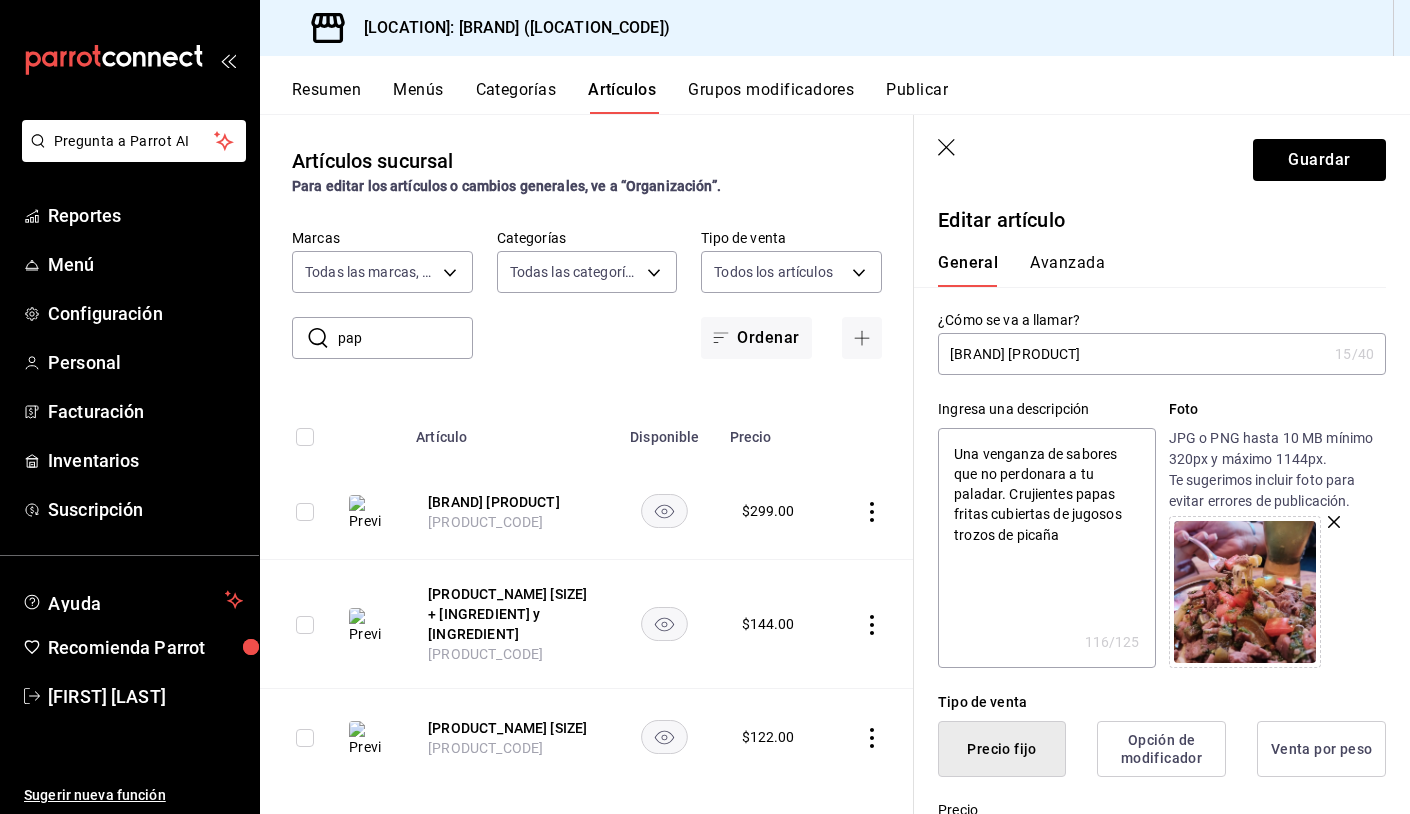 type on "Una venganza de sabores que no perdonara a tu paladar. Crujientes papas fritas cubiertas de jugosos trozos de picaña" 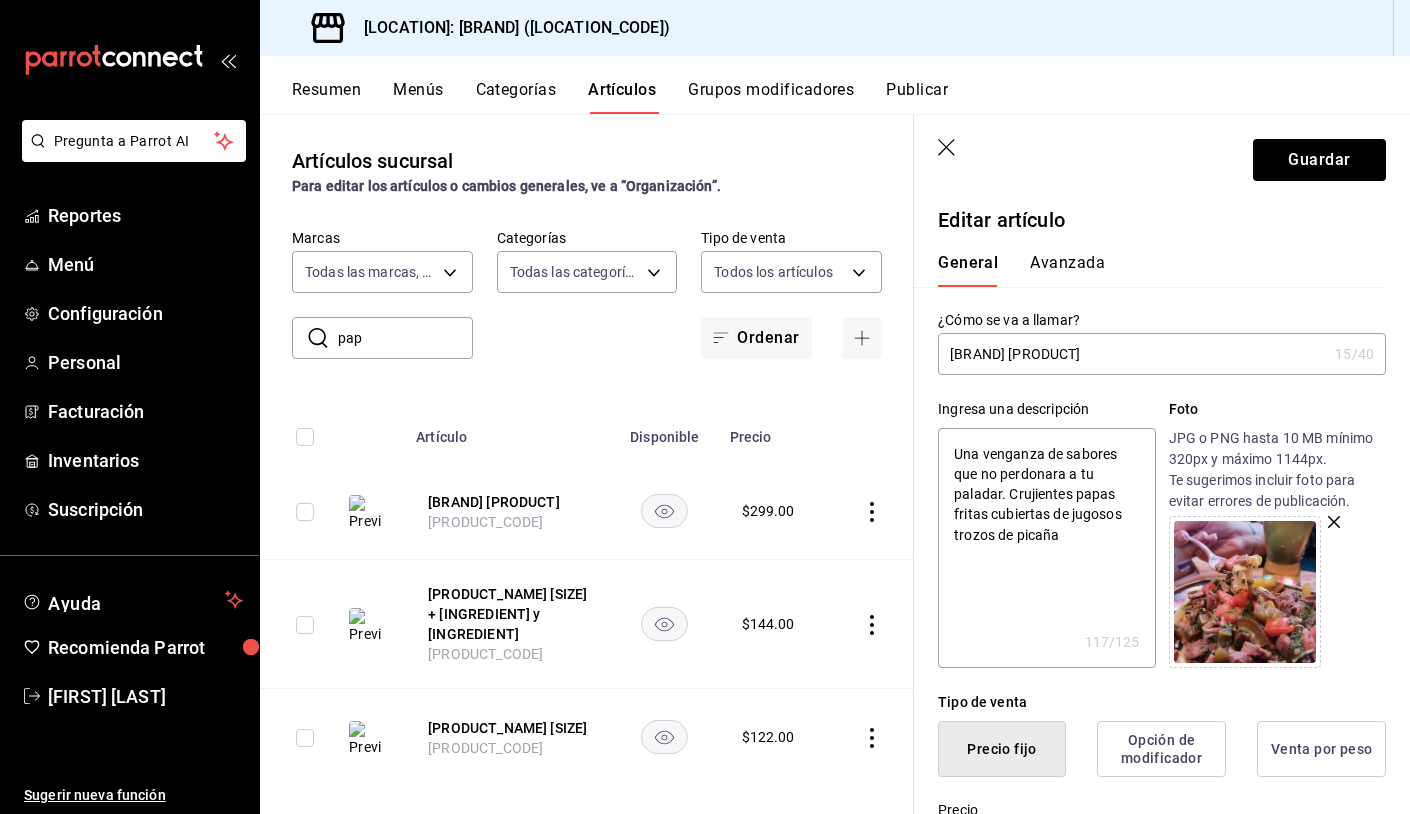 type on "Una venganza de sabores que no perdonara a tu paladar. Crujientes papas fritas cubiertas de jugosos trozos de picaña a" 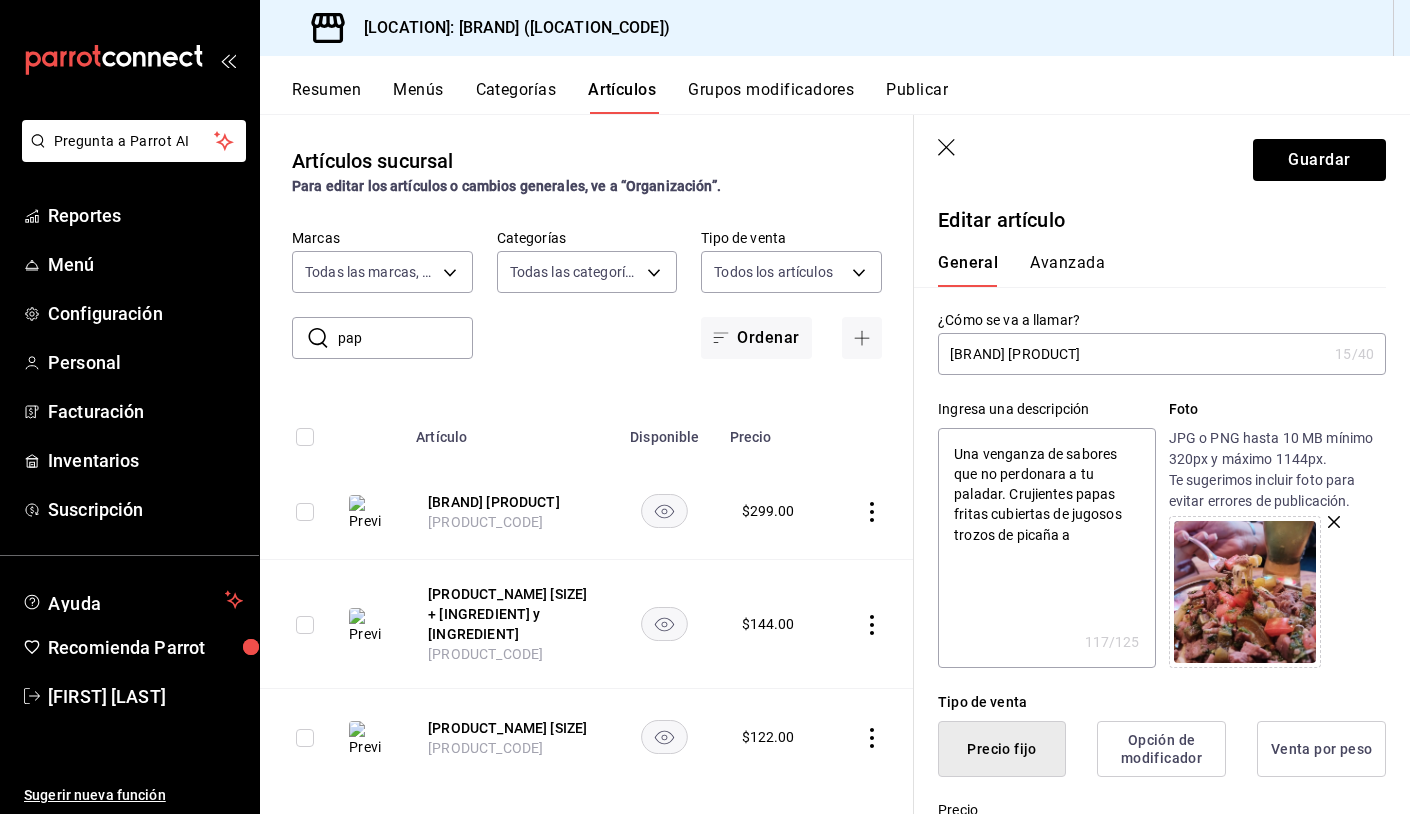 type on "x" 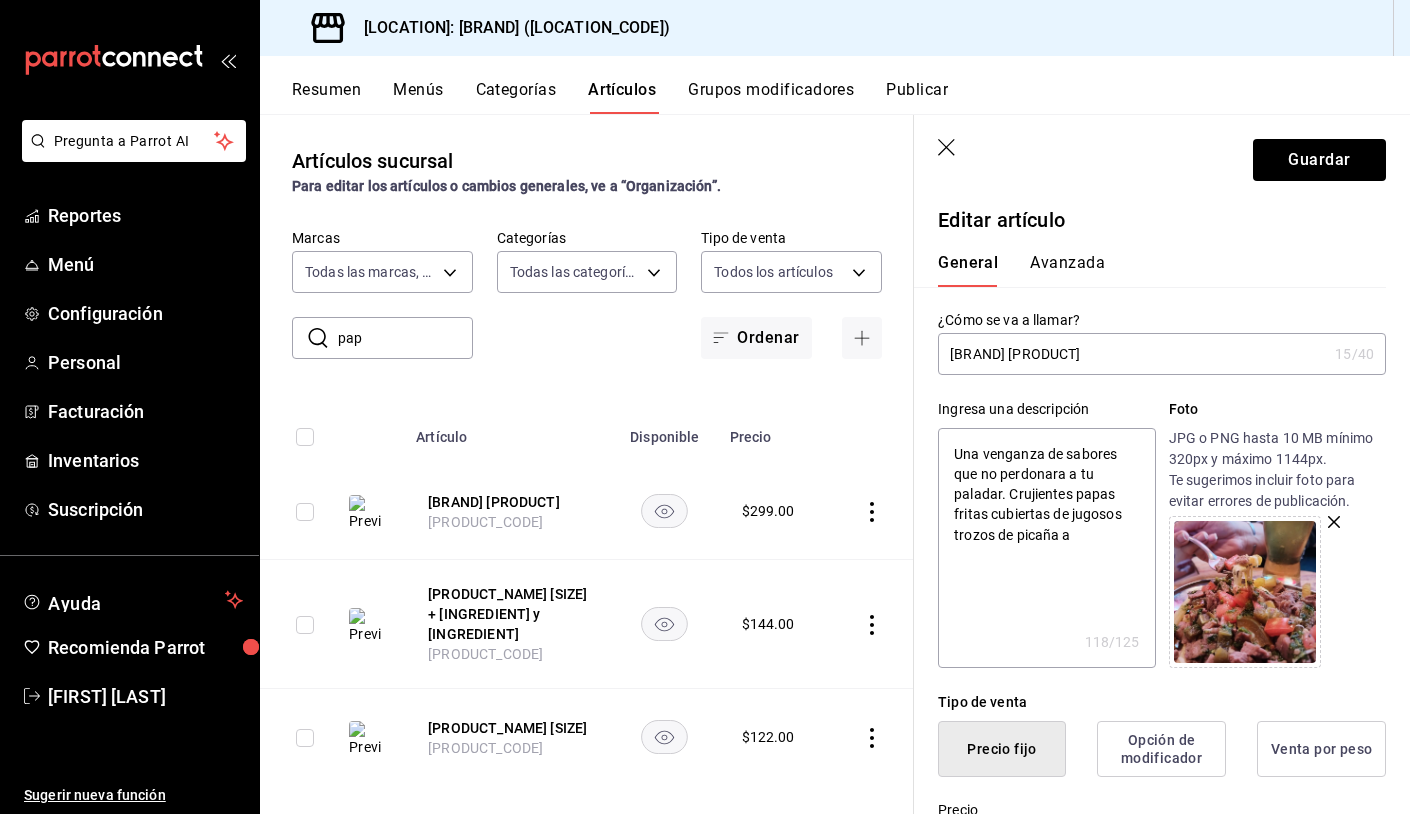 type on "Una venganza de sabores que no perdonara a tu paladar. Crujientes papas fritas cubiertas de jugosos trozos de picaña a l" 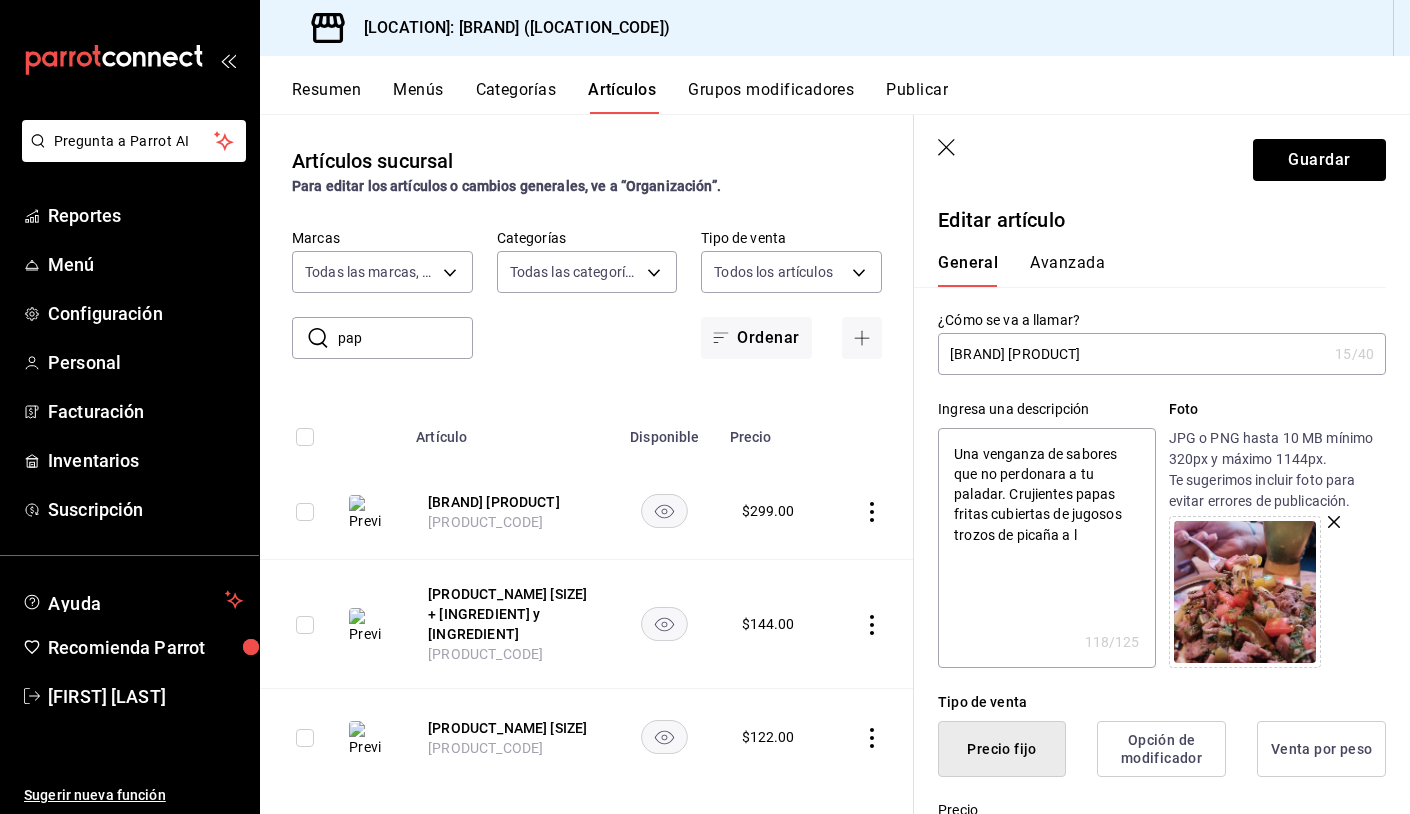 type on "Una venganza de sabores que no perdonara a tu paladar. Crujientes papas fritas cubiertas de jugosos trozos de picaña a la" 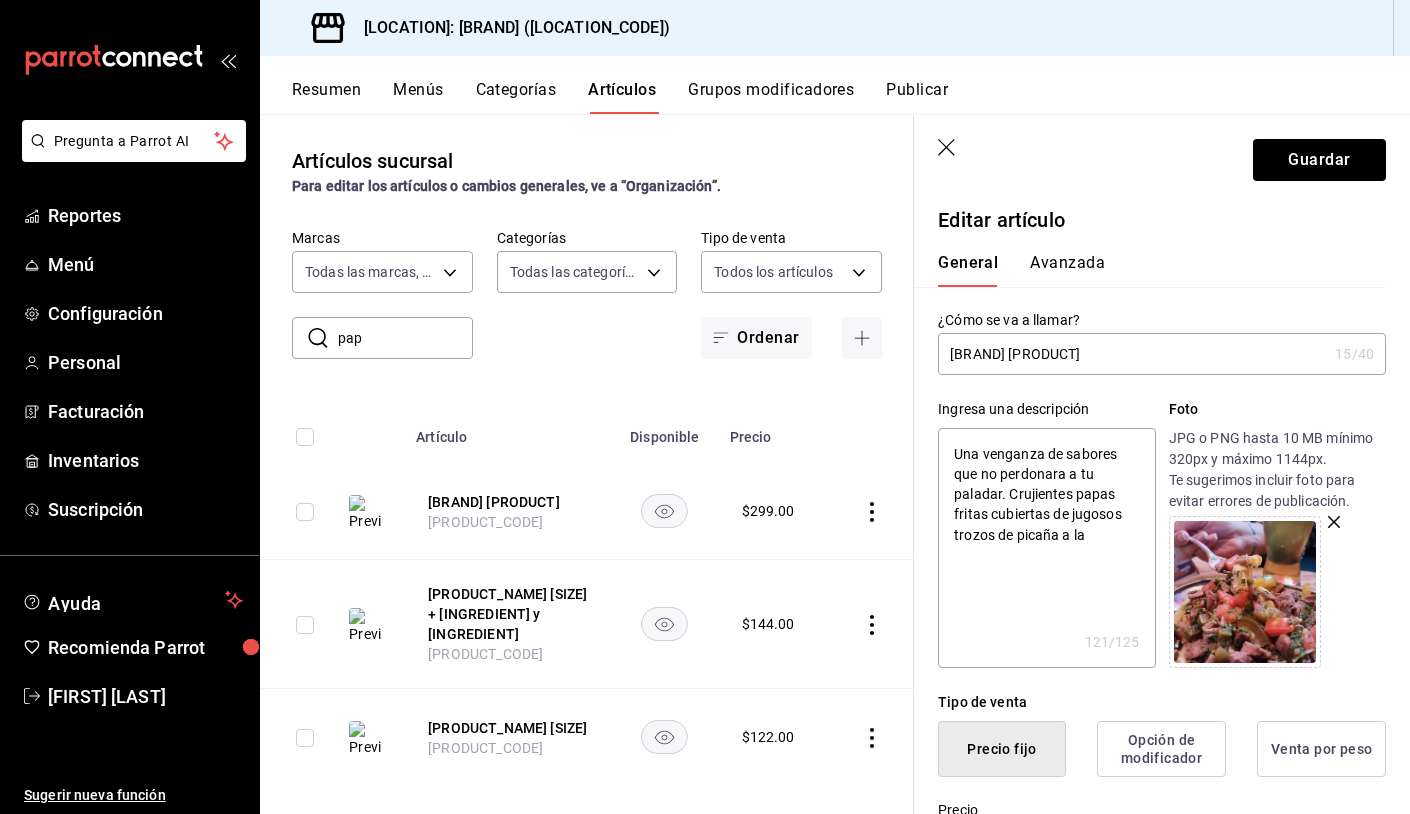 type on "x" 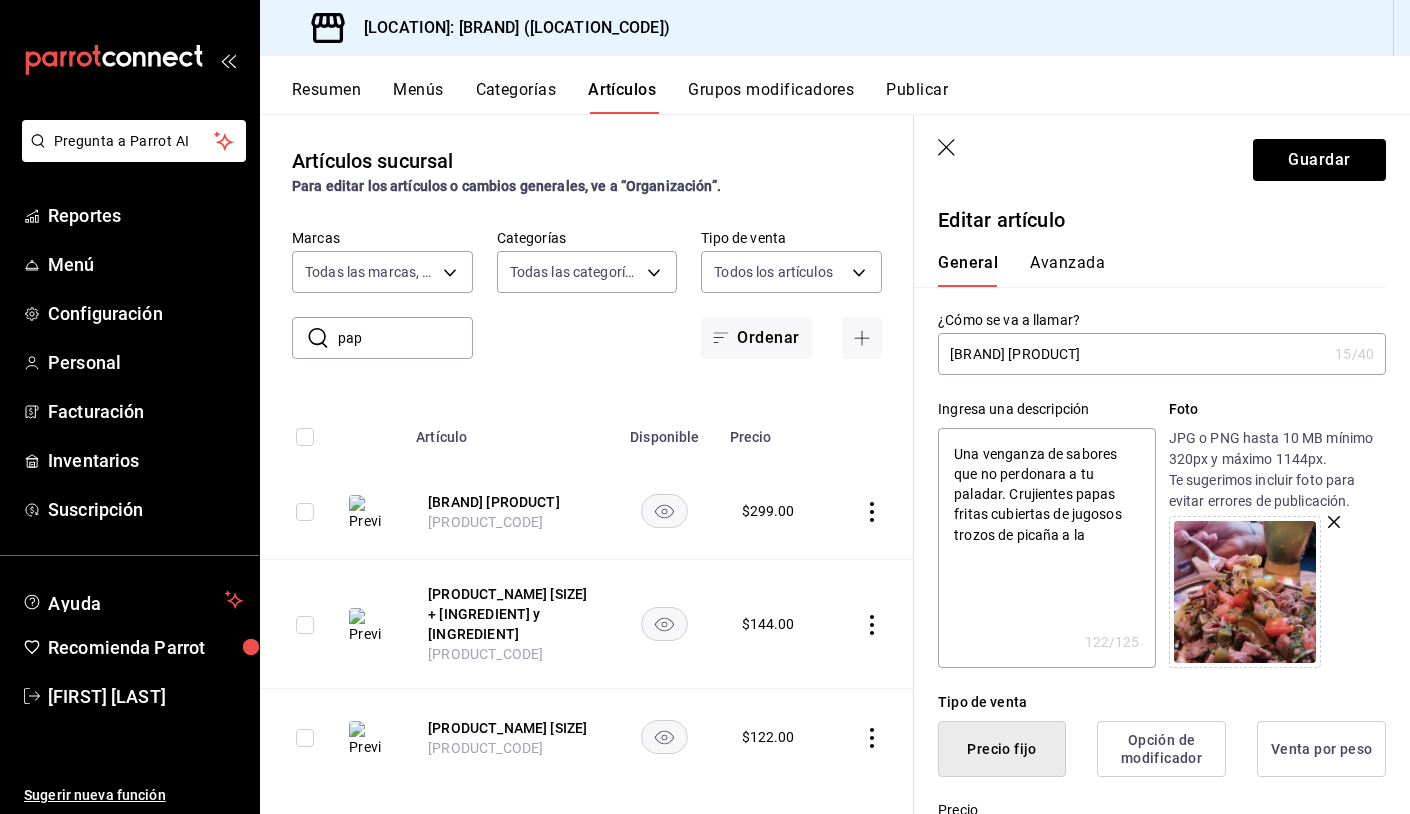 type on "Una venganza de sabores que no perdonara a tu paladar. Crujientes papas fritas cubiertas de jugosos trozos de picaña a la l" 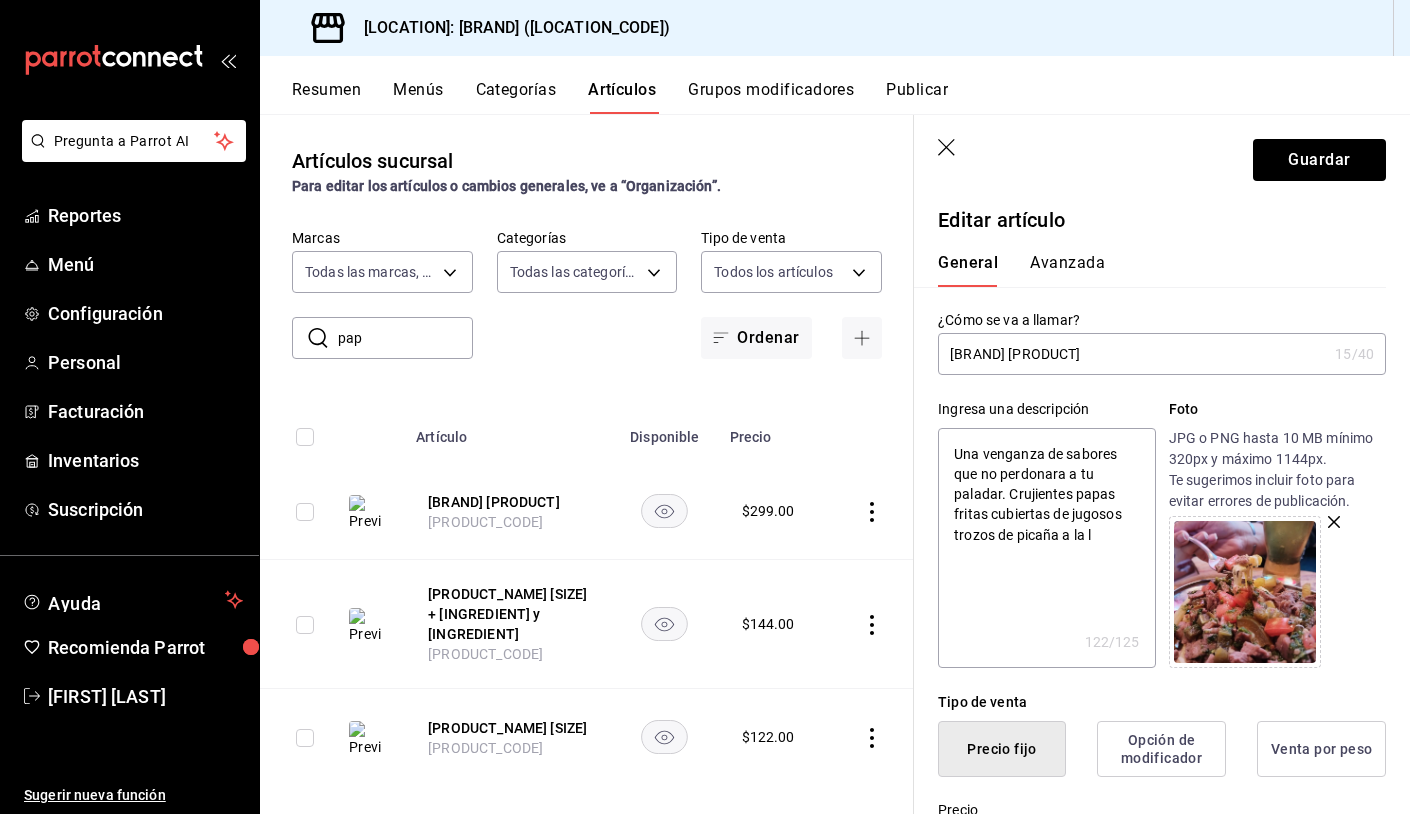 type on "x" 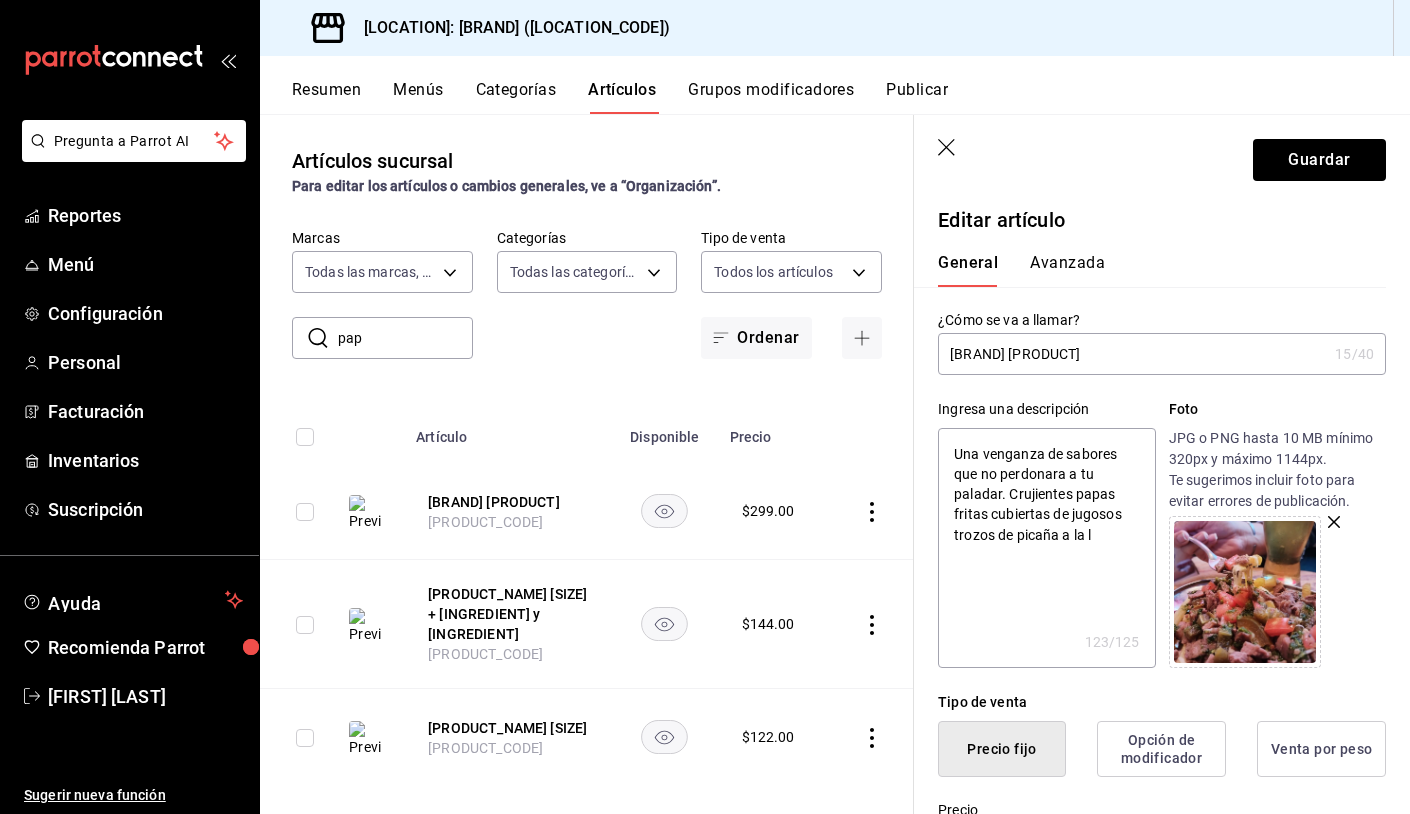 type on "Una venganza de sabores que no perdonara a tu paladar. Crujientes papas fritas cubiertas de jugosos trozos de picaña a la le" 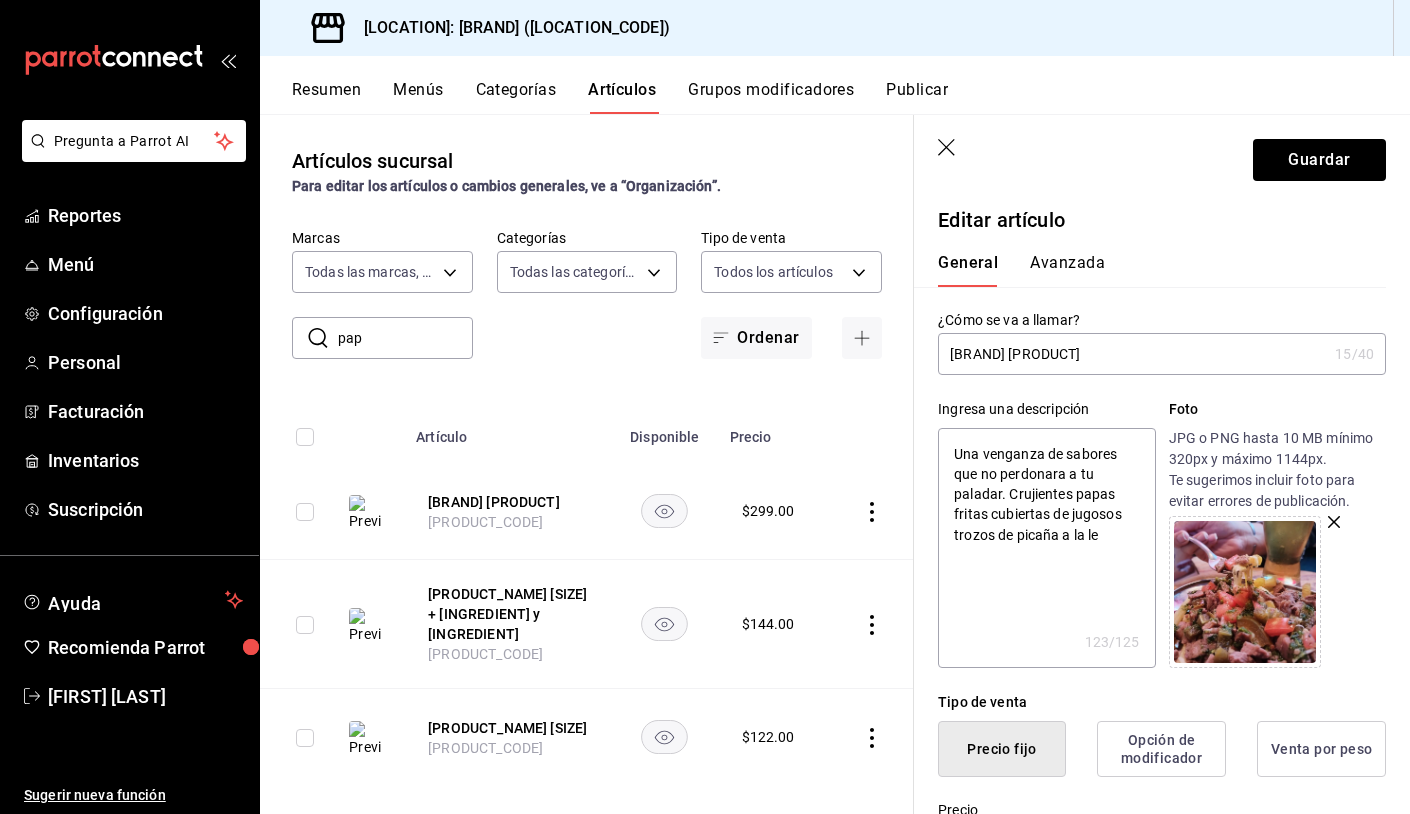 type on "x" 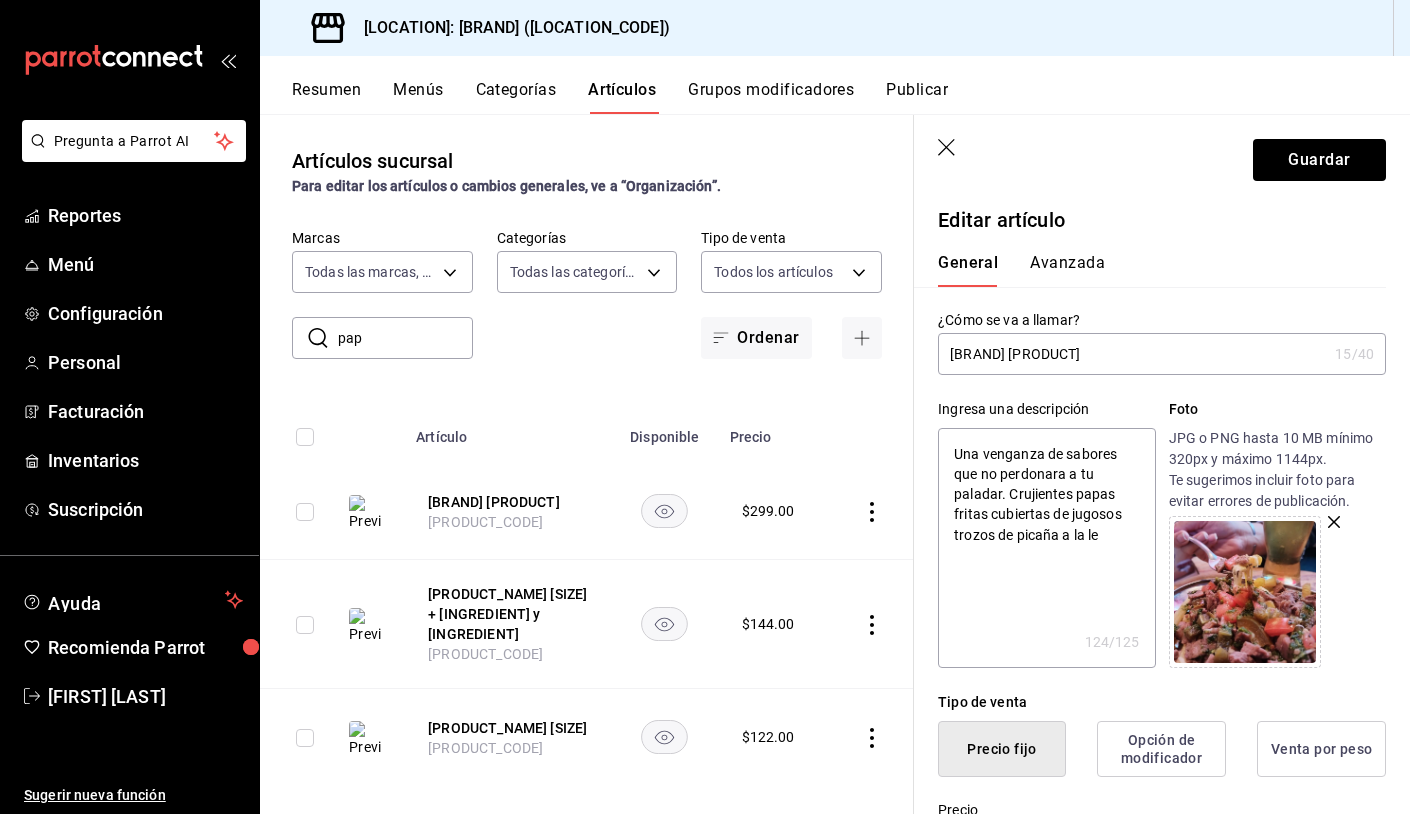 type on "Una venganza de sabores que no perdonara a tu paladar. Crujientes papas fritas cubiertas de jugosos trozos de picaña a la leñ" 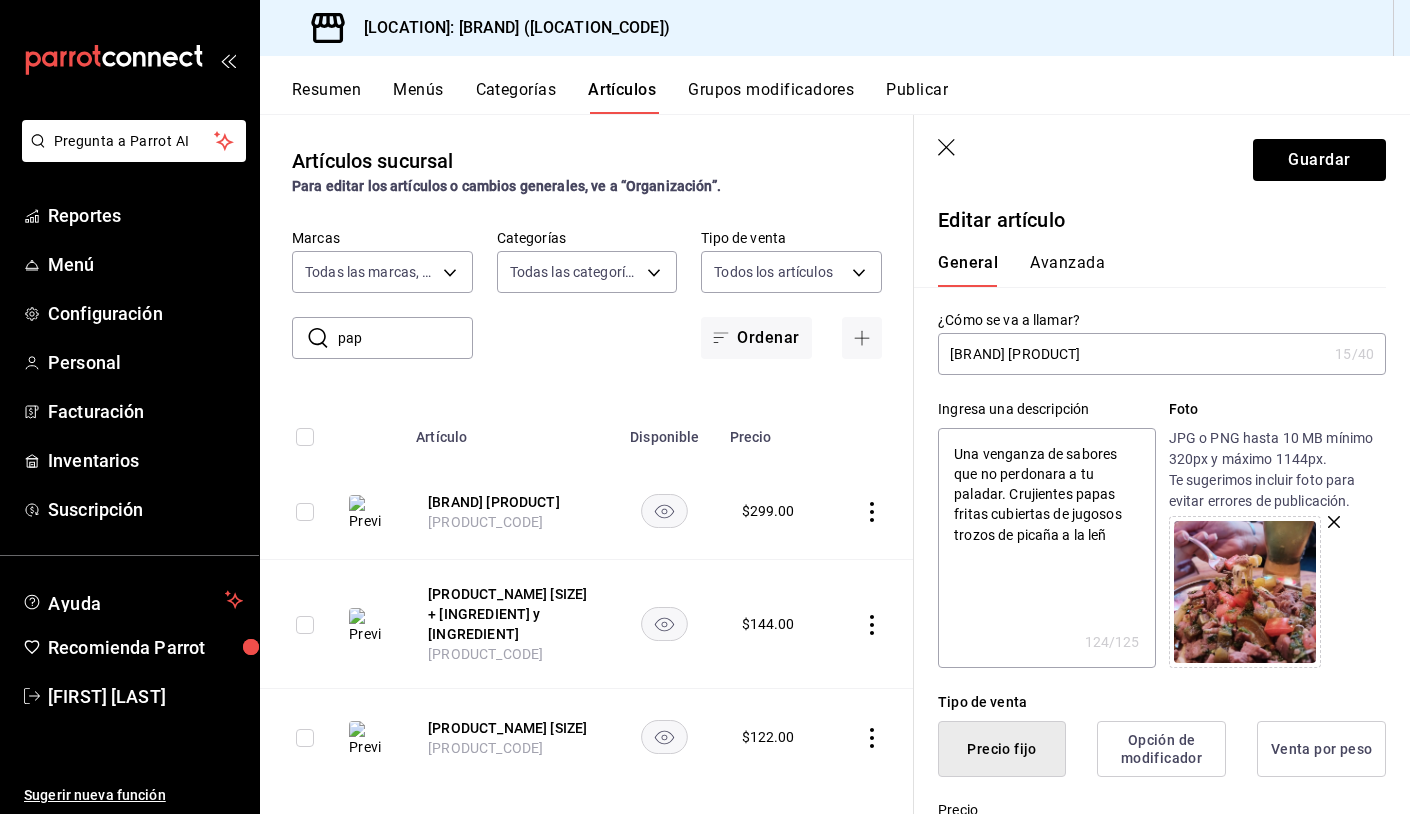type on "x" 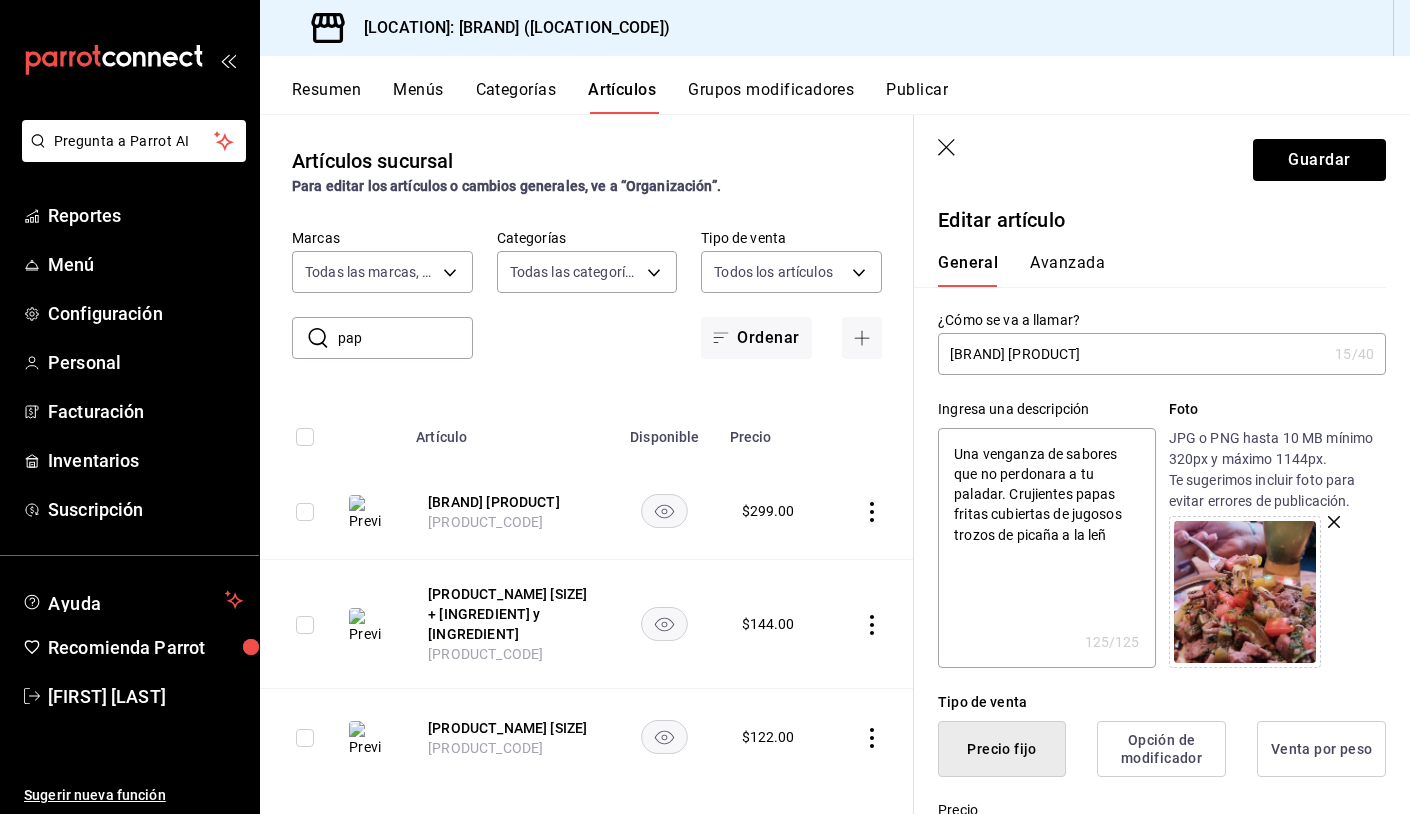 type on "Una venganza de sabores que no perdonara a tu paladar. Crujientes papas fritas cubiertas de jugosos trozos de picaña a la le" 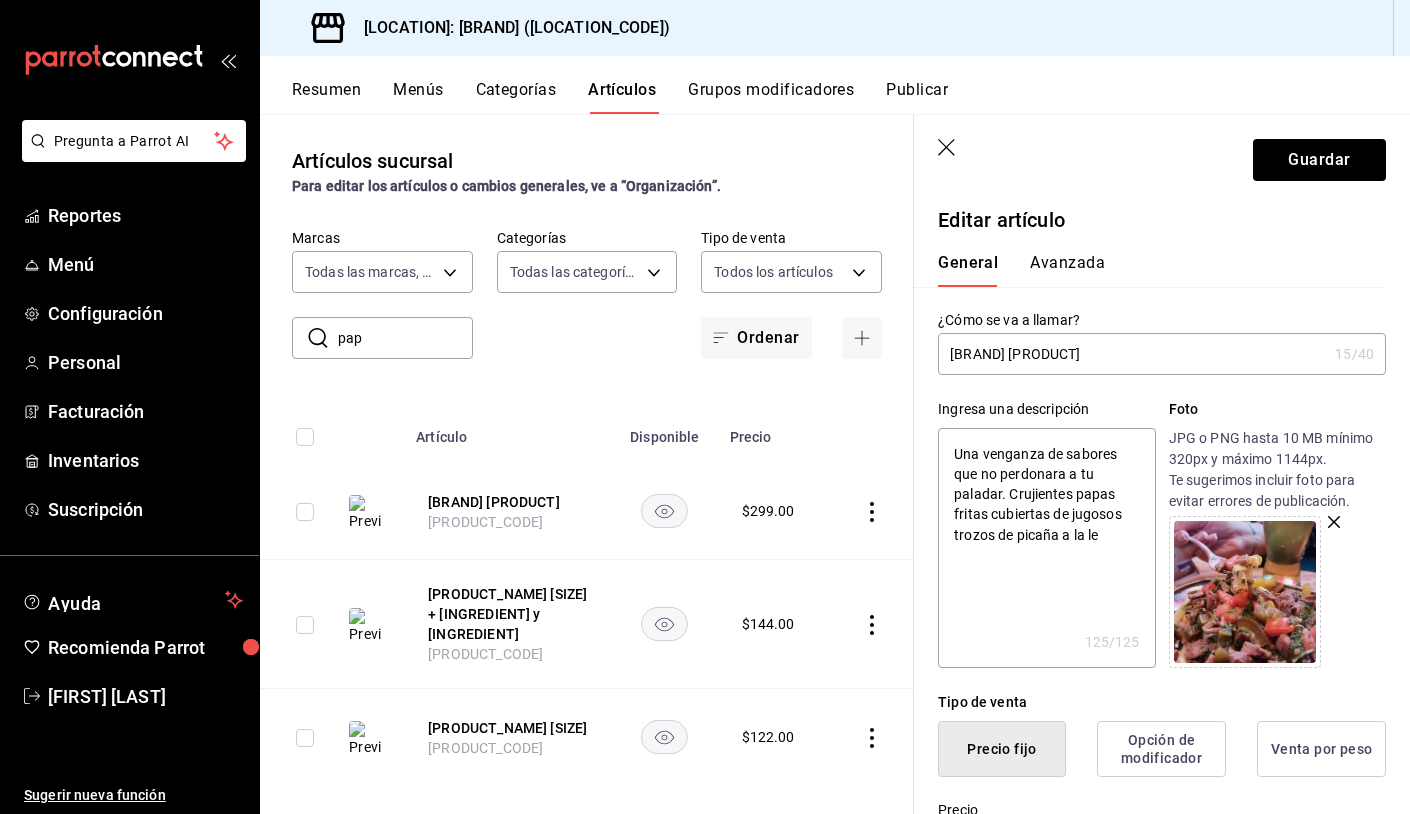type on "x" 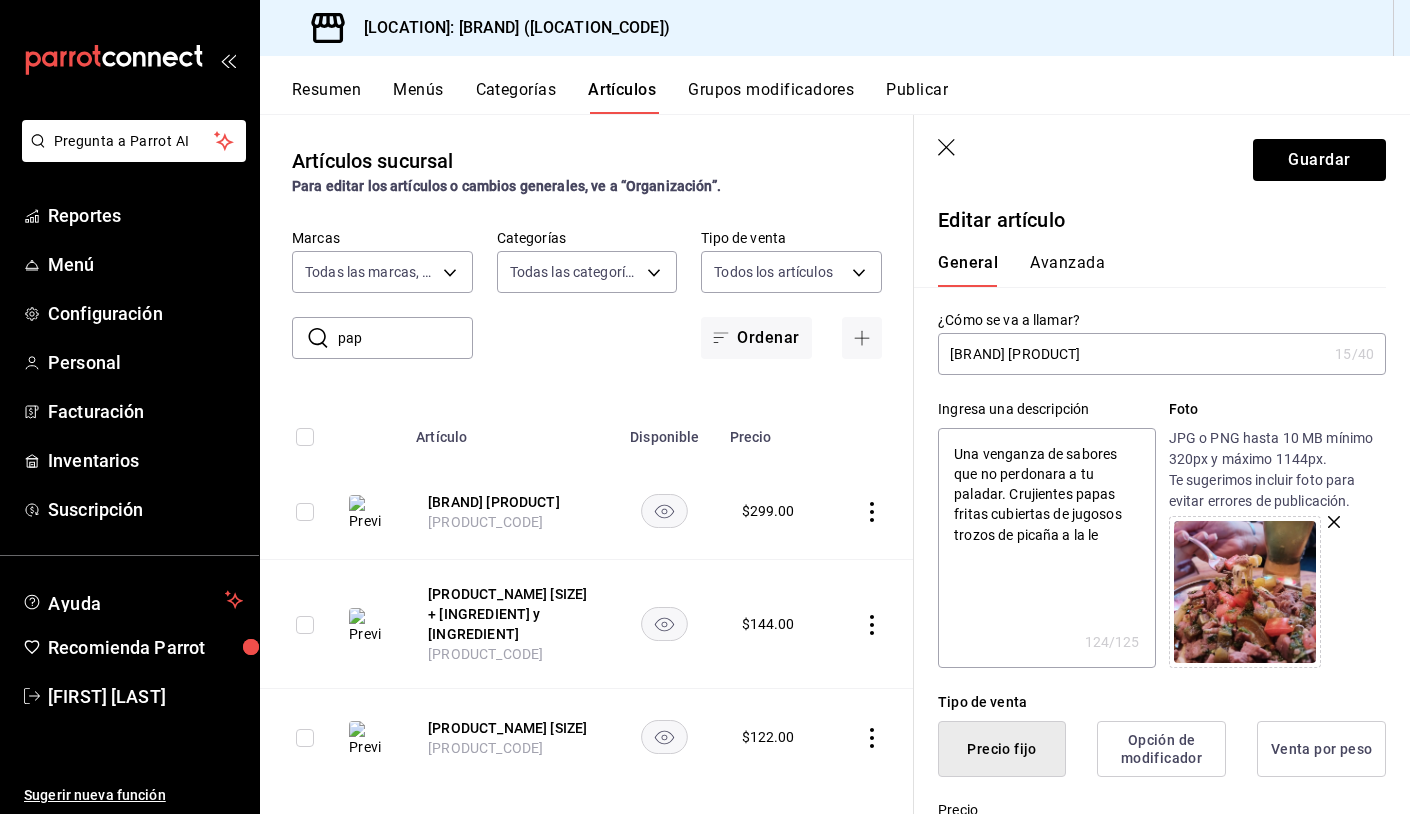 type on "Una venganza de sabores que no perdonara a tu paladar. Crujientes papas fritas cubiertas de jugosos trozos de picaña a la l" 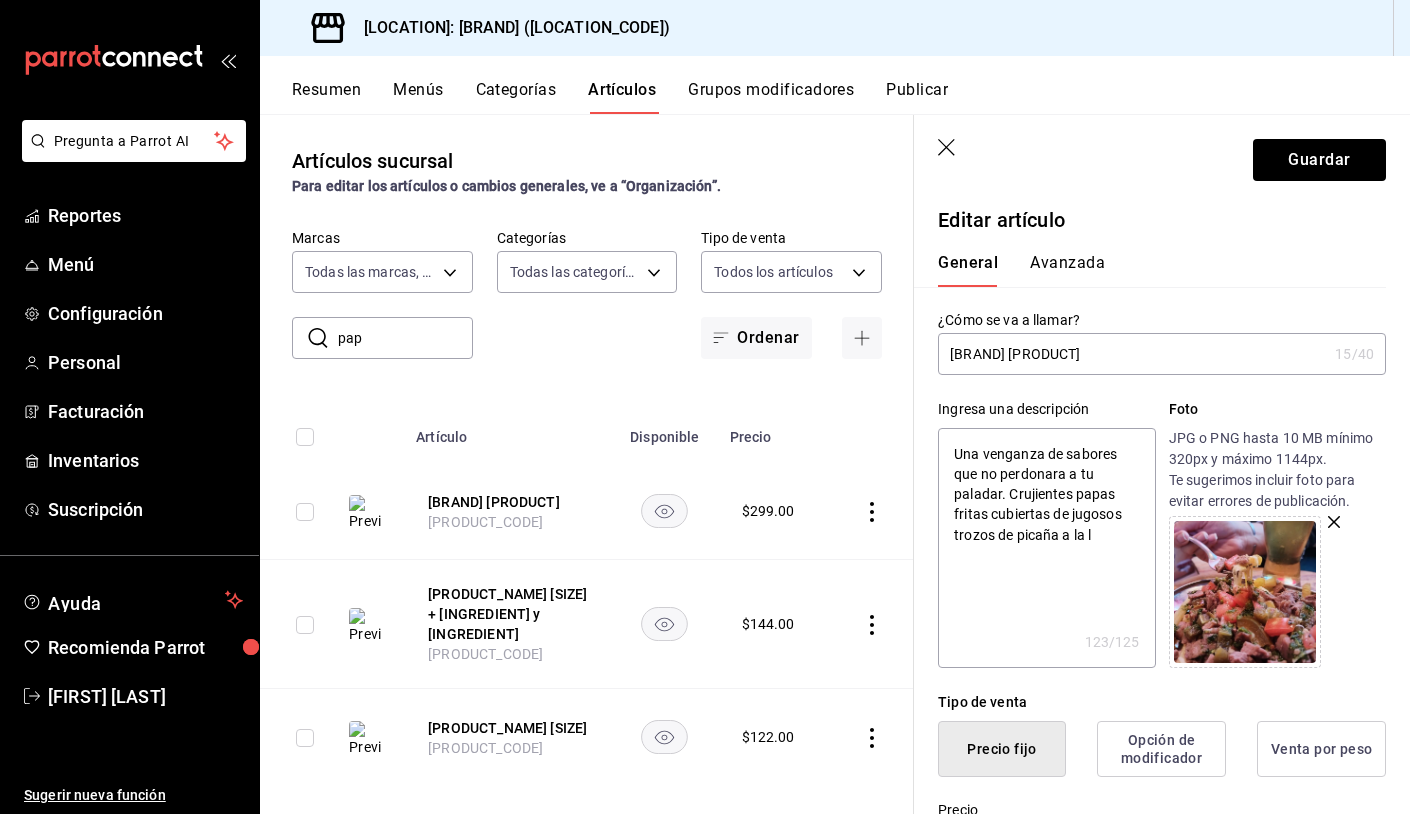 type on "Una venganza de sabores que no perdonara a tu paladar. Crujientes papas fritas cubiertas de jugosos trozos de picaña a la" 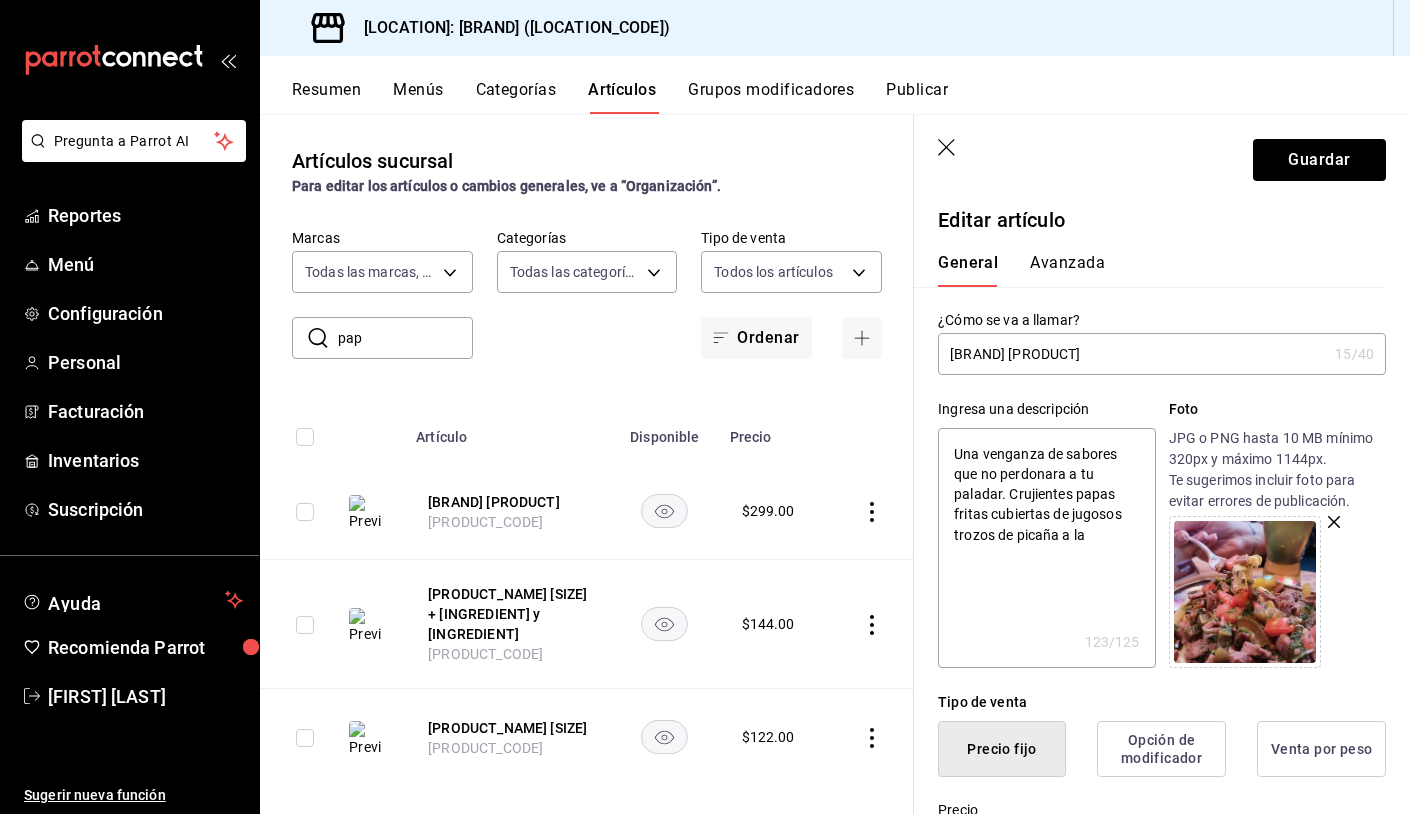 type on "x" 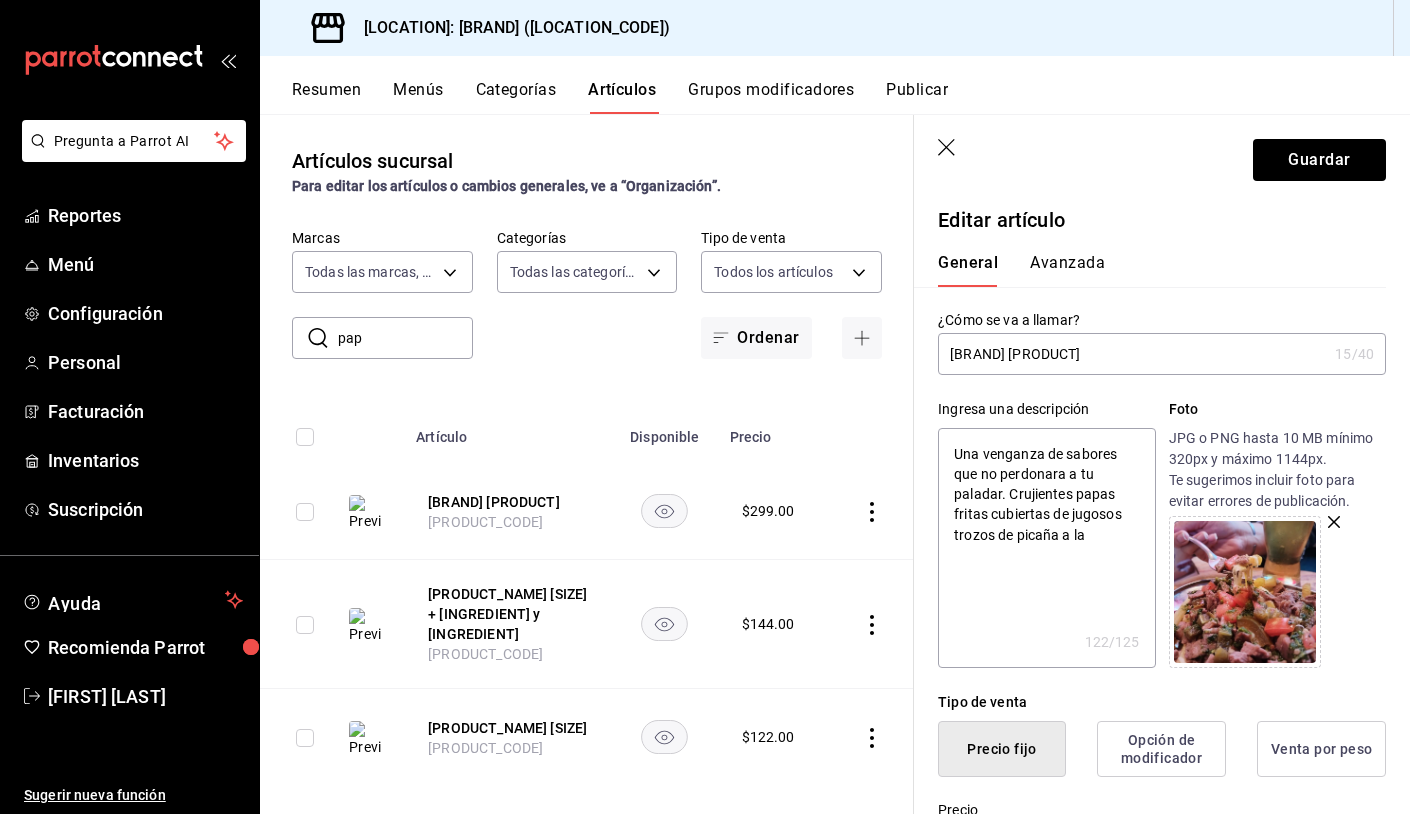 type on "Una venganza de sabores que no perdonara a tu paladar. Crujientes papas fritas cubiertas de jugosos trozos de picaña a la" 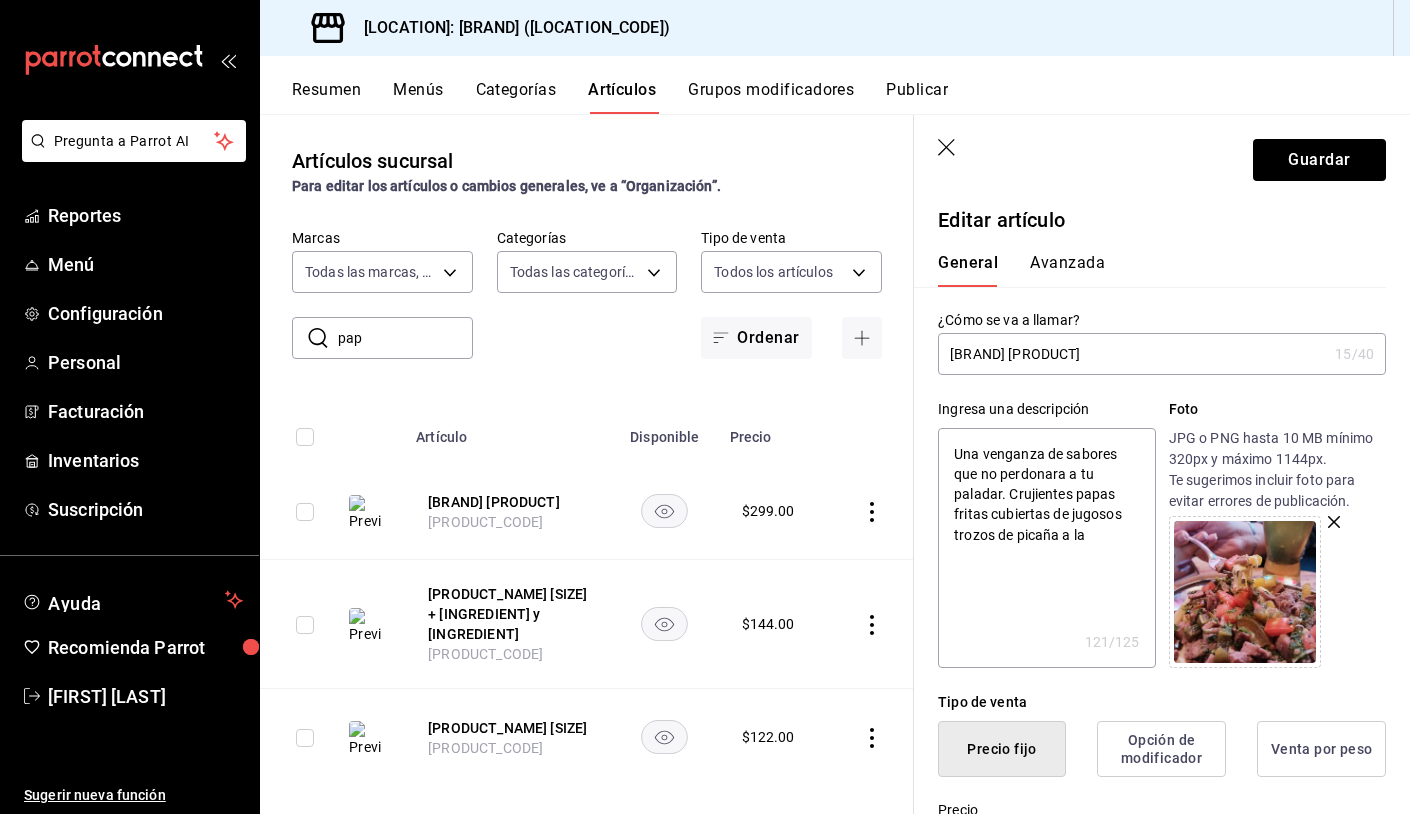 type on "Una venganza de sabores que no perdonara a tu paladar. Crujientes papas fritas cubiertas de jugosos trozos de picaña a l" 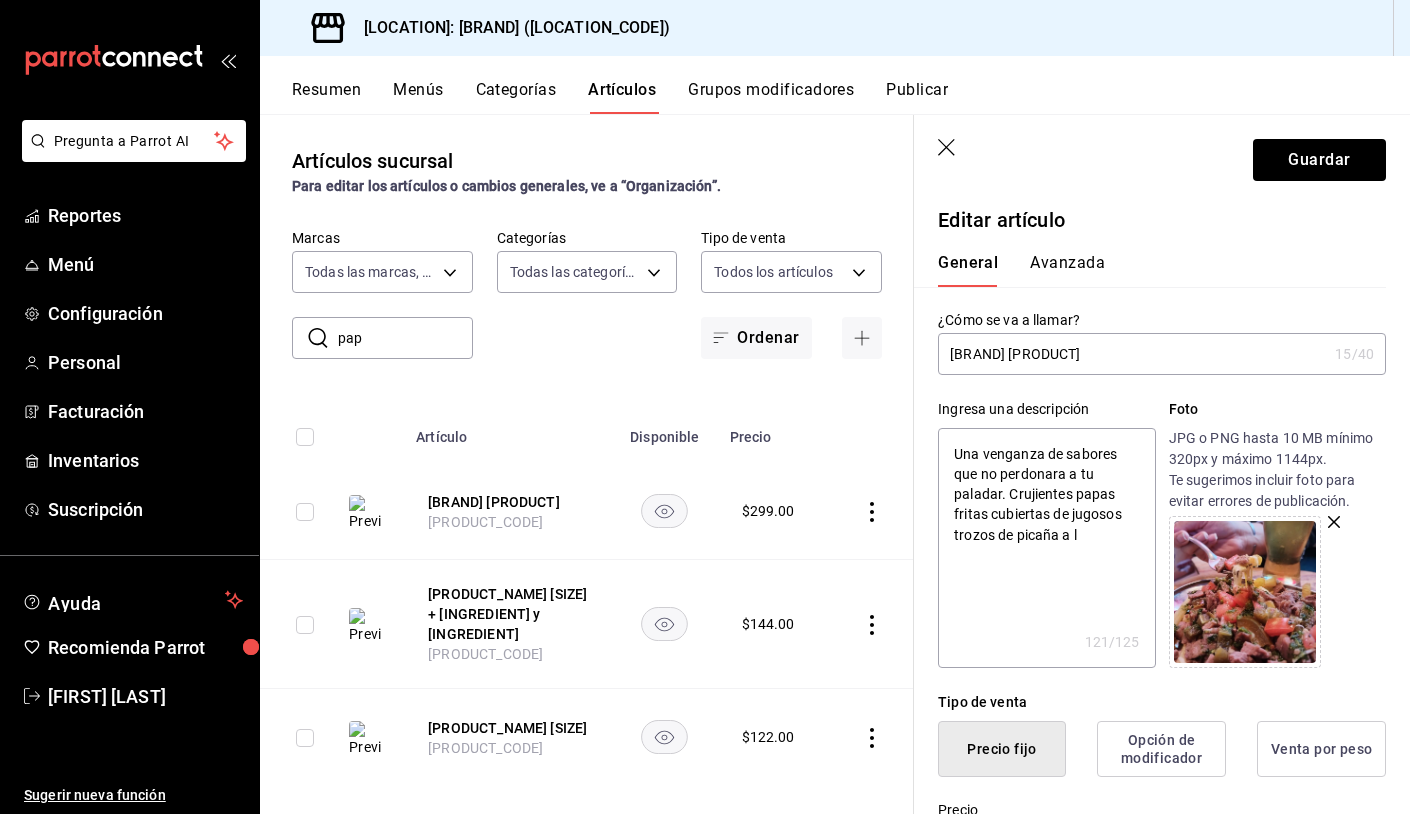 type on "x" 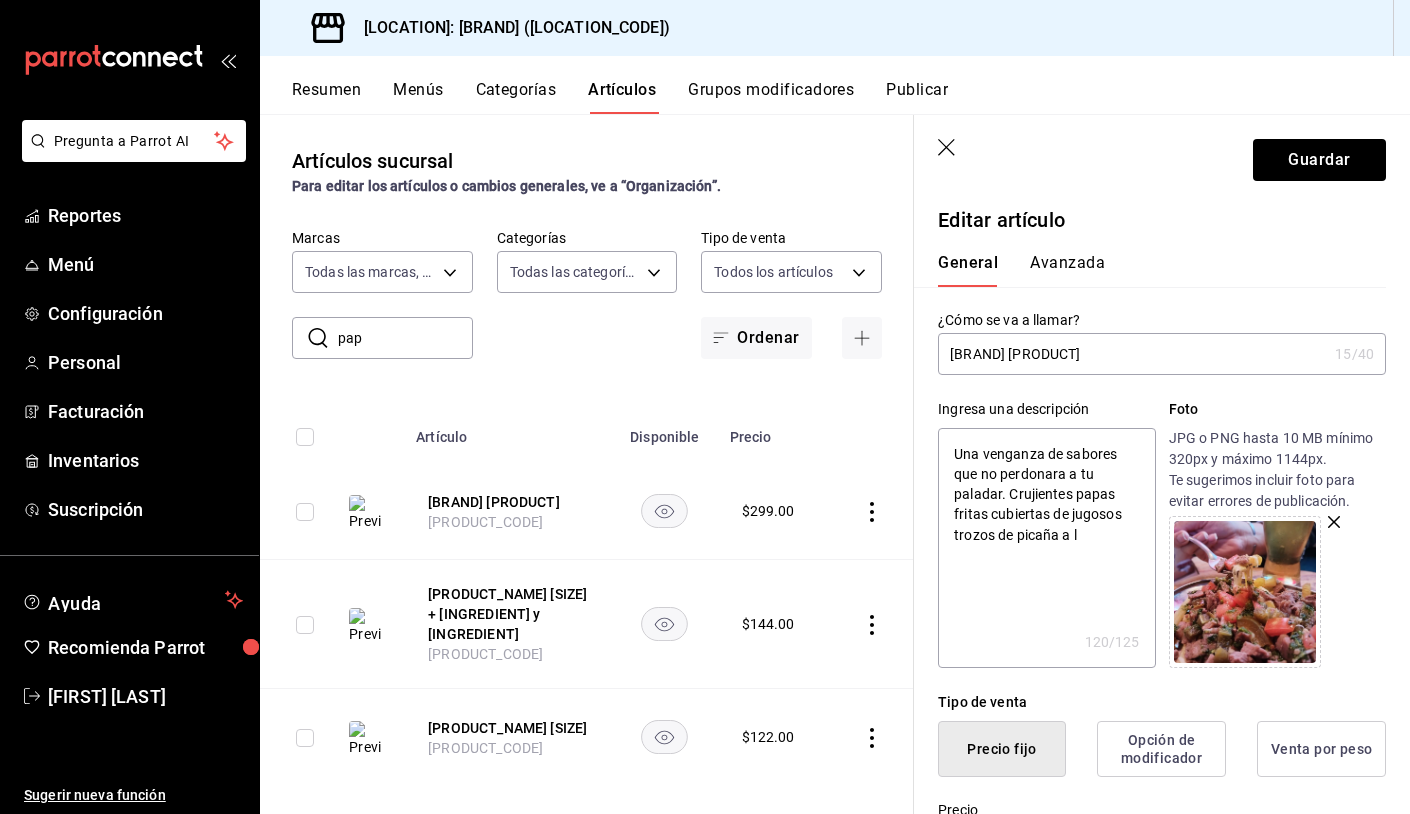 type on "Una venganza de sabores que no perdonara a tu paladar. Crujientes papas fritas cubiertas de jugosos trozos de picaña a" 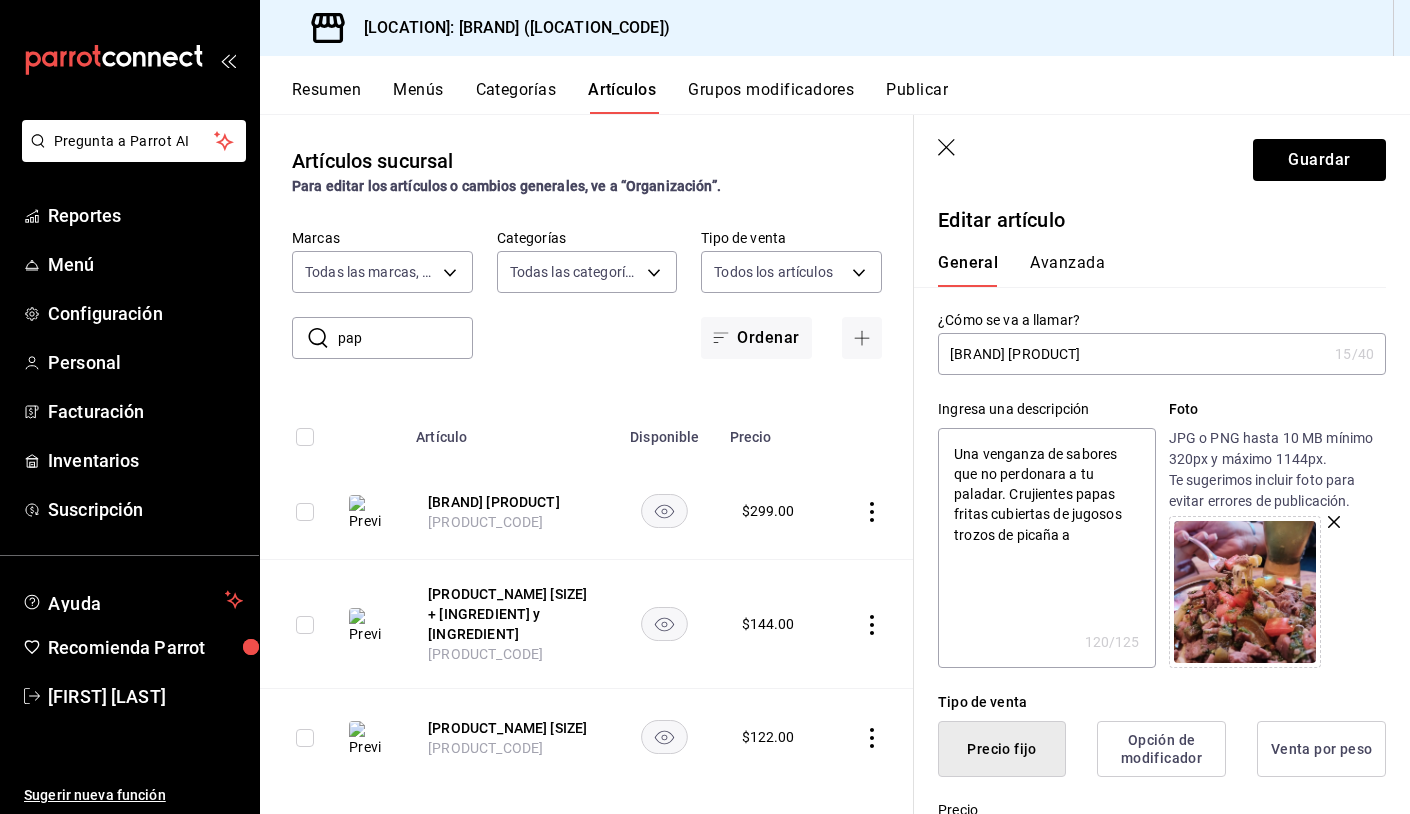 type on "x" 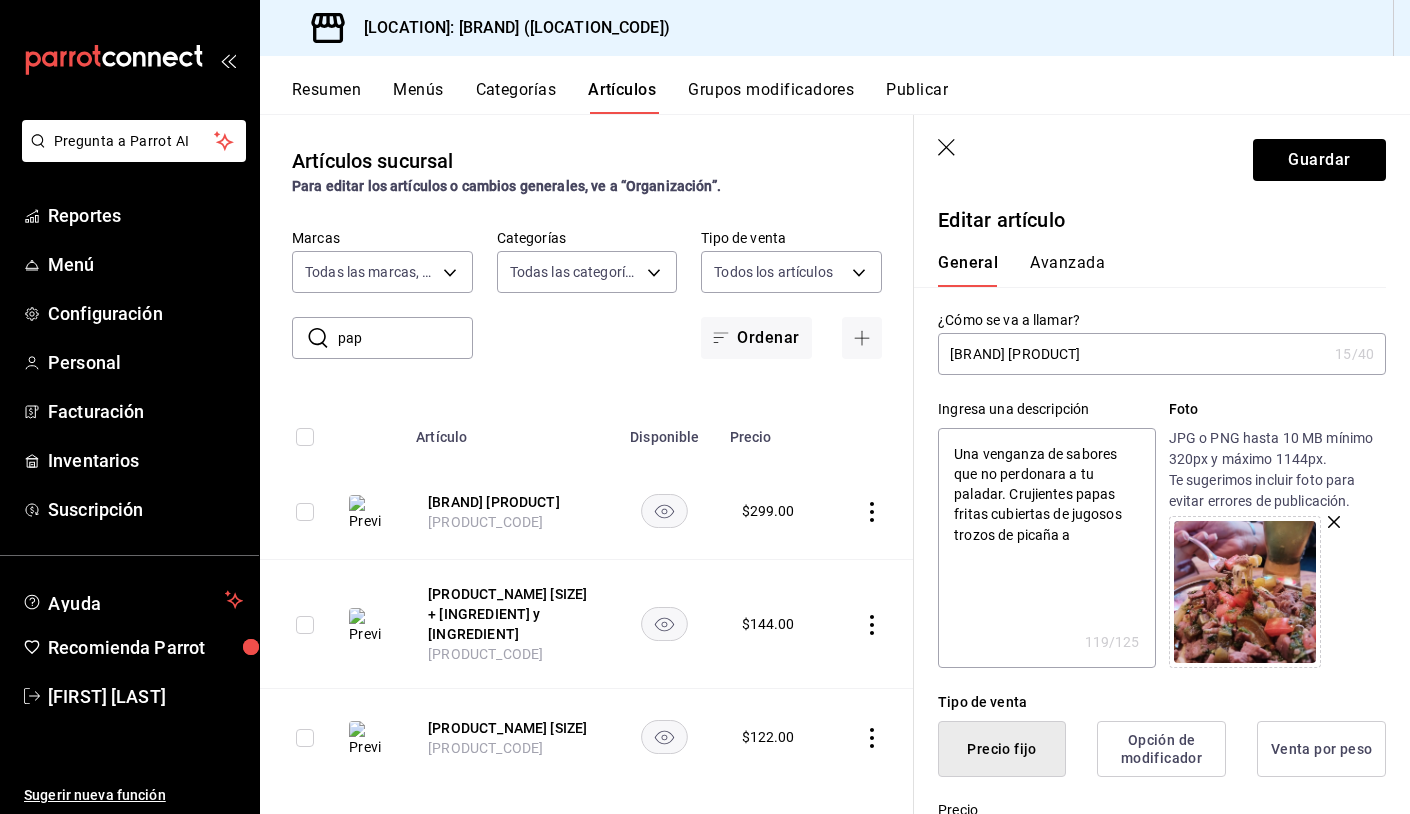 type on "Una venganza de sabores que no perdonara a tu paladar. Crujientes papas fritas cubiertas de jugosos trozos de picaña a" 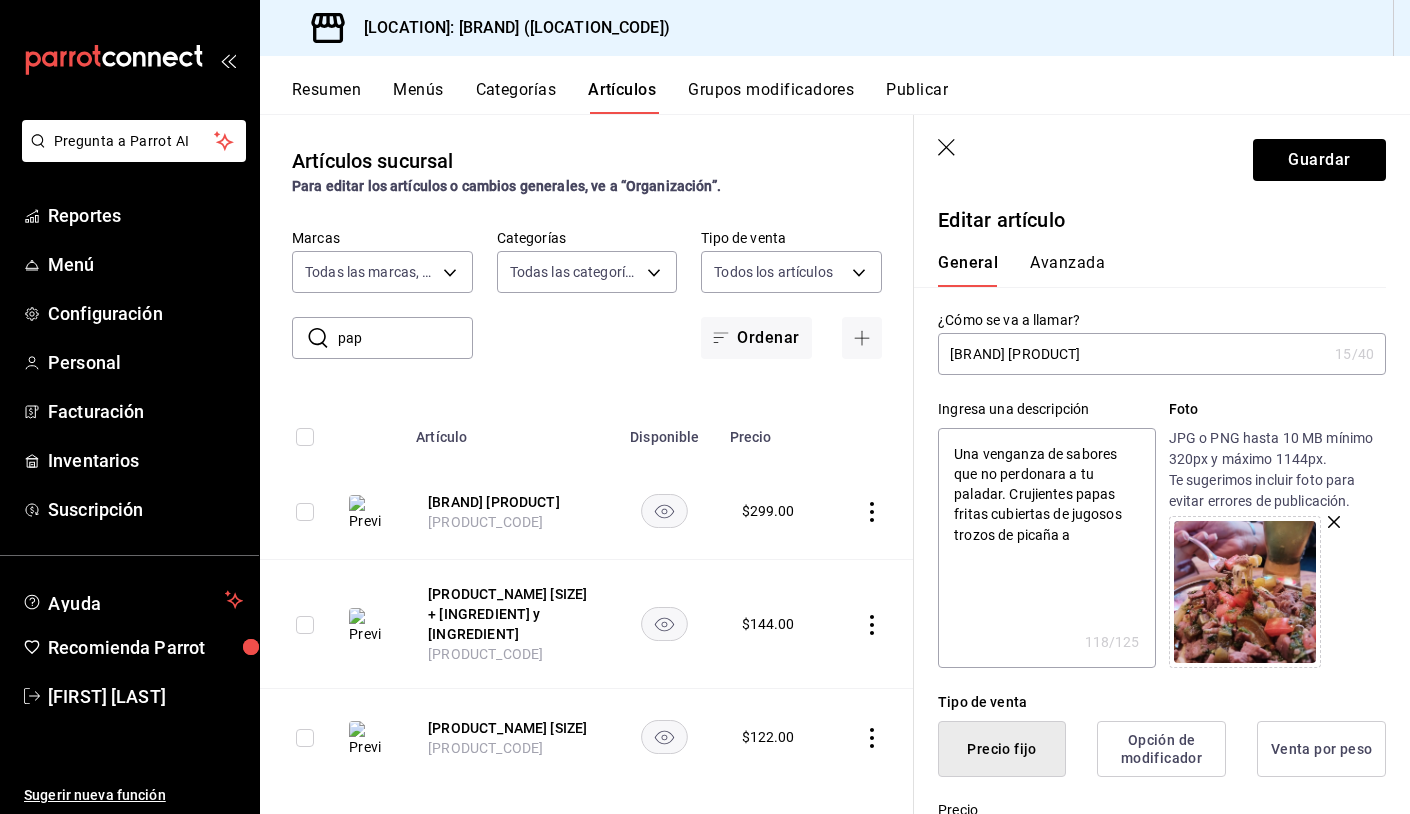 type on "Una venganza de sabores que no perdonara a tu paladar. Crujientes papas fritas cubiertas de jugosos trozos de picaña" 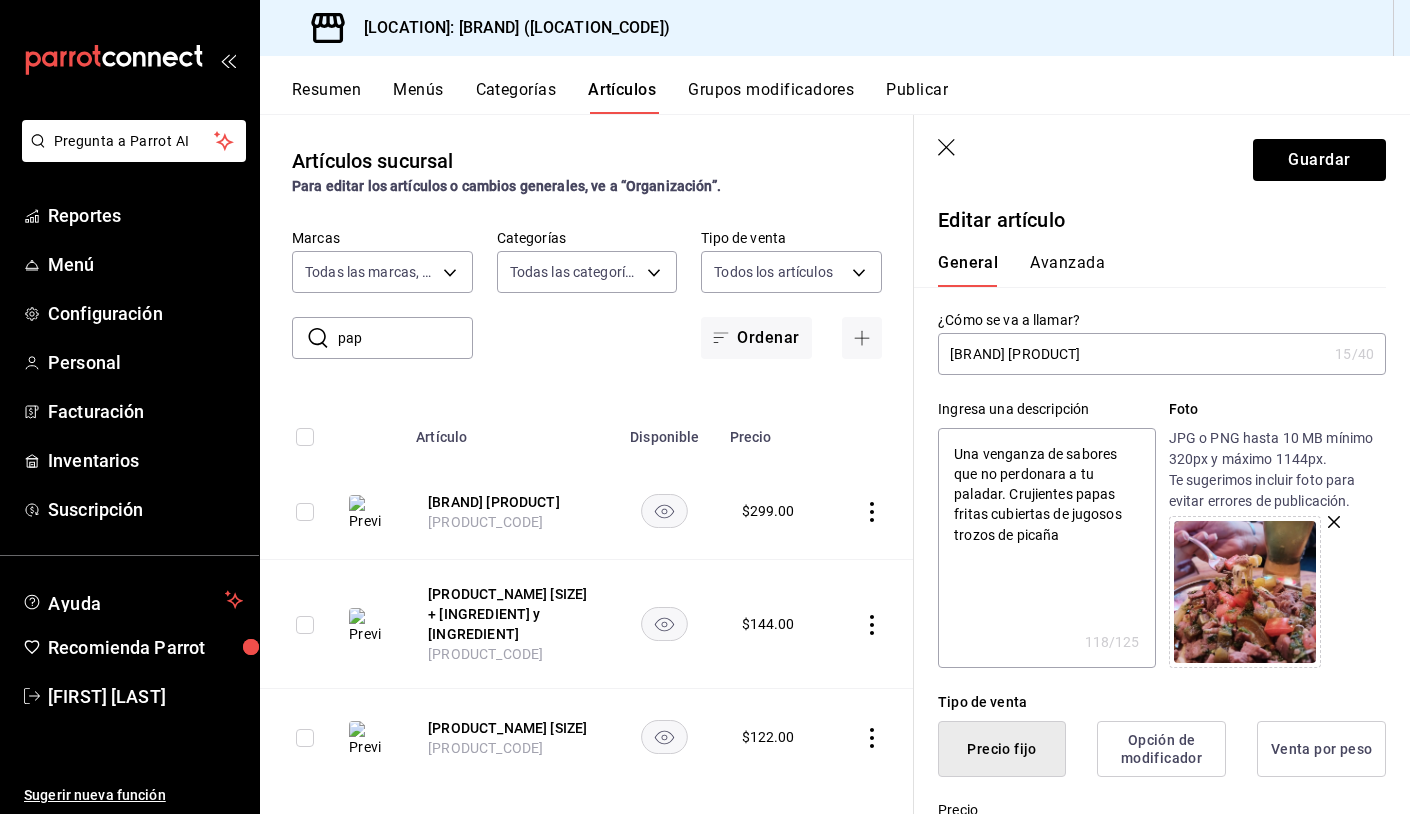 type on "x" 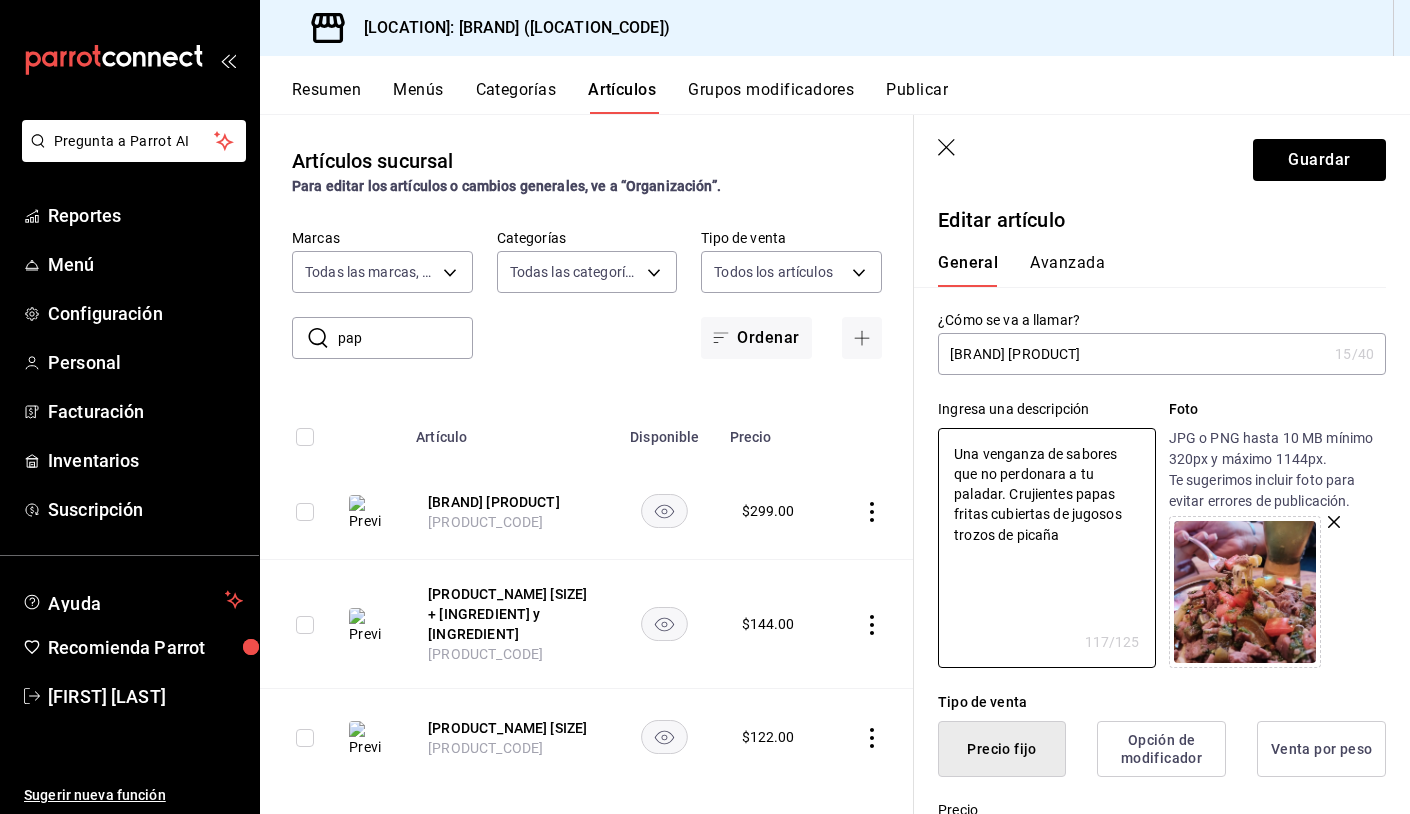 scroll, scrollTop: 127, scrollLeft: 0, axis: vertical 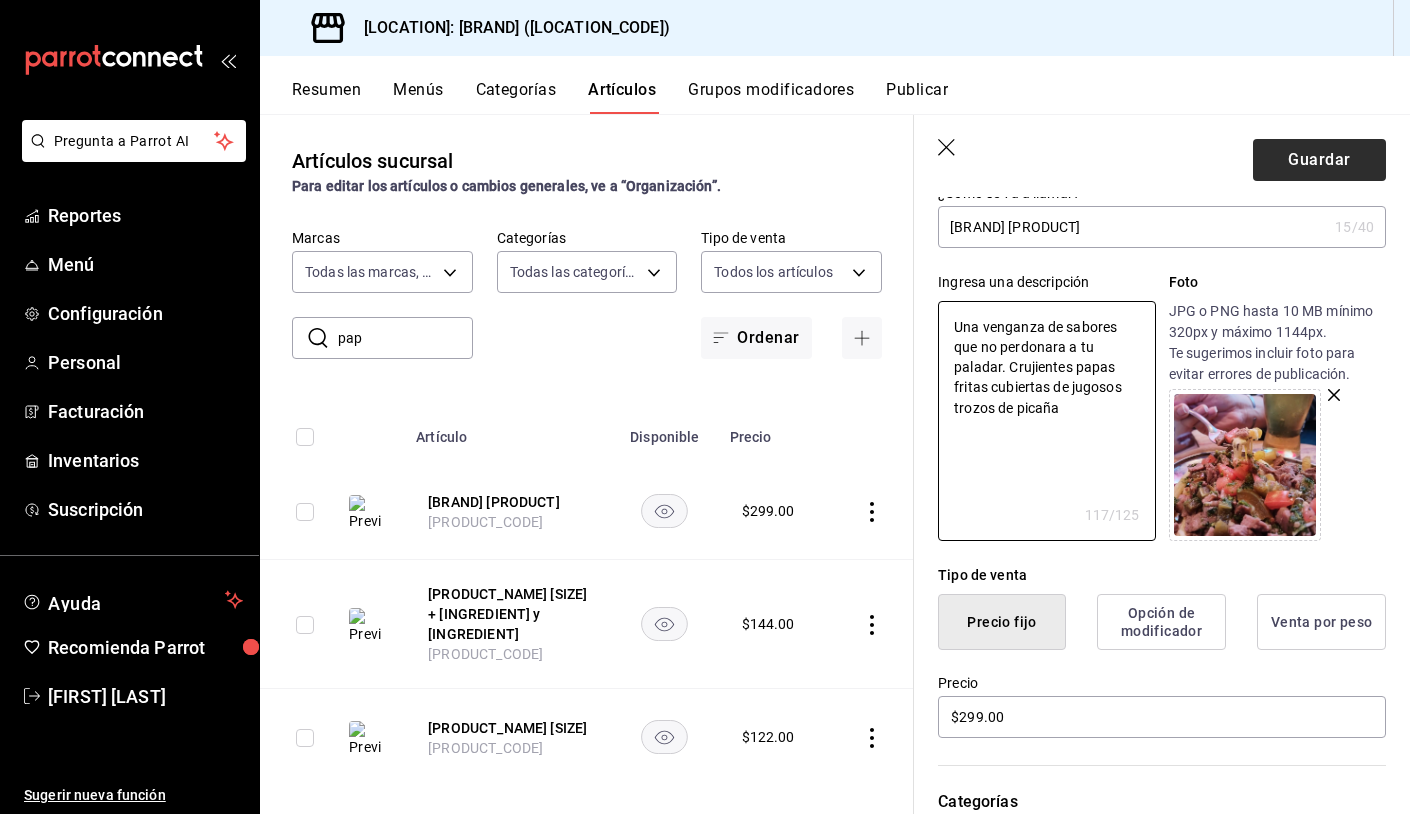 type on "Una venganza de sabores que no perdonara a tu paladar. Crujientes papas fritas cubiertas de jugosos trozos de picaña" 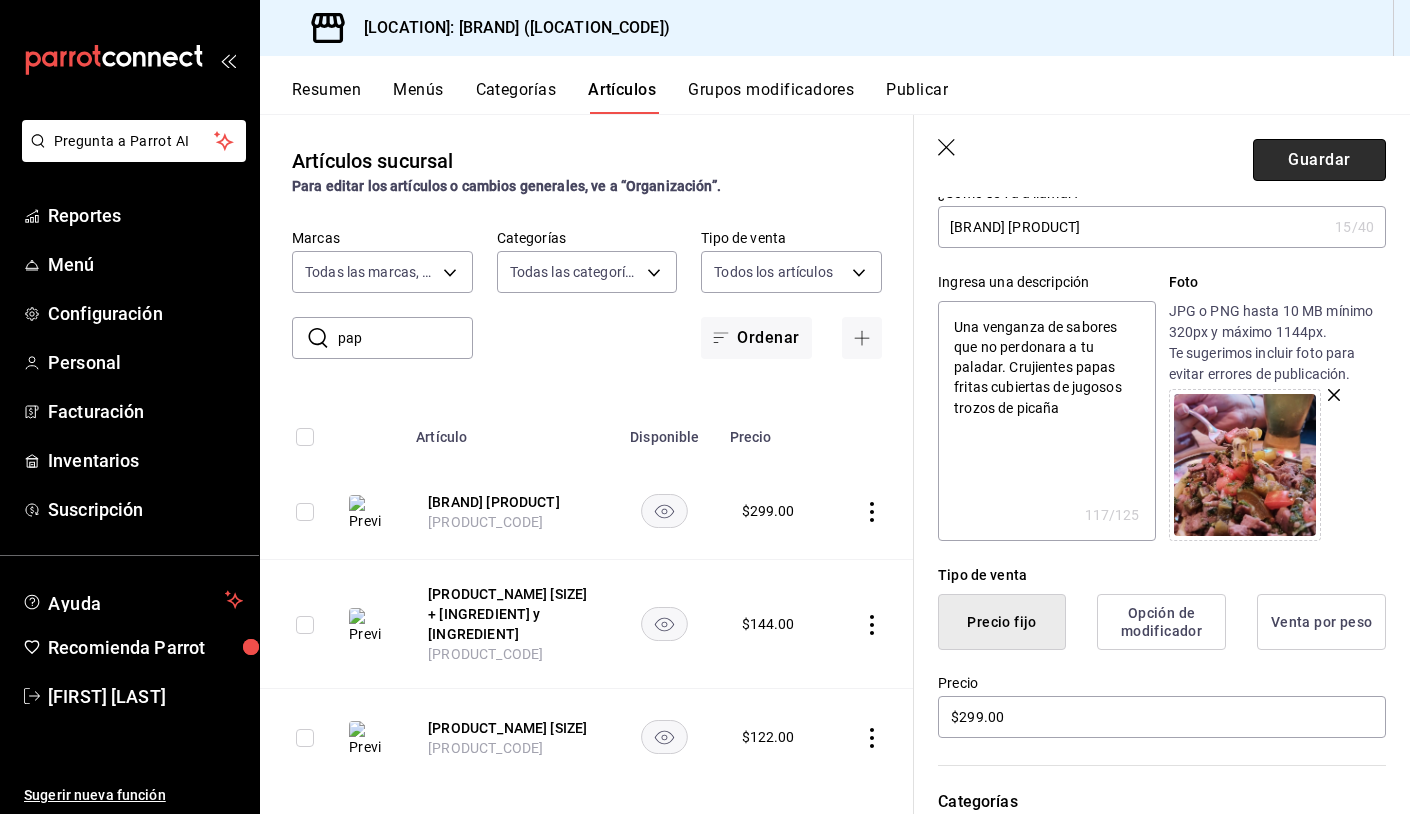 click on "Guardar" at bounding box center [1319, 160] 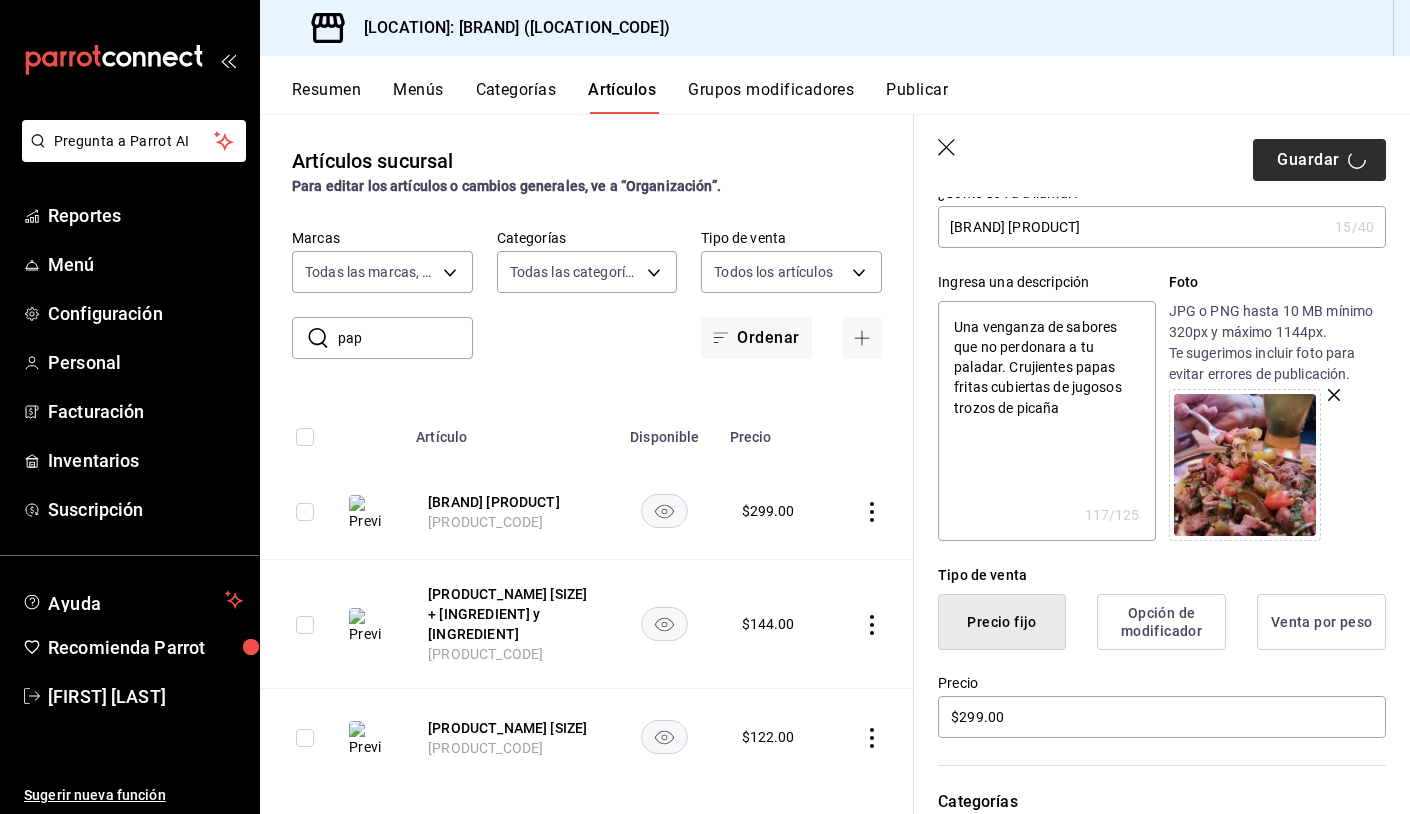 type on "x" 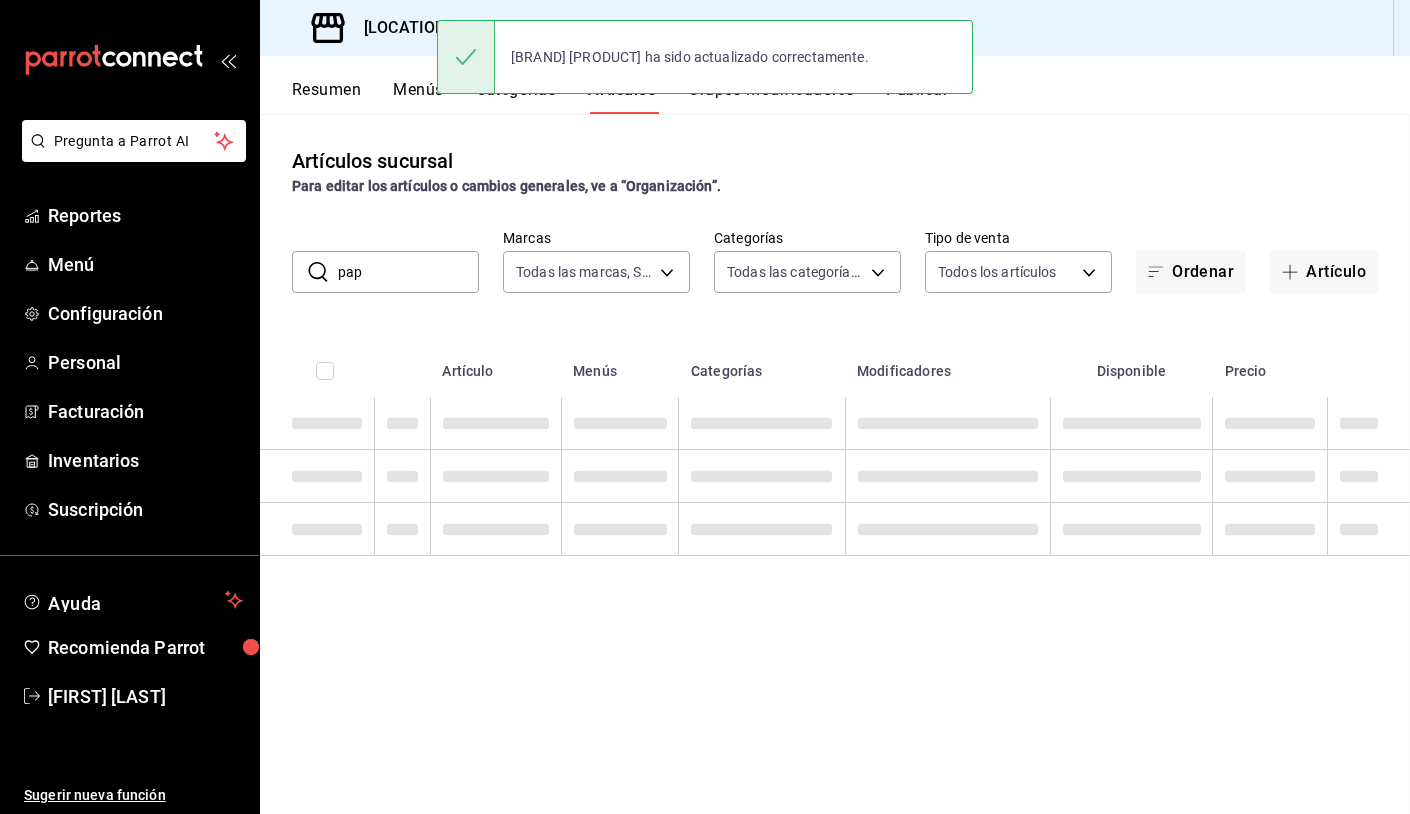 scroll, scrollTop: 0, scrollLeft: 0, axis: both 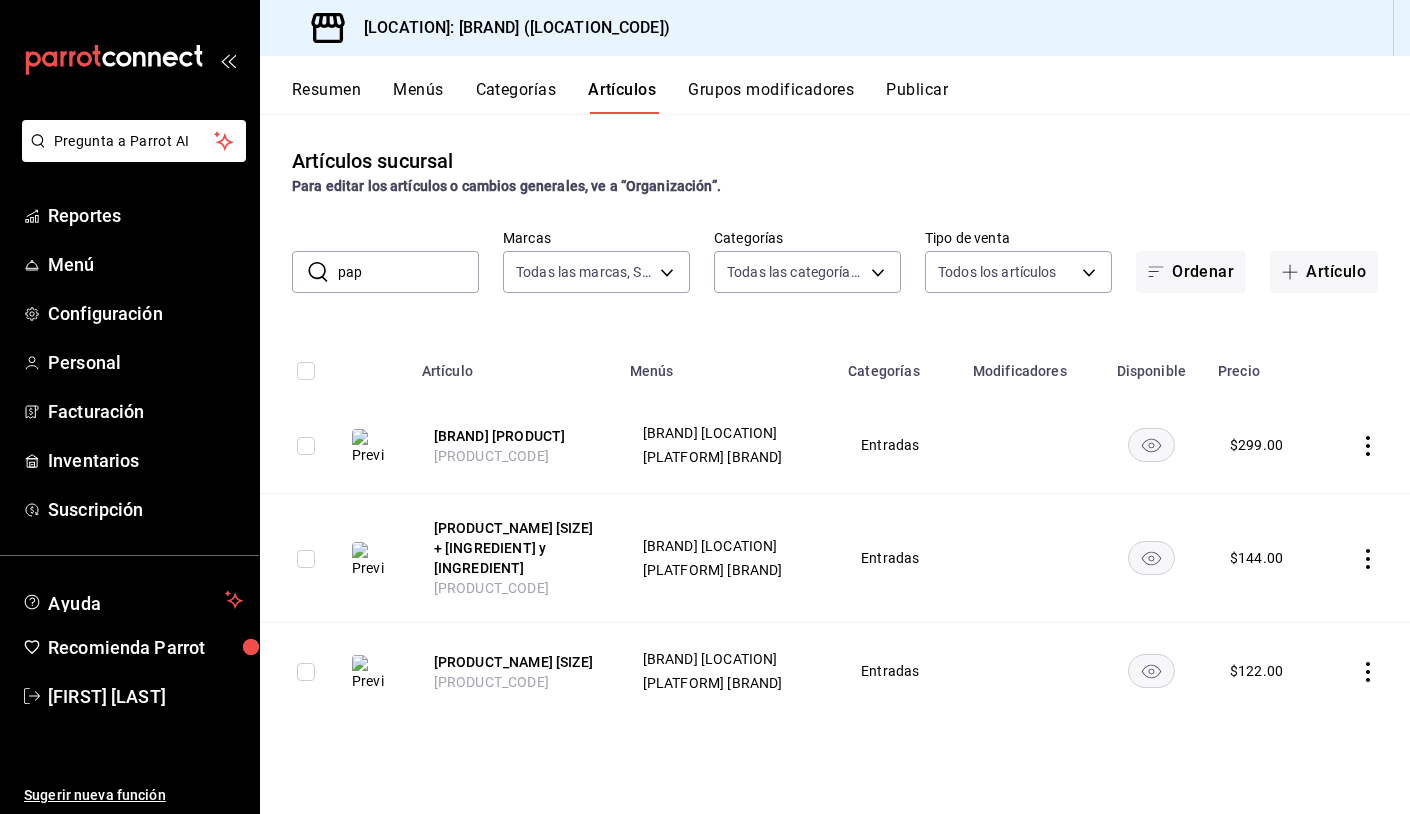 click on "Publicar" at bounding box center (917, 97) 